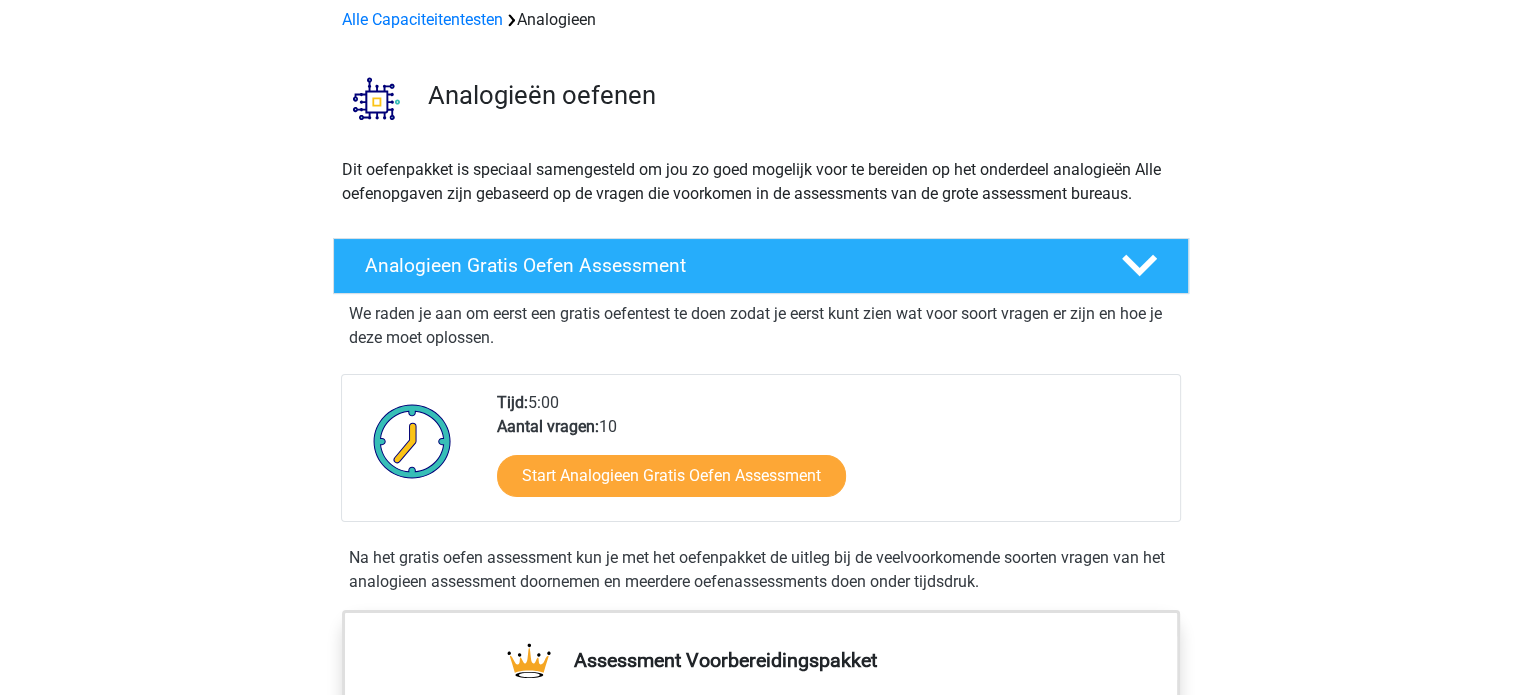 scroll, scrollTop: 116, scrollLeft: 0, axis: vertical 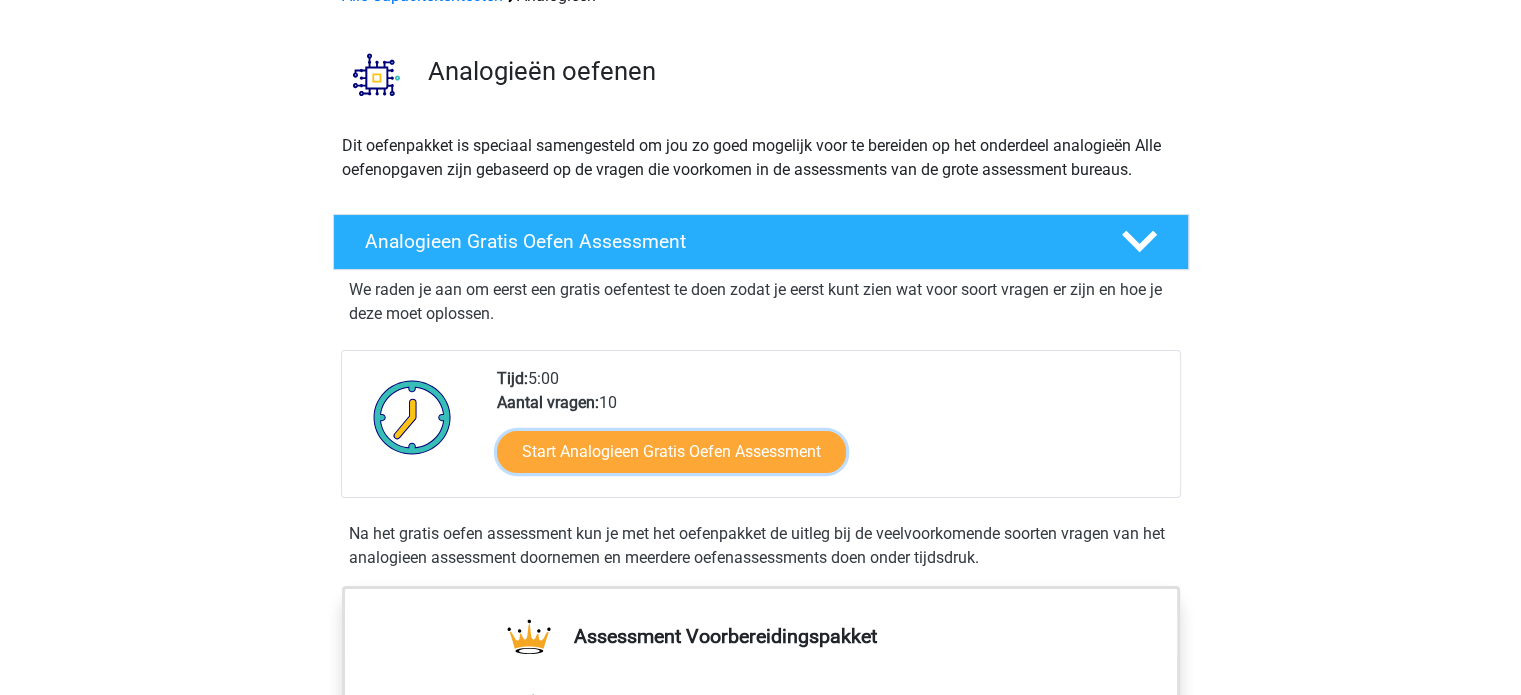 click on "Start Analogieen
Gratis Oefen Assessment" at bounding box center (671, 452) 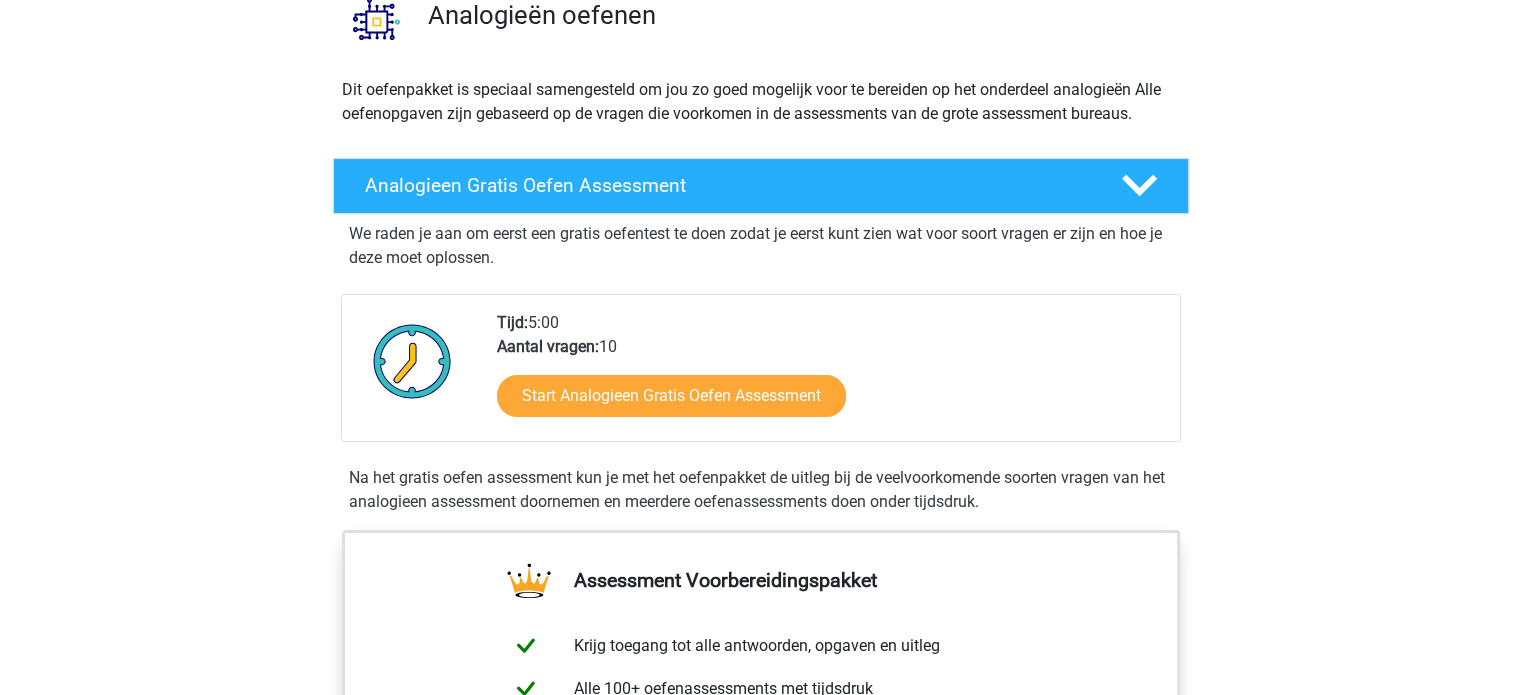 scroll, scrollTop: 0, scrollLeft: 0, axis: both 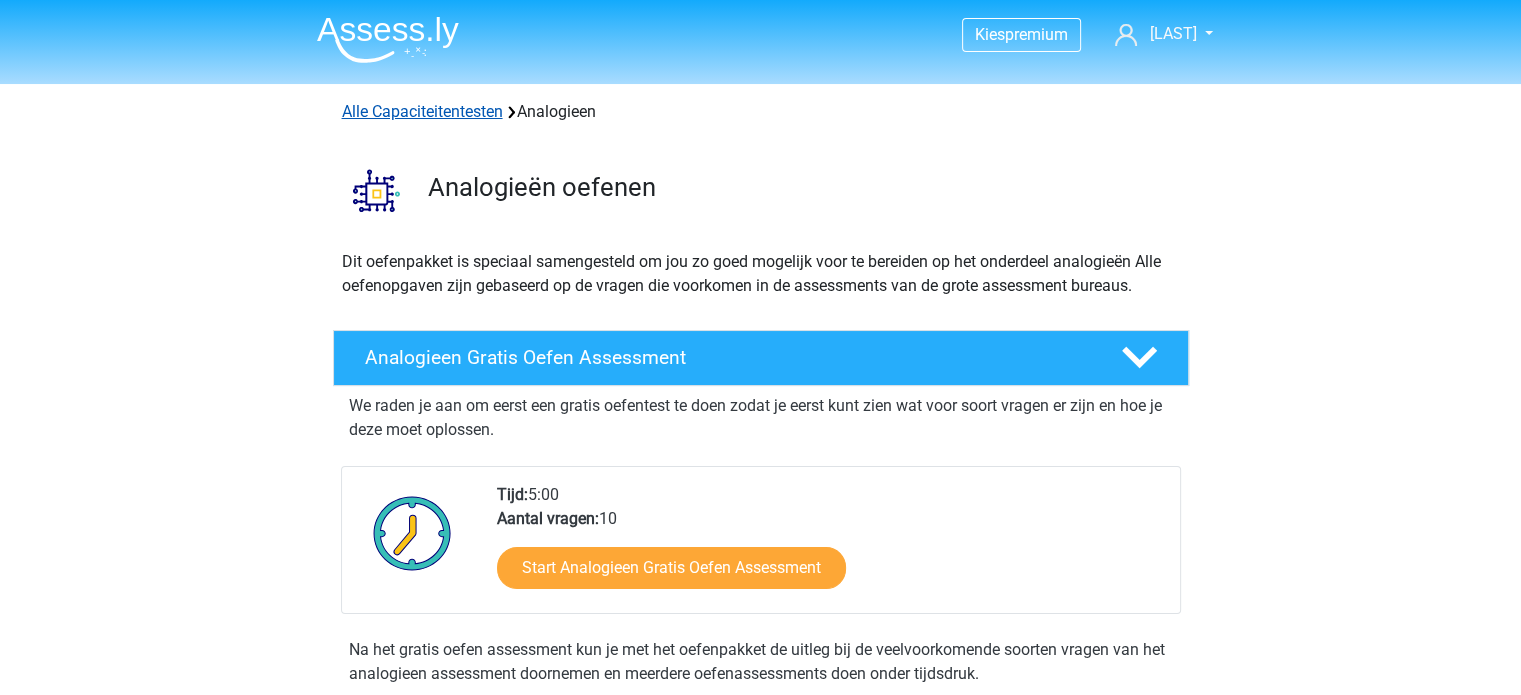 click on "Alle Capaciteitentesten" at bounding box center (422, 111) 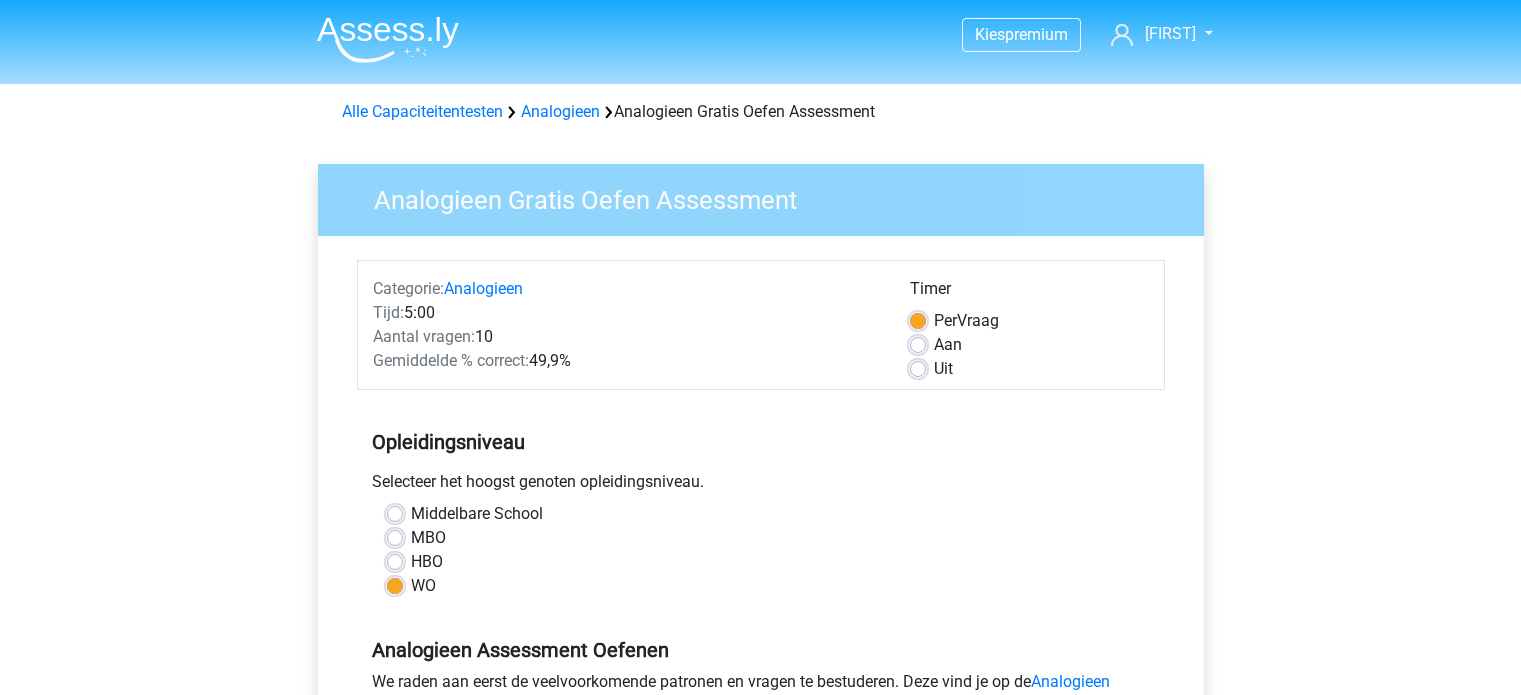 scroll, scrollTop: 0, scrollLeft: 0, axis: both 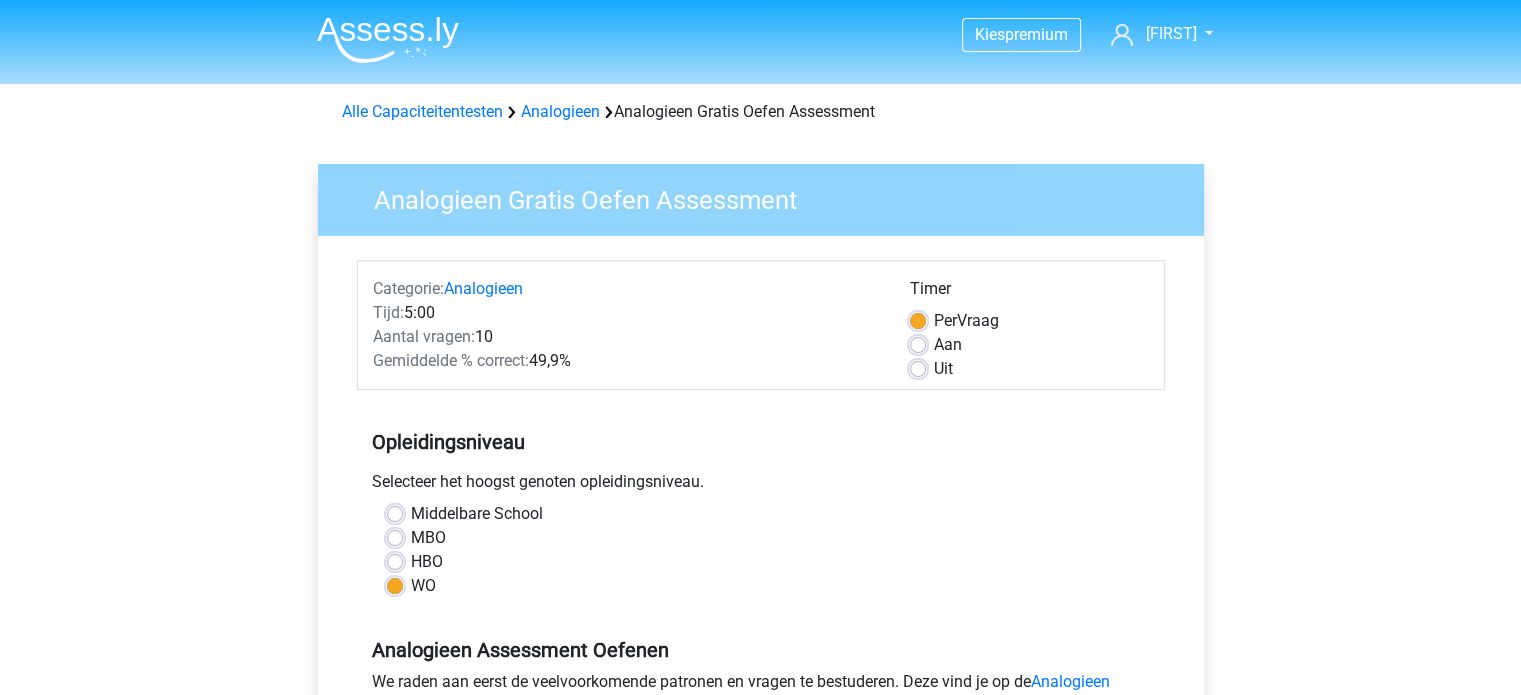 click on "Middelbare School" at bounding box center (761, 514) 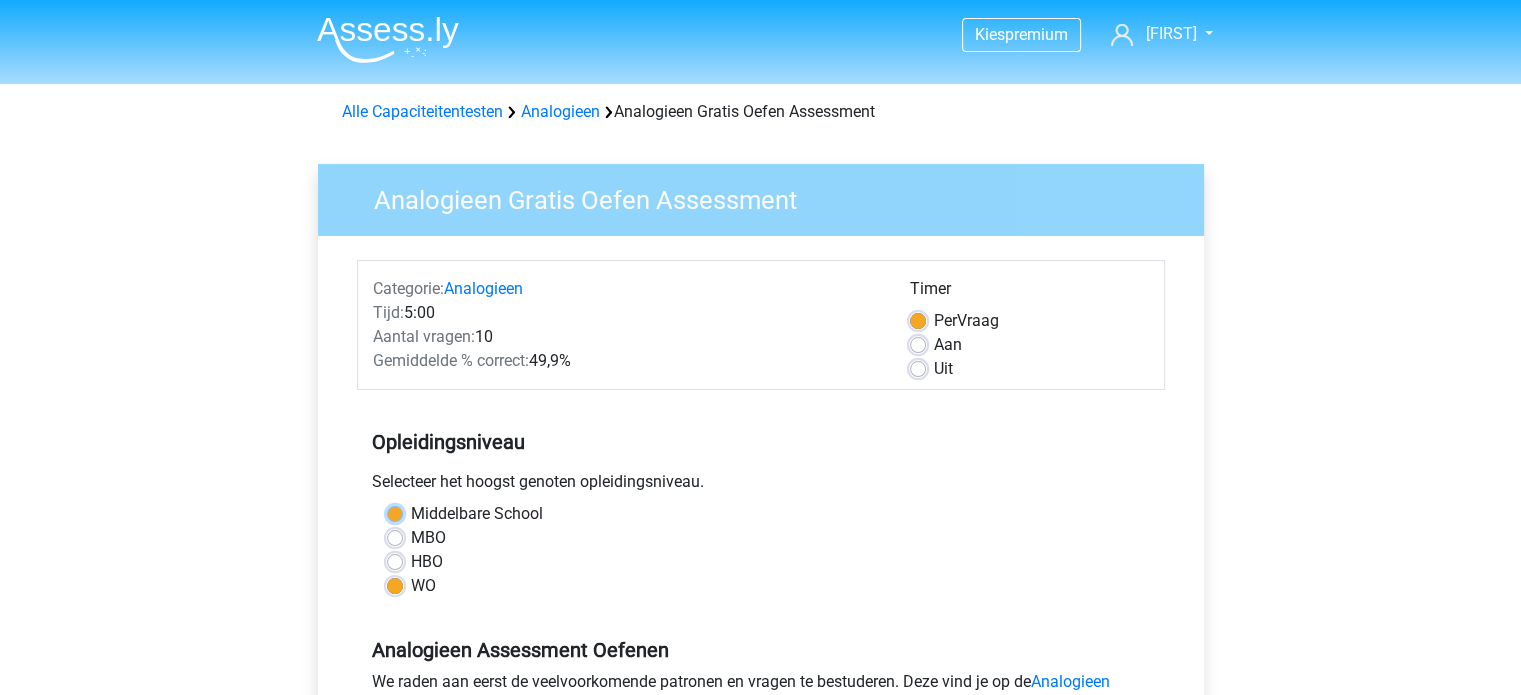 click on "Middelbare School" at bounding box center (395, 512) 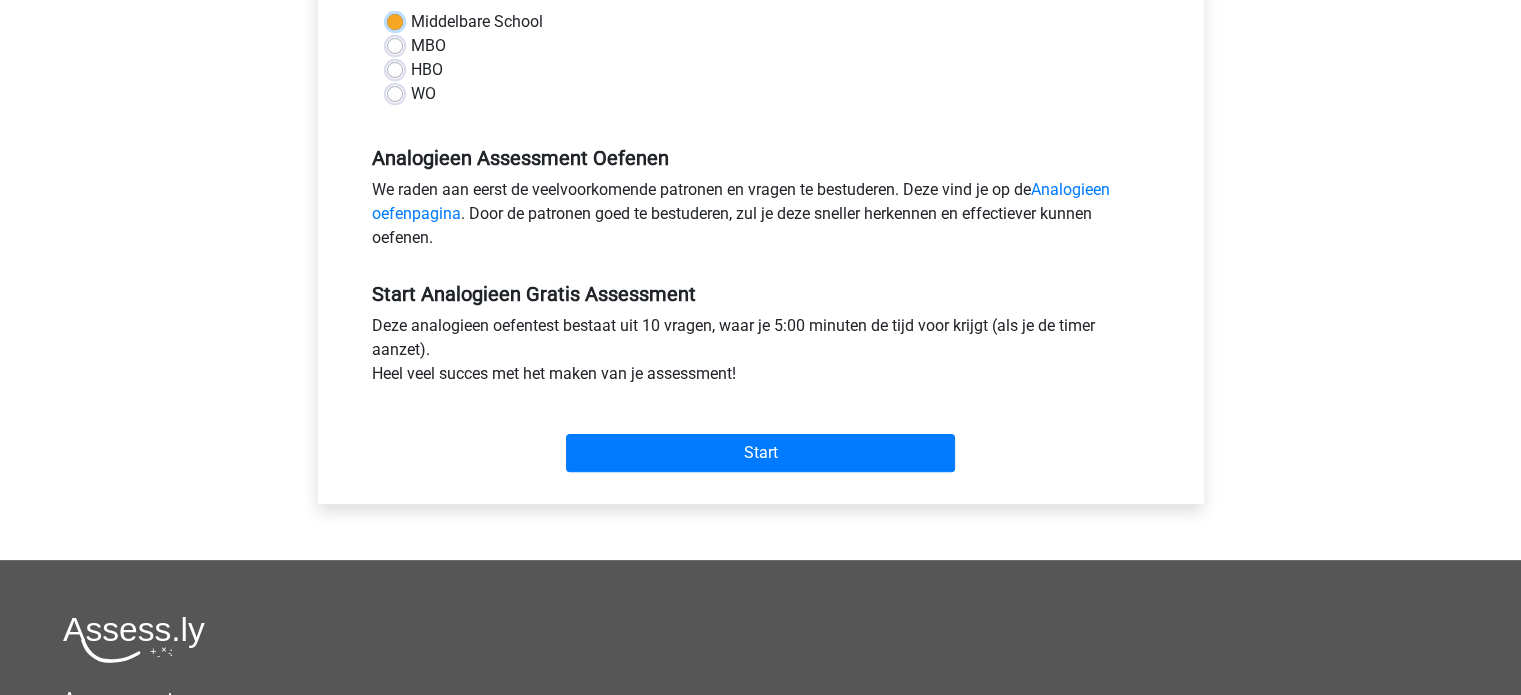 scroll, scrollTop: 522, scrollLeft: 0, axis: vertical 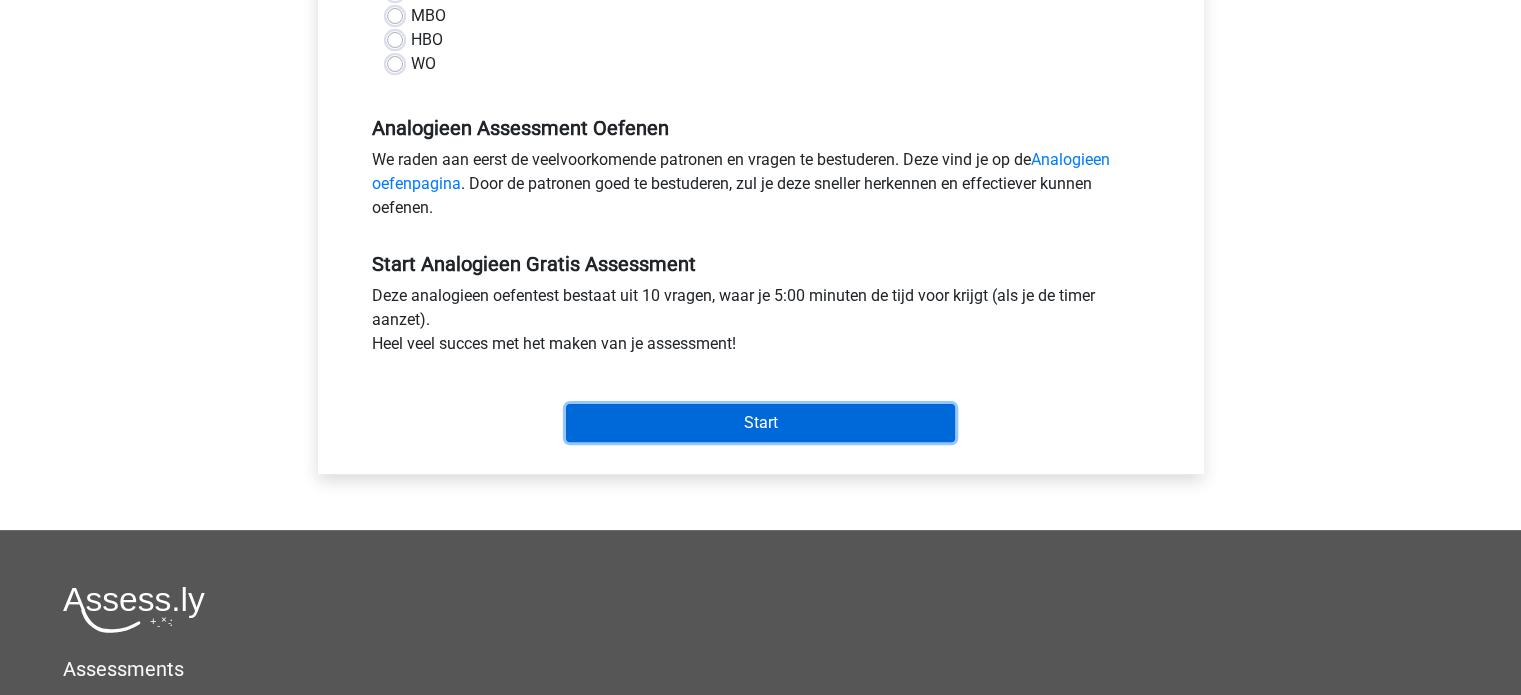 click on "Start" at bounding box center (760, 423) 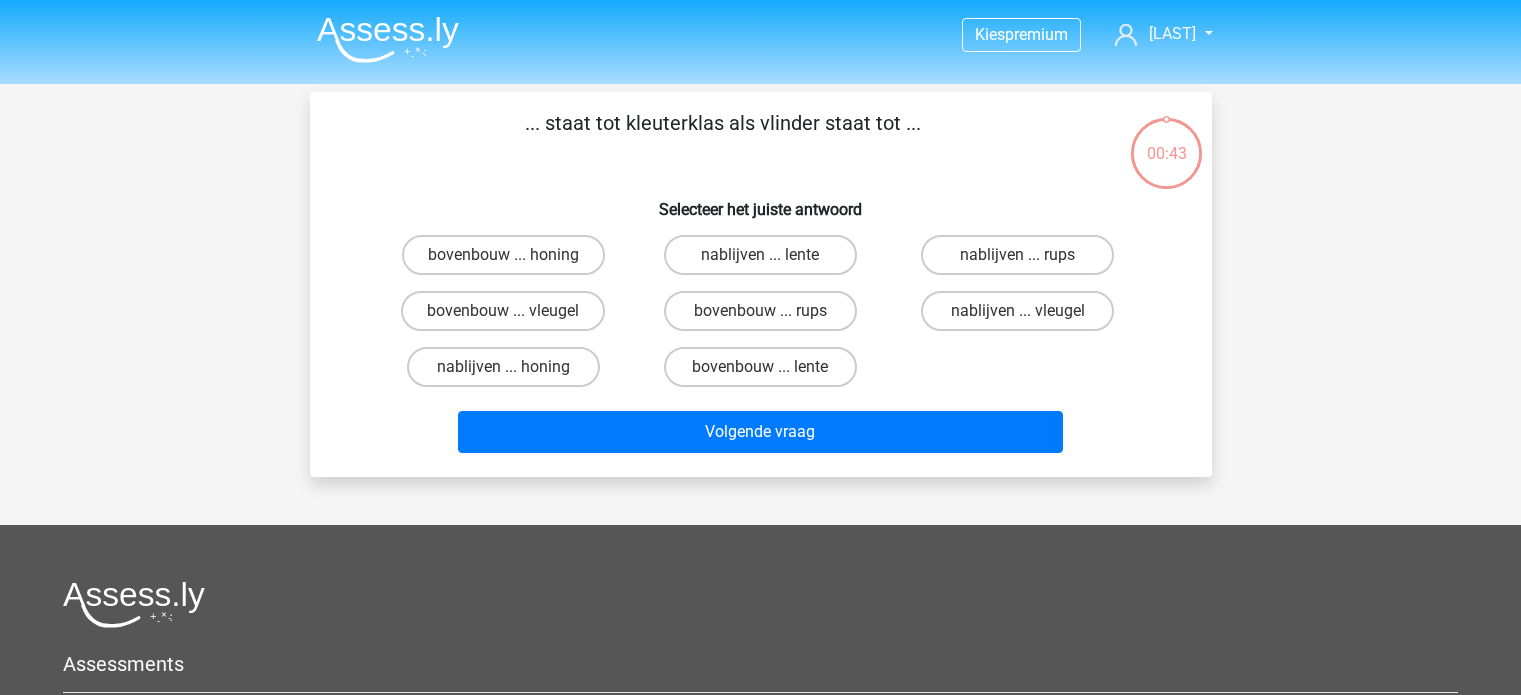 scroll, scrollTop: 0, scrollLeft: 0, axis: both 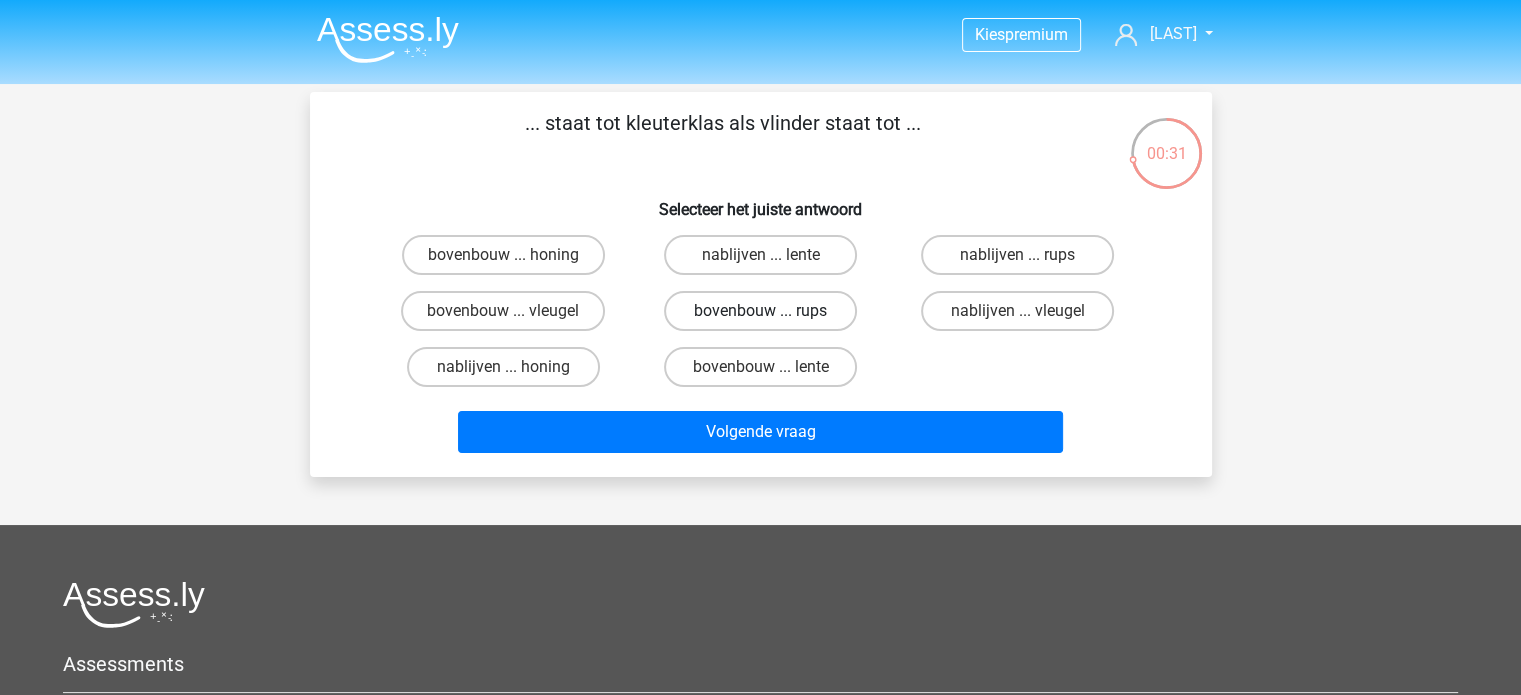 click on "bovenbouw ... rups" at bounding box center (760, 311) 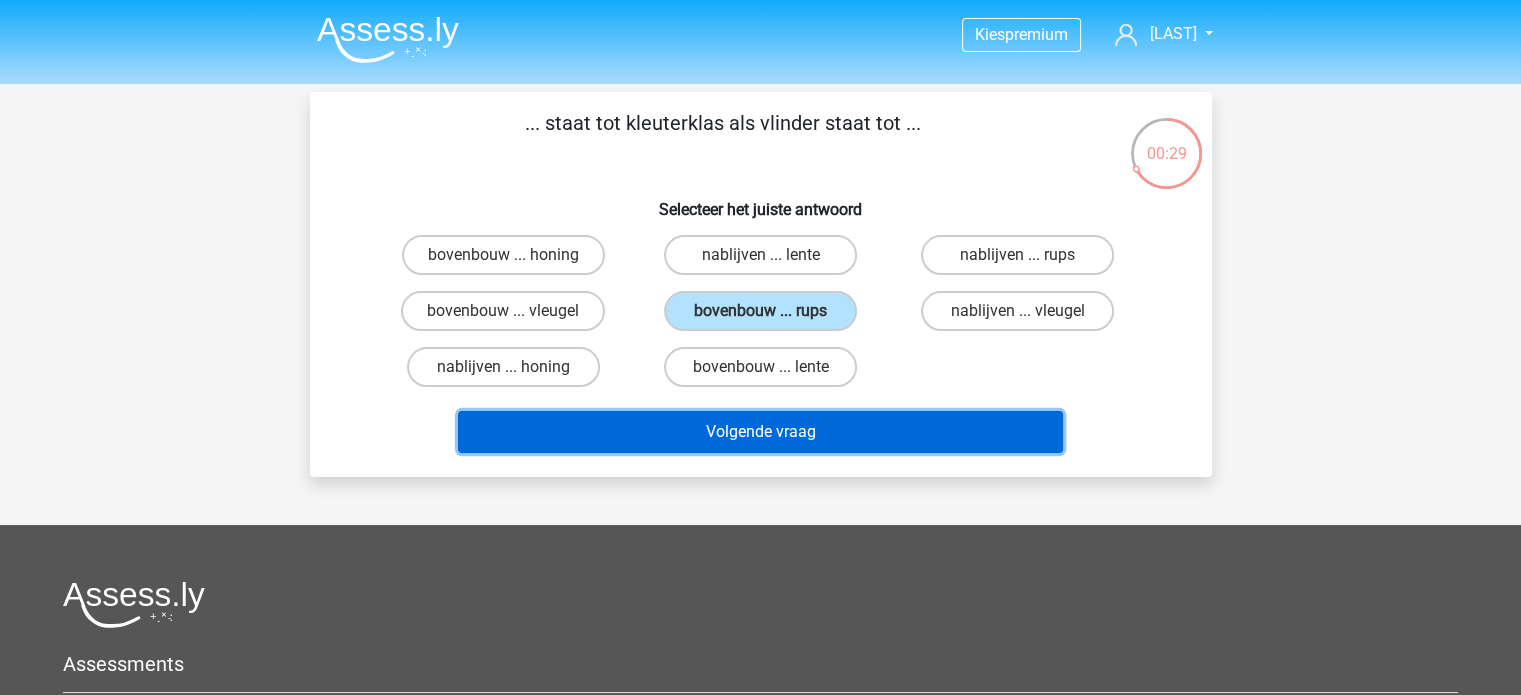 click on "Volgende vraag" at bounding box center [760, 432] 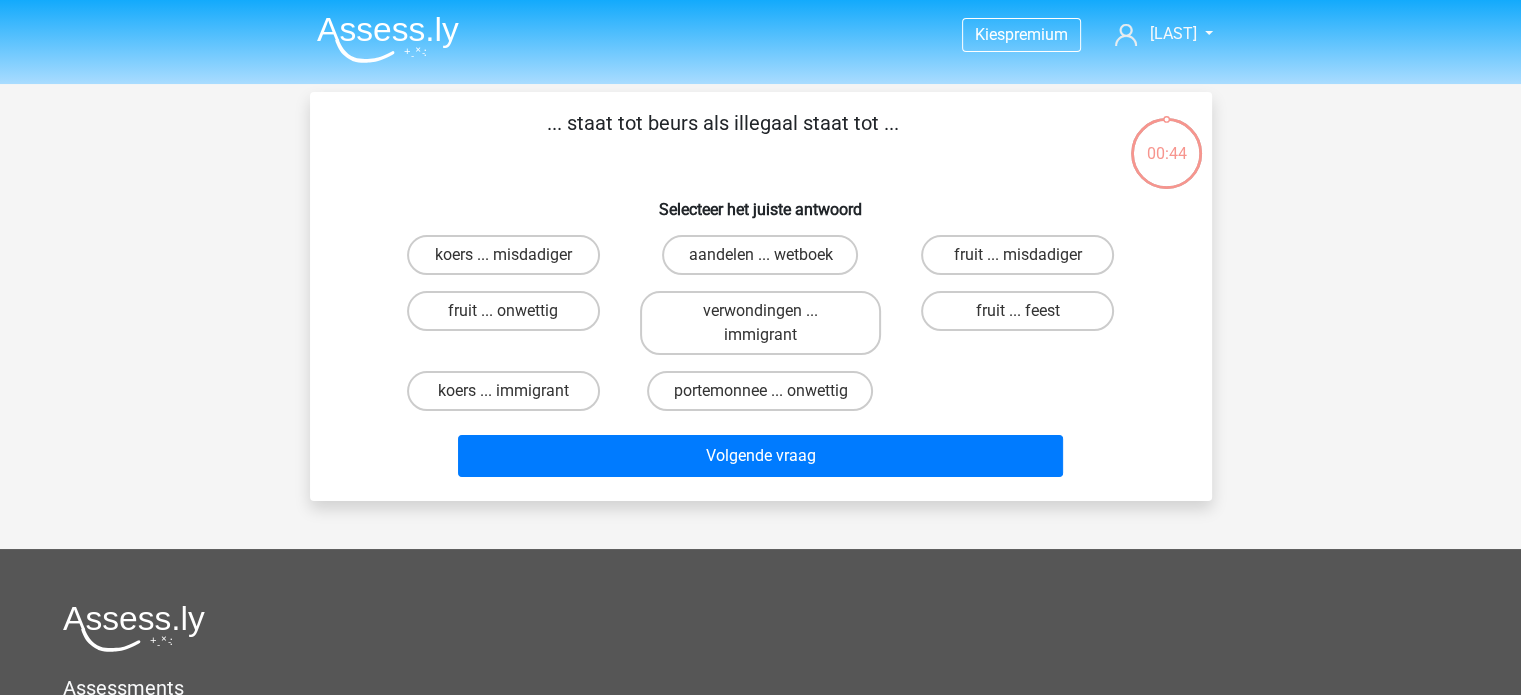 scroll, scrollTop: 92, scrollLeft: 0, axis: vertical 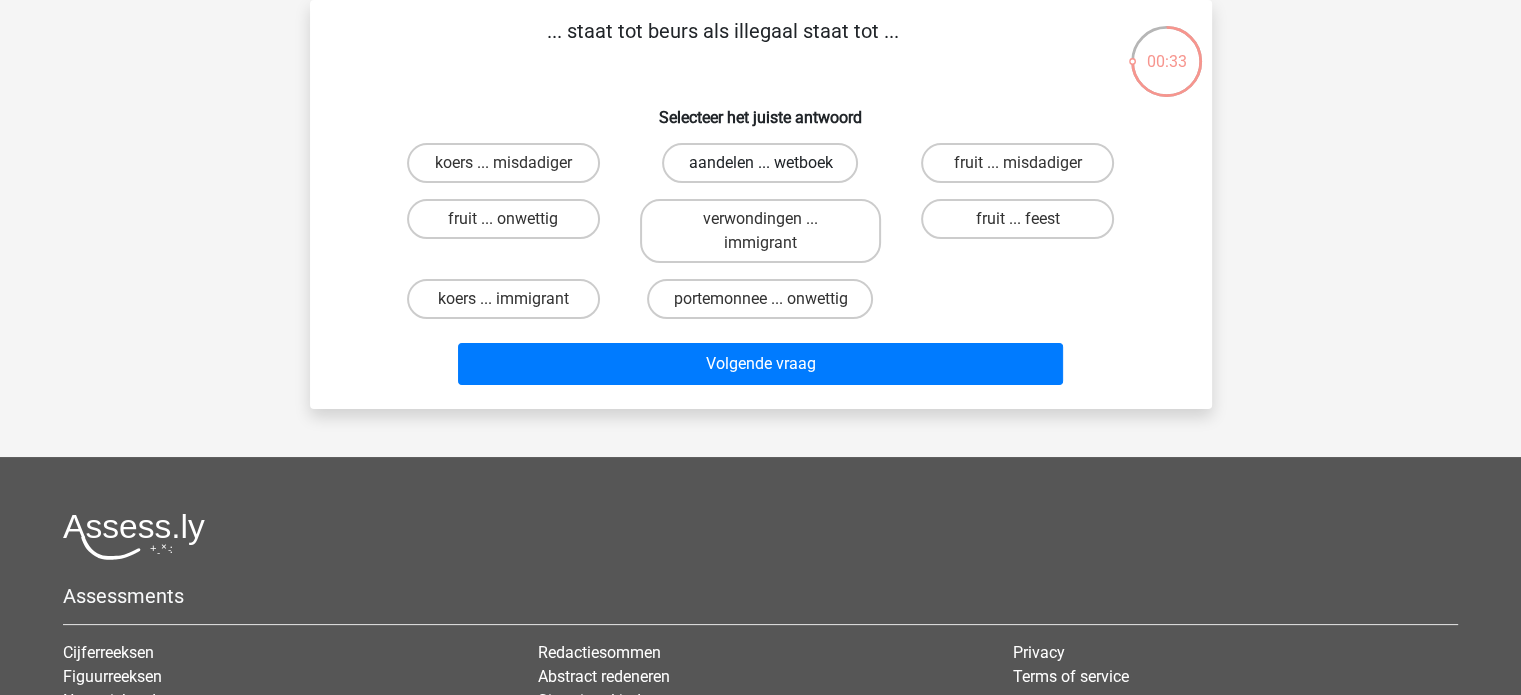 click on "aandelen ... wetboek" at bounding box center (760, 163) 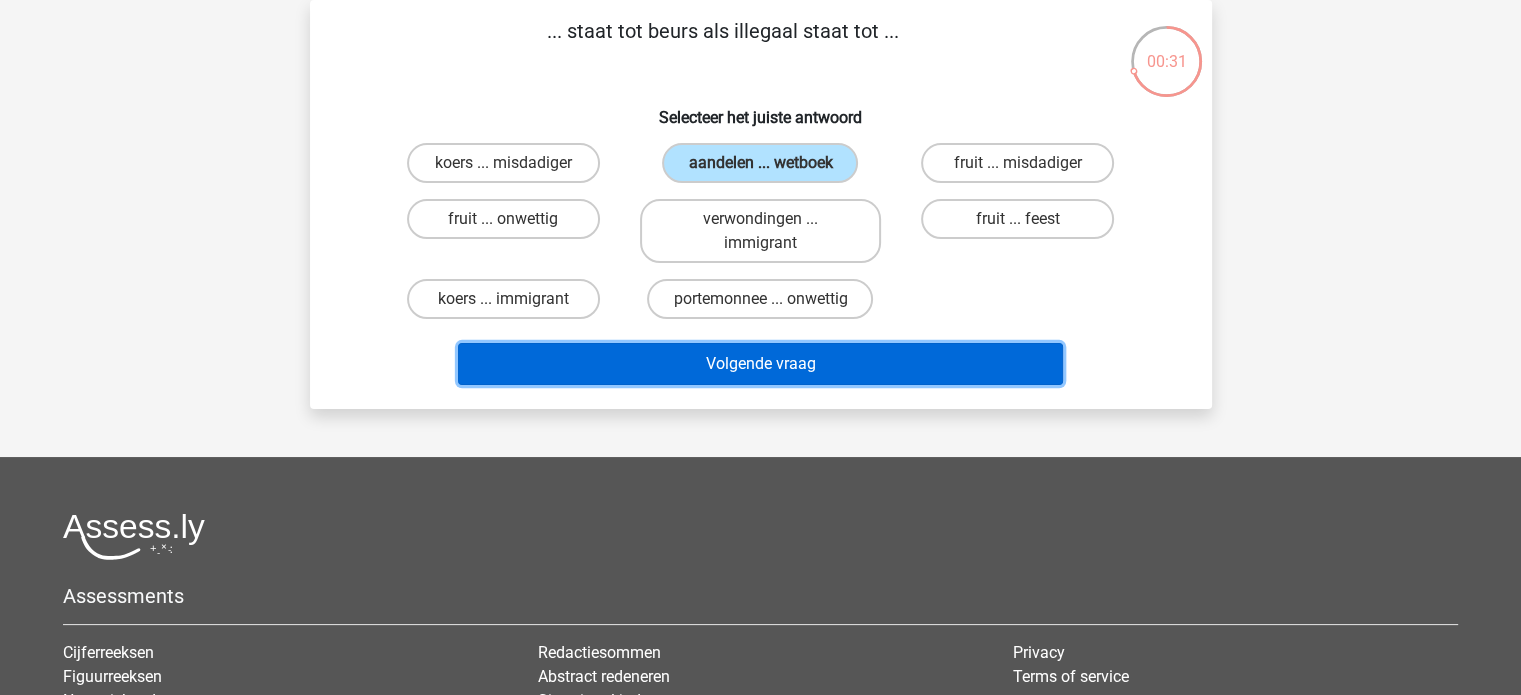 click on "Volgende vraag" at bounding box center (760, 364) 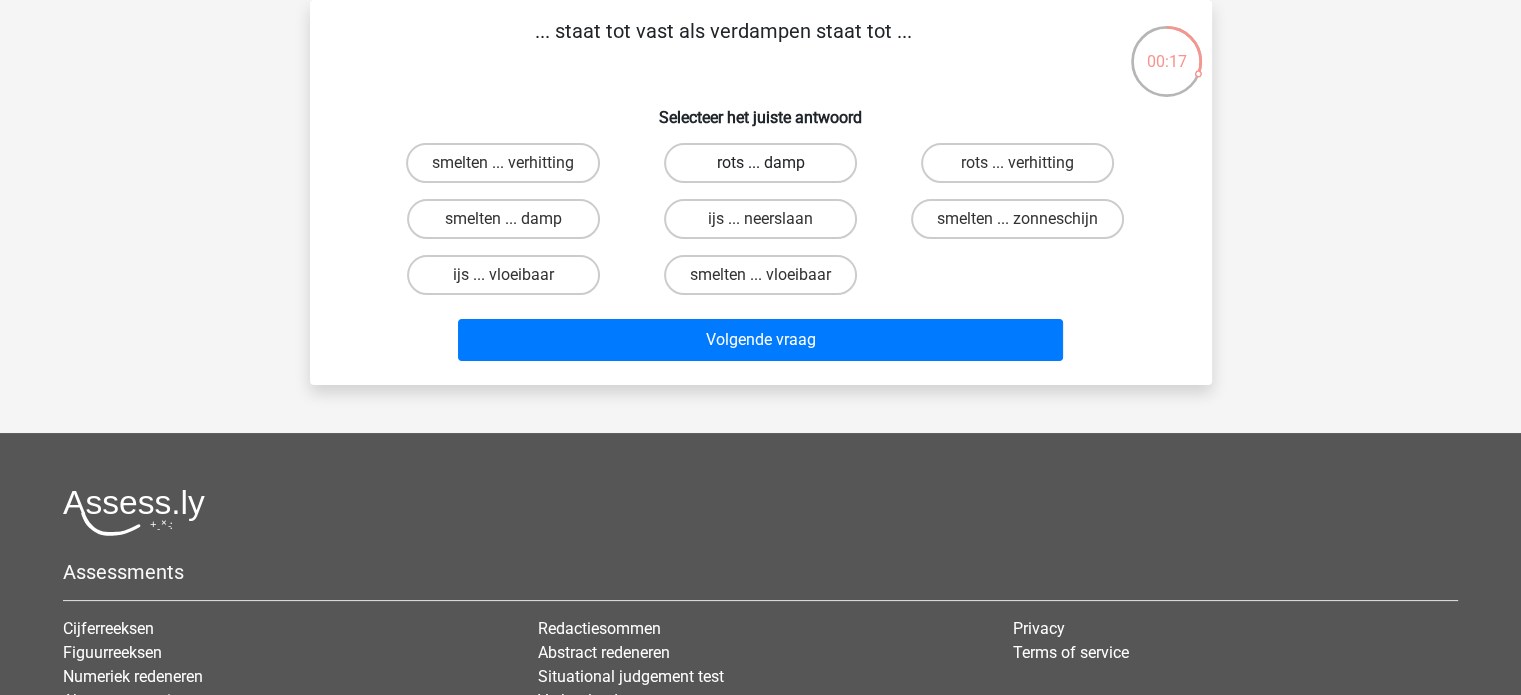 click on "rots ... damp" at bounding box center (760, 163) 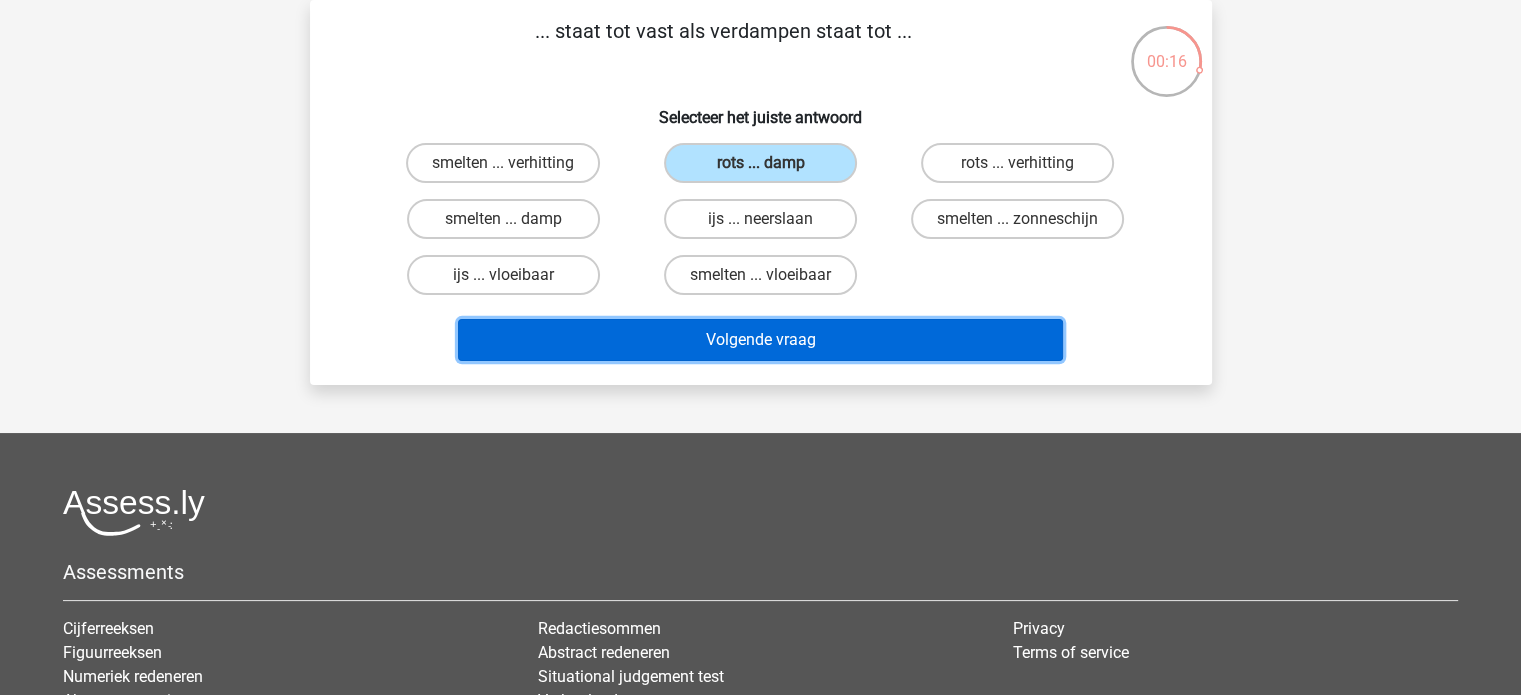 click on "Volgende vraag" at bounding box center [760, 340] 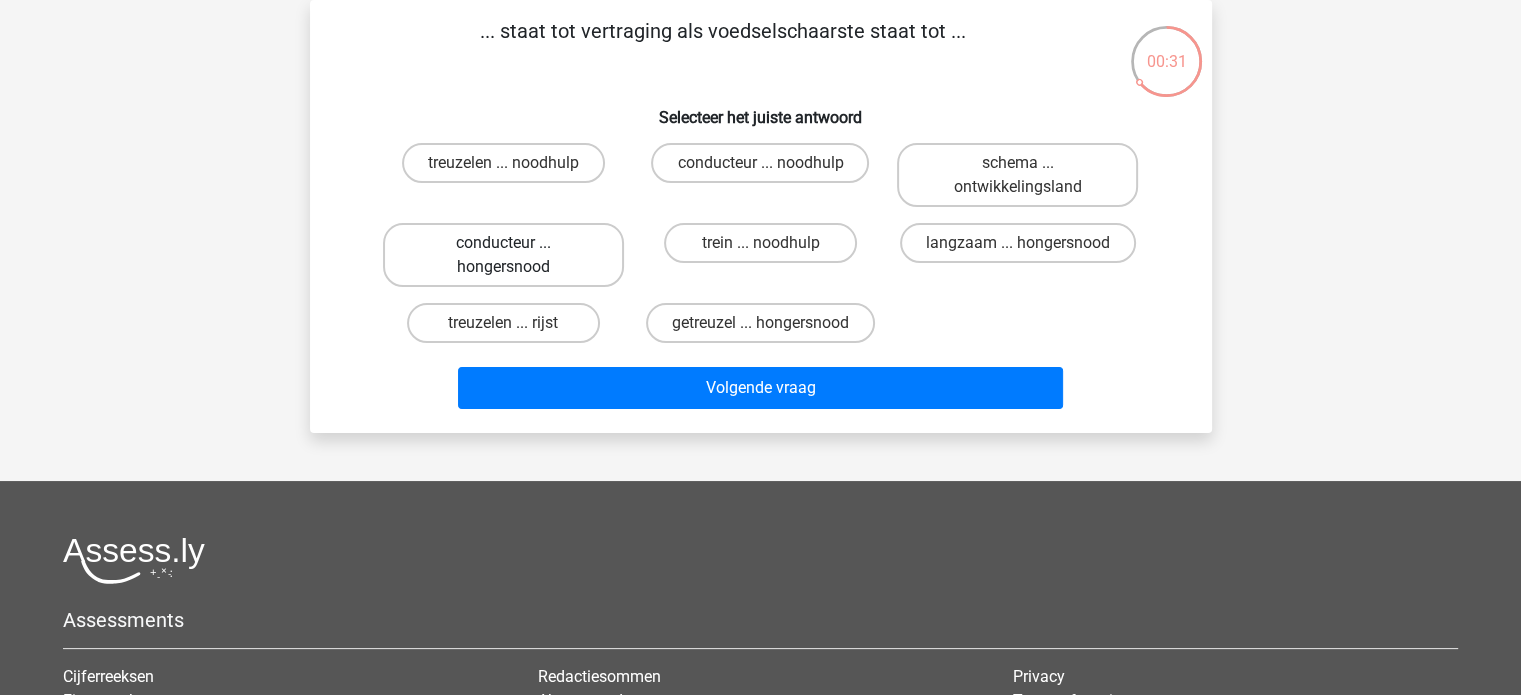 click on "conducteur ... hongersnood" at bounding box center [503, 255] 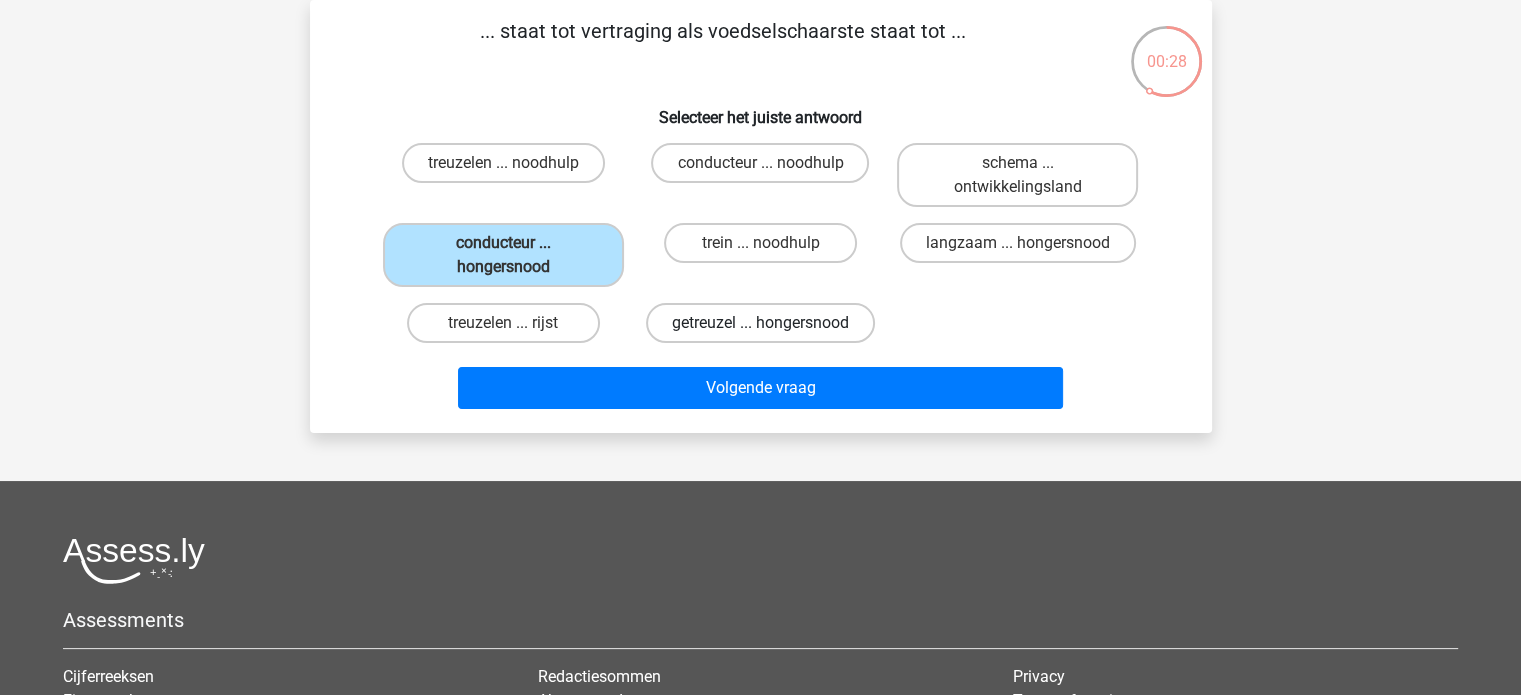 click on "getreuzel ... hongersnood" at bounding box center [760, 323] 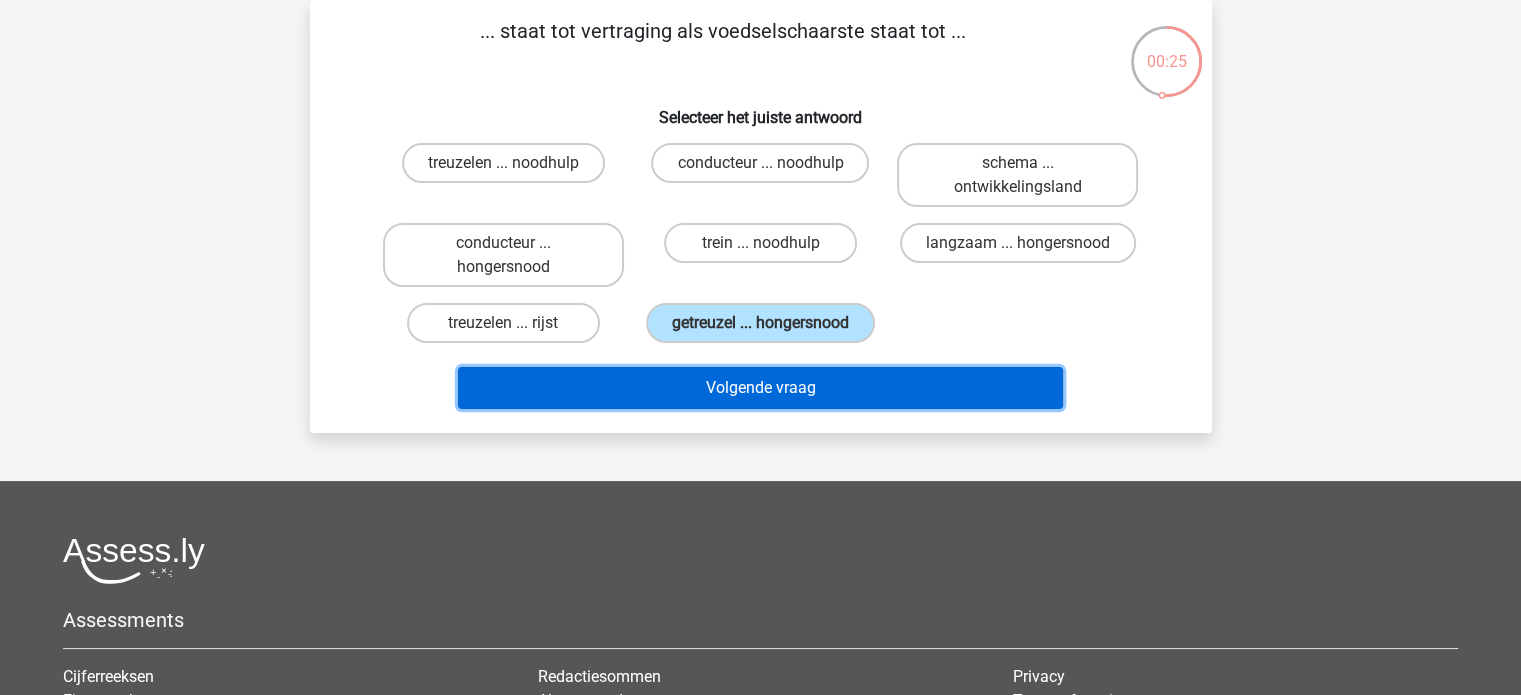 click on "Volgende vraag" at bounding box center (760, 388) 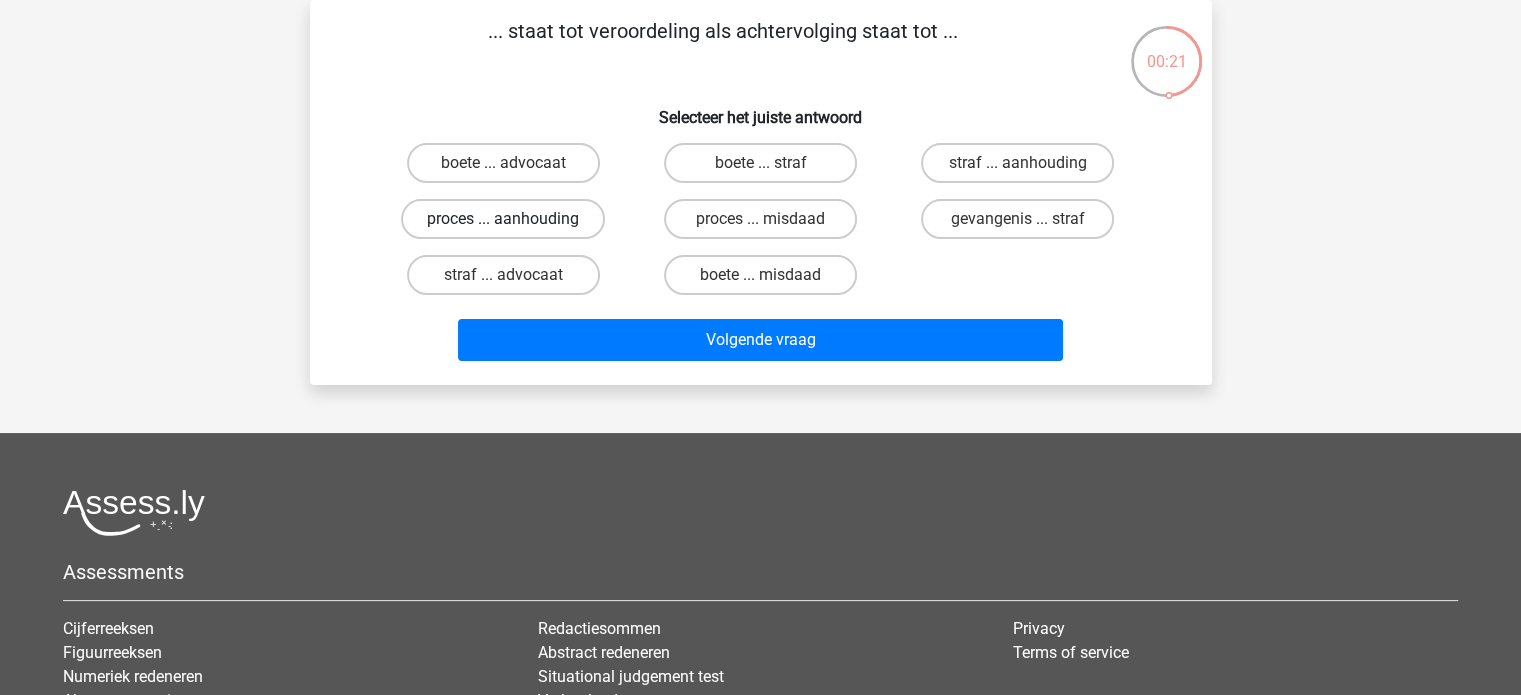 click on "proces ... aanhouding" at bounding box center [503, 219] 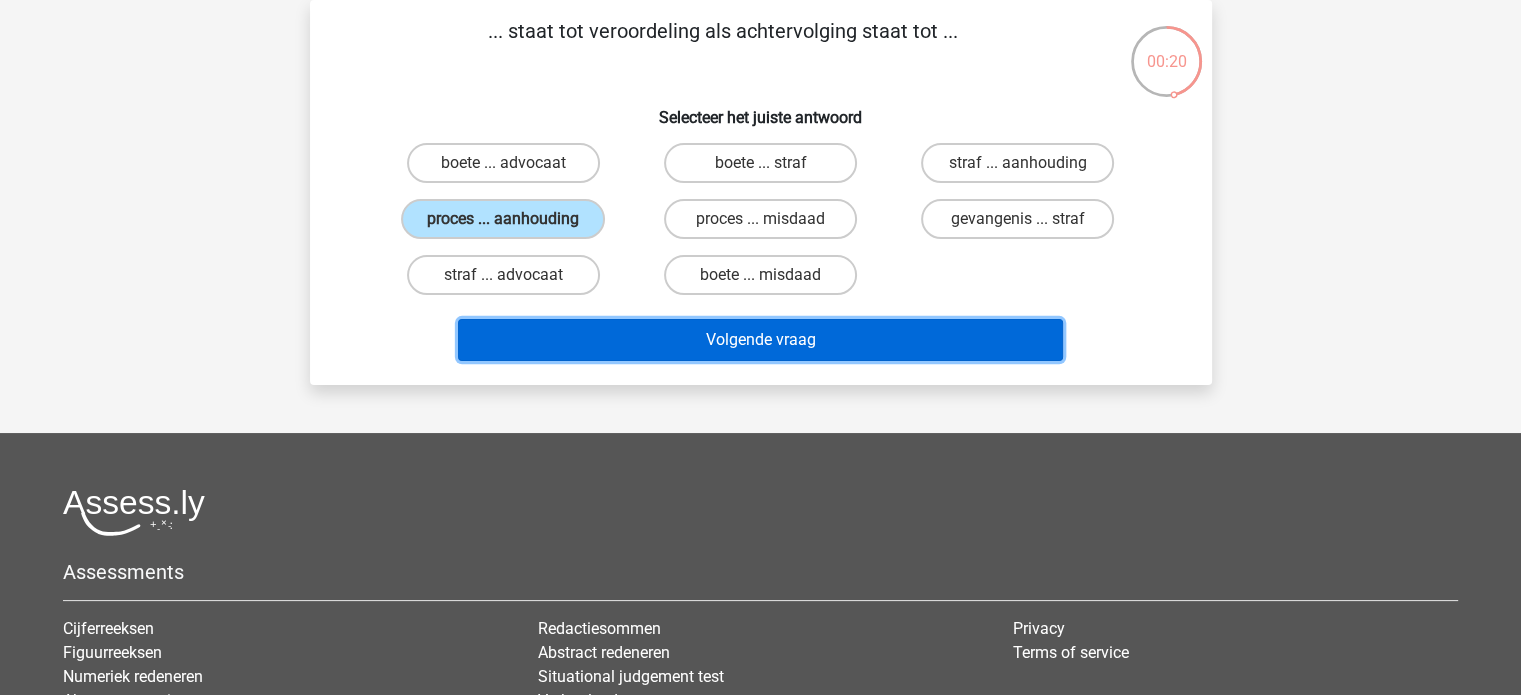 click on "Volgende vraag" at bounding box center [760, 340] 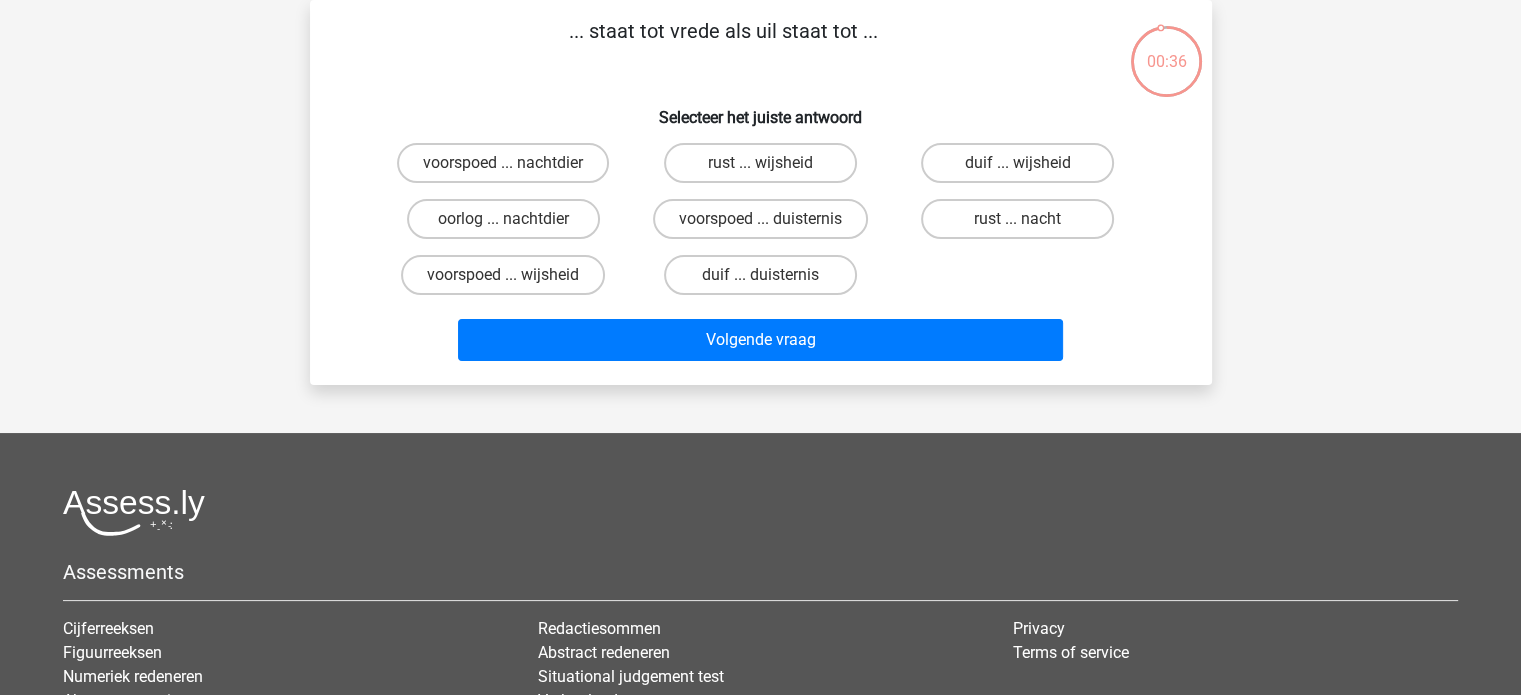scroll, scrollTop: 0, scrollLeft: 0, axis: both 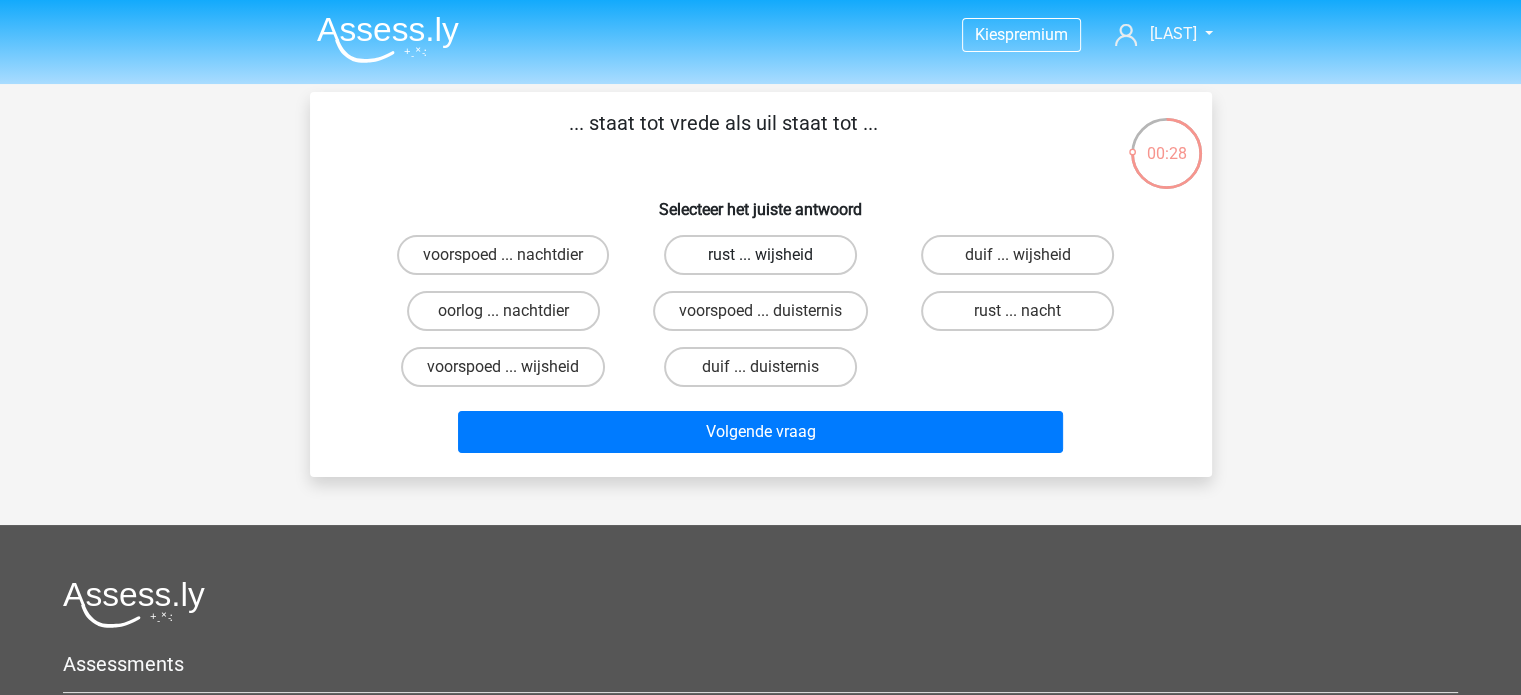 click on "rust ... wijsheid" at bounding box center [760, 255] 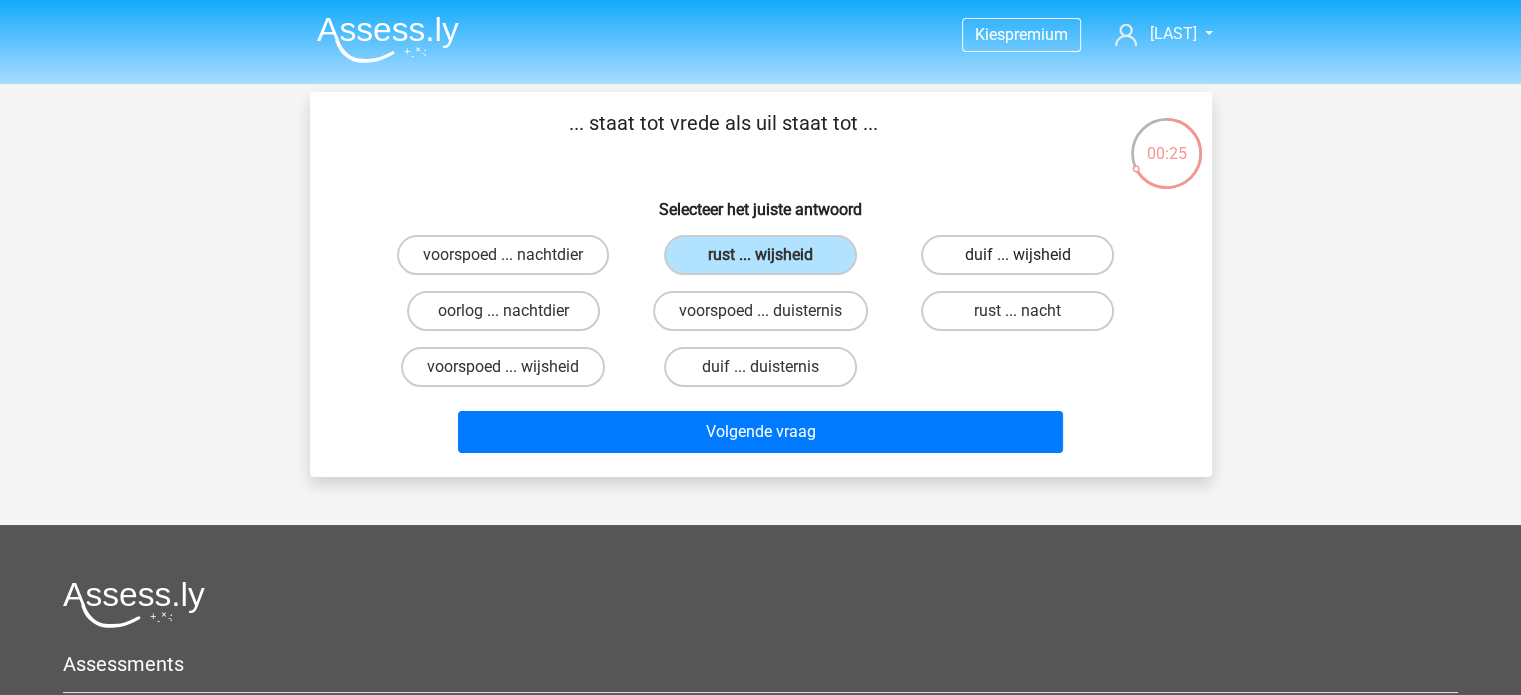click on "duif ... wijsheid" at bounding box center [1017, 255] 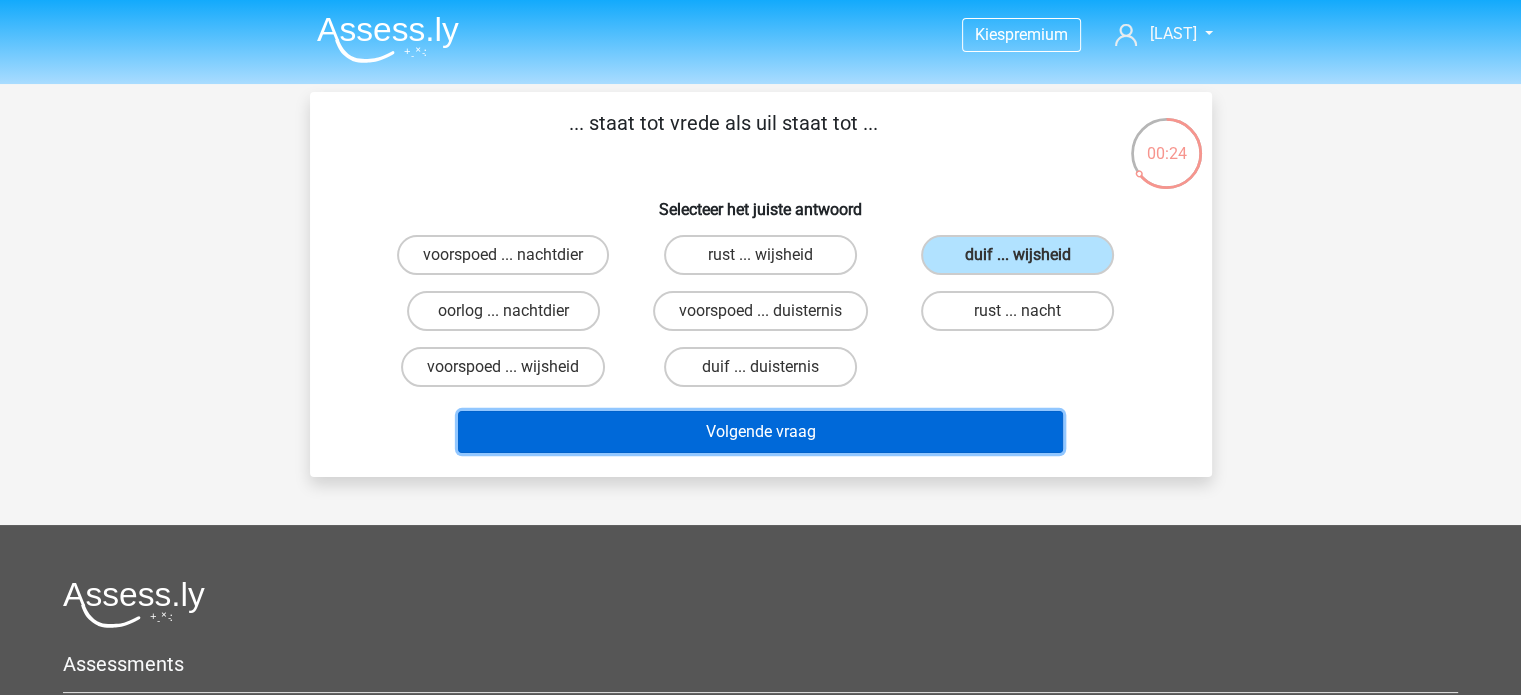 click on "Volgende vraag" at bounding box center [760, 432] 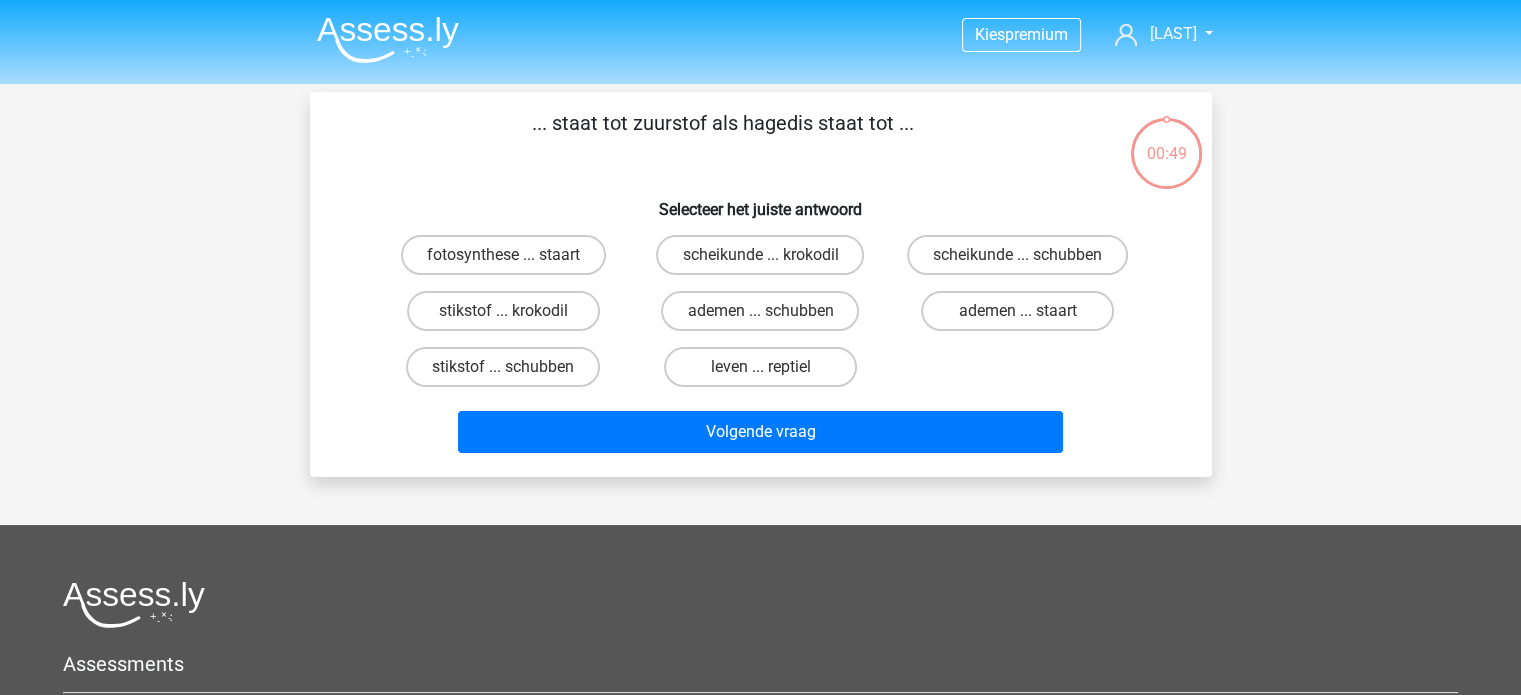 scroll, scrollTop: 92, scrollLeft: 0, axis: vertical 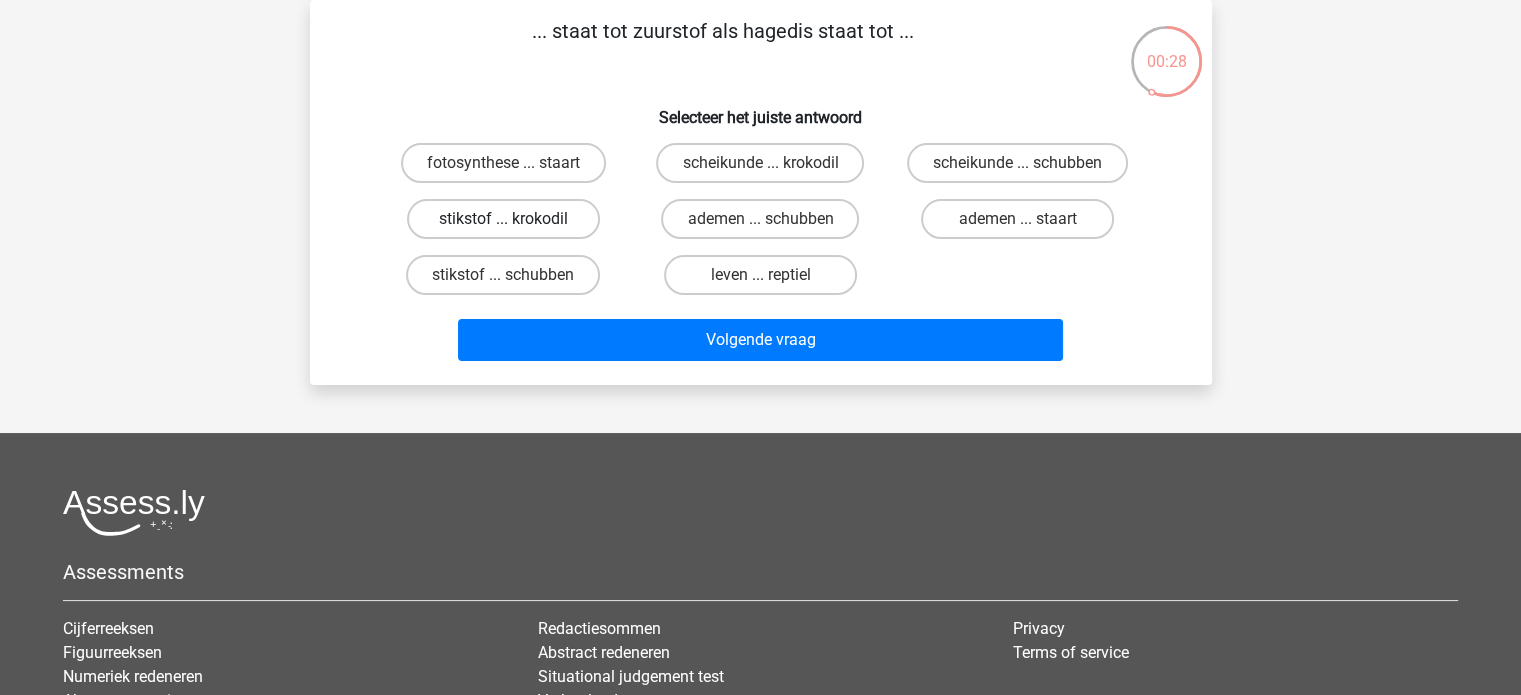 click on "stikstof ... krokodil" at bounding box center [503, 219] 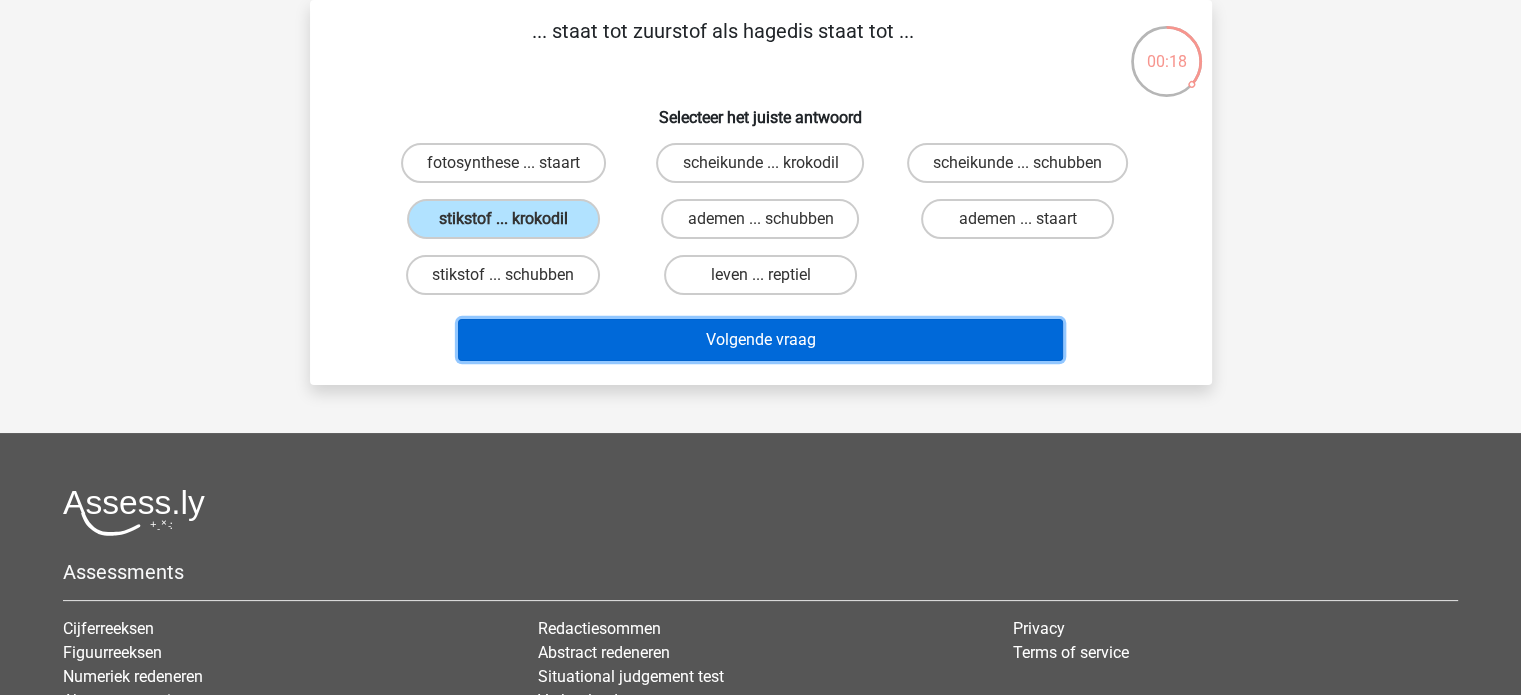 click on "Volgende vraag" at bounding box center (760, 340) 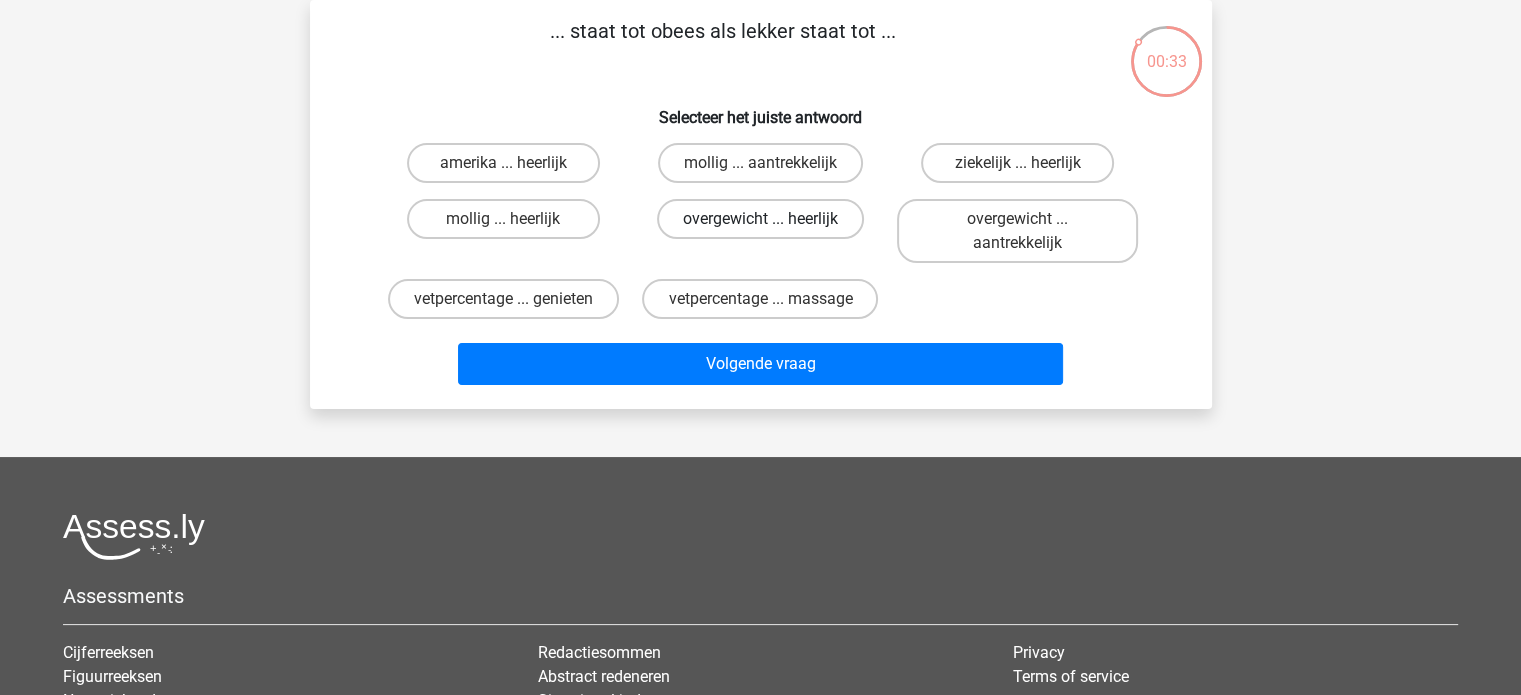 click on "overgewicht ... heerlijk" at bounding box center (760, 219) 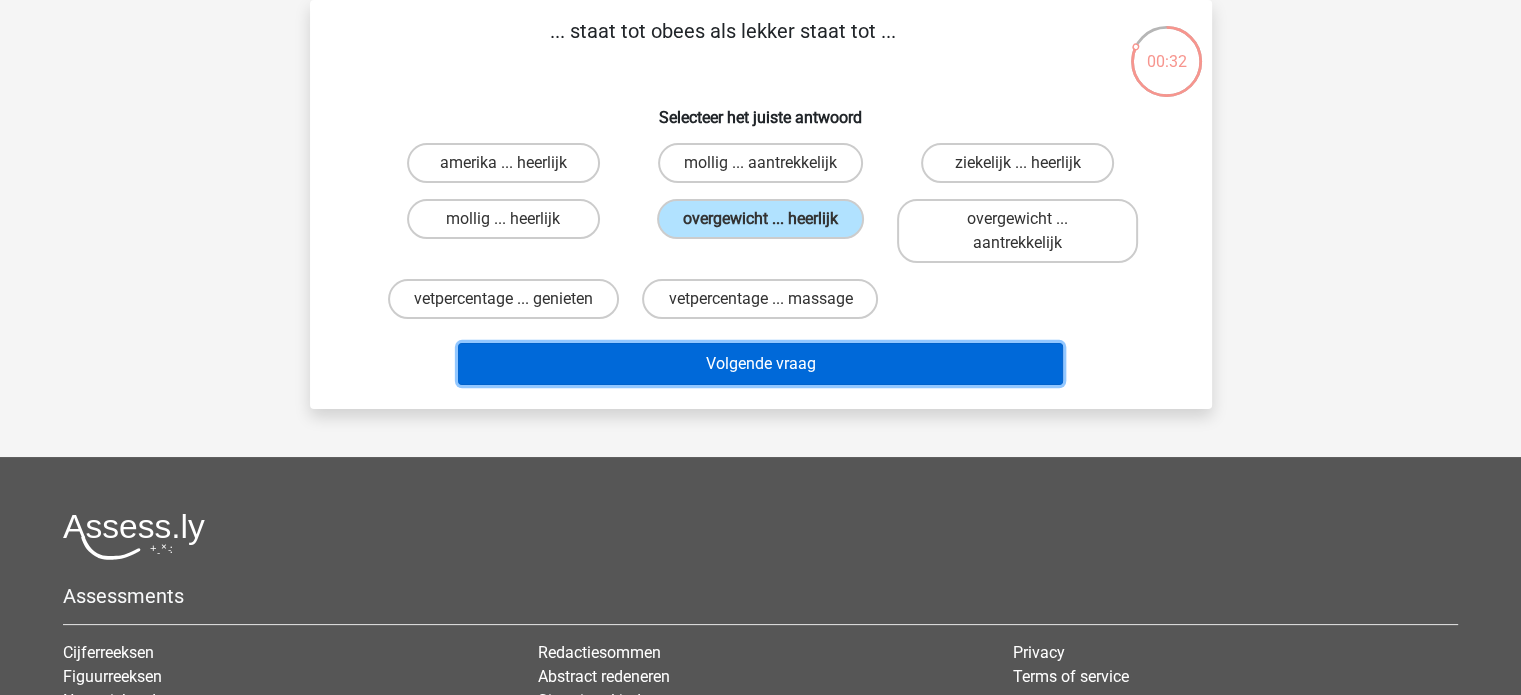 click on "Volgende vraag" at bounding box center (760, 364) 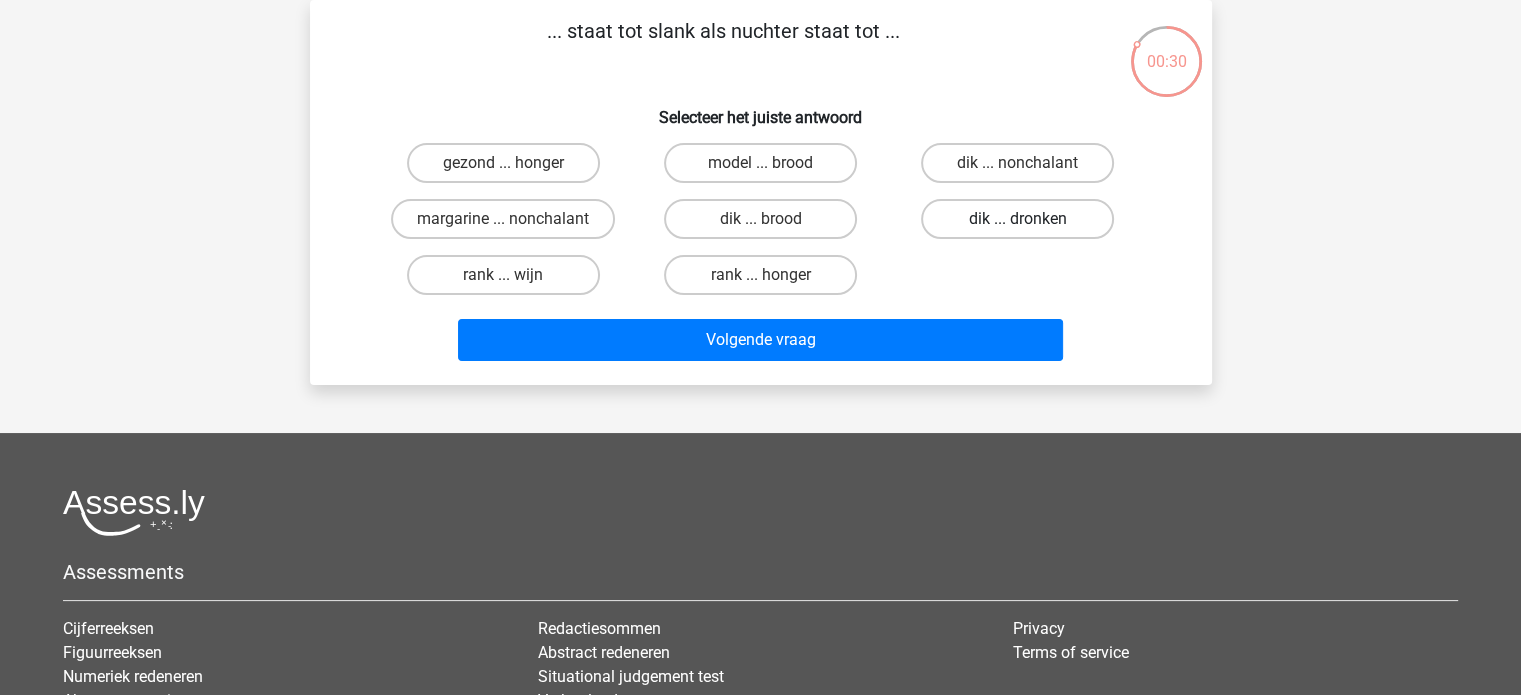 click on "dik ... dronken" at bounding box center (1017, 219) 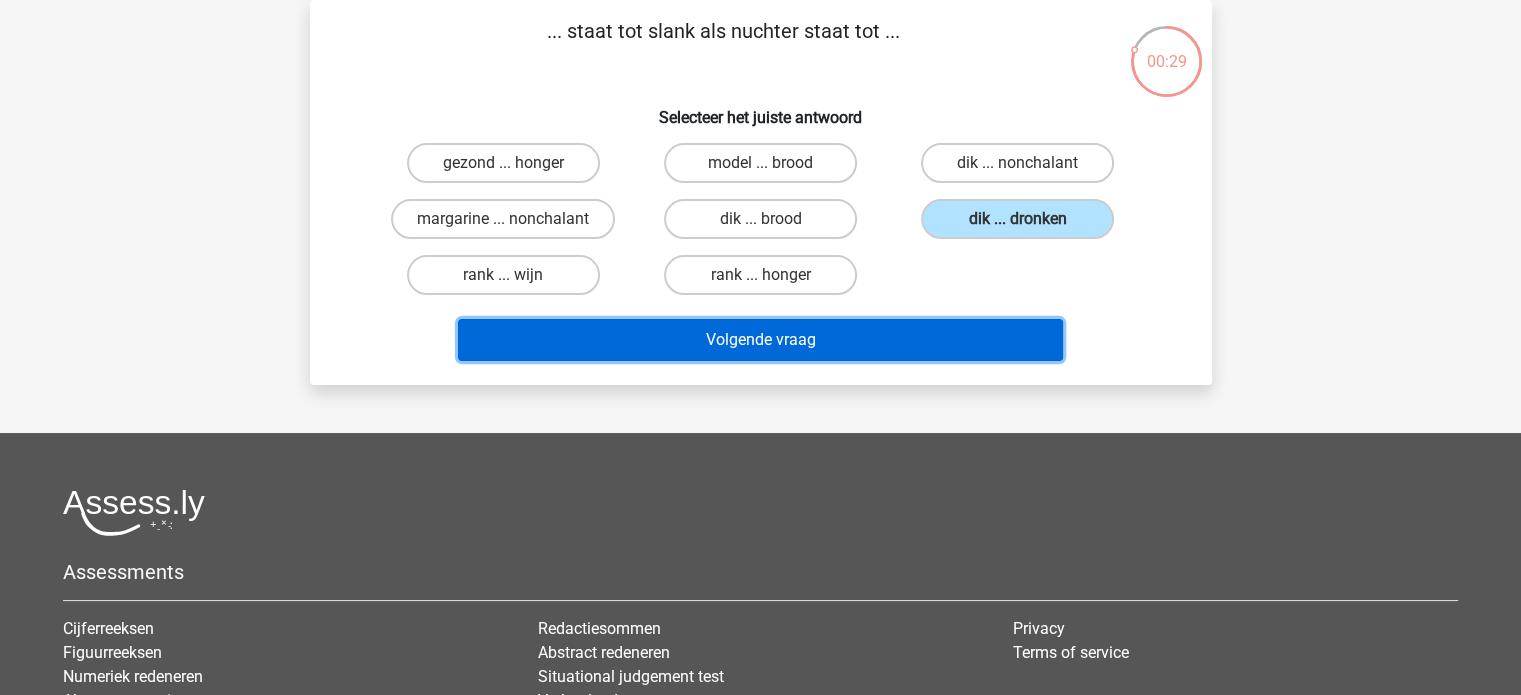 click on "Volgende vraag" at bounding box center (760, 340) 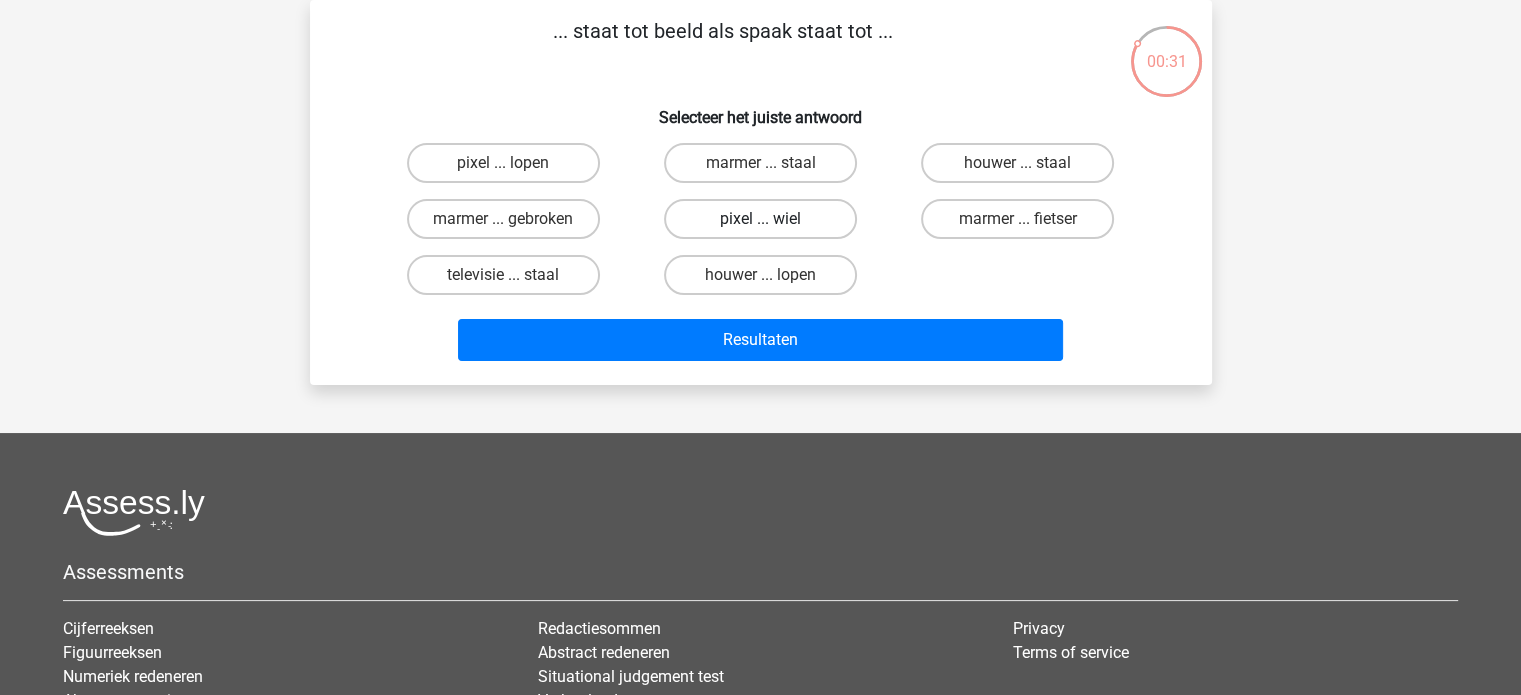click on "pixel ... wiel" at bounding box center (760, 219) 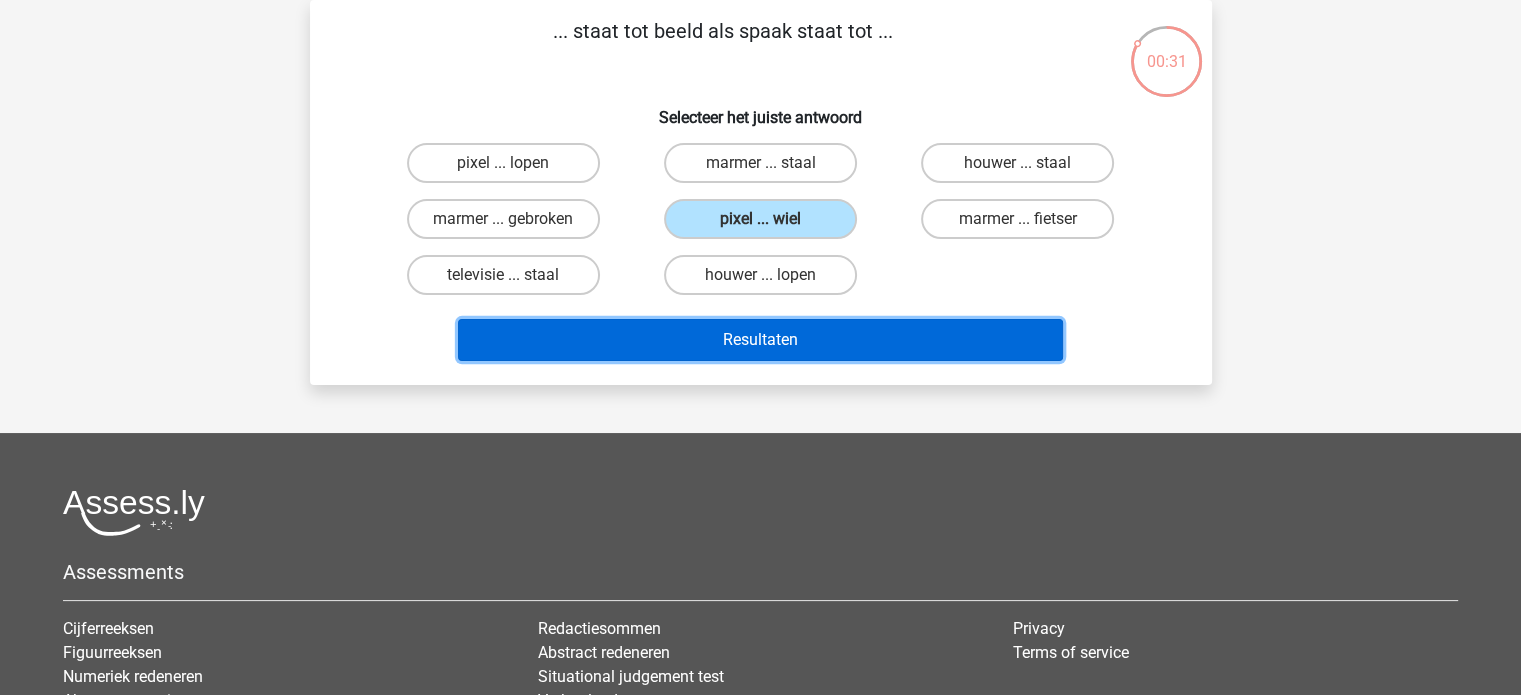 click on "Resultaten" at bounding box center [760, 340] 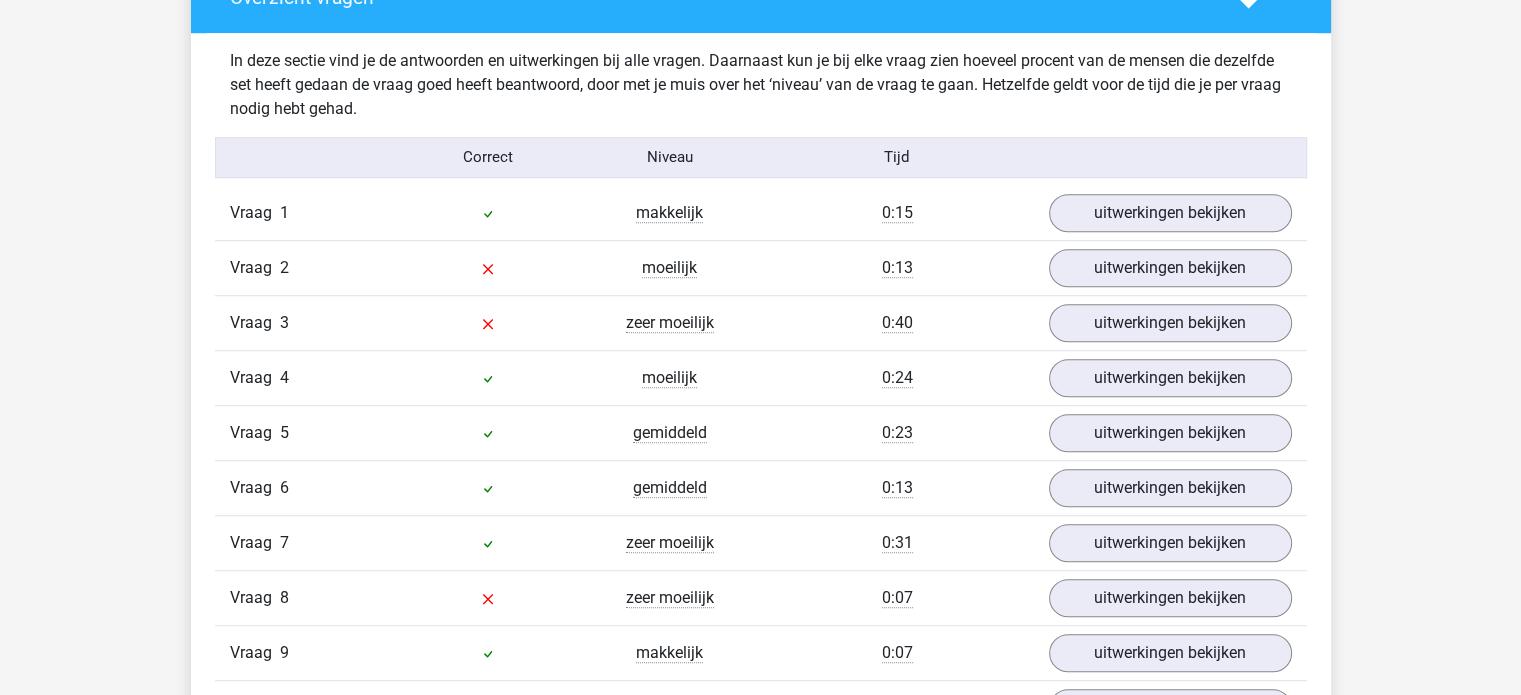 scroll, scrollTop: 1540, scrollLeft: 0, axis: vertical 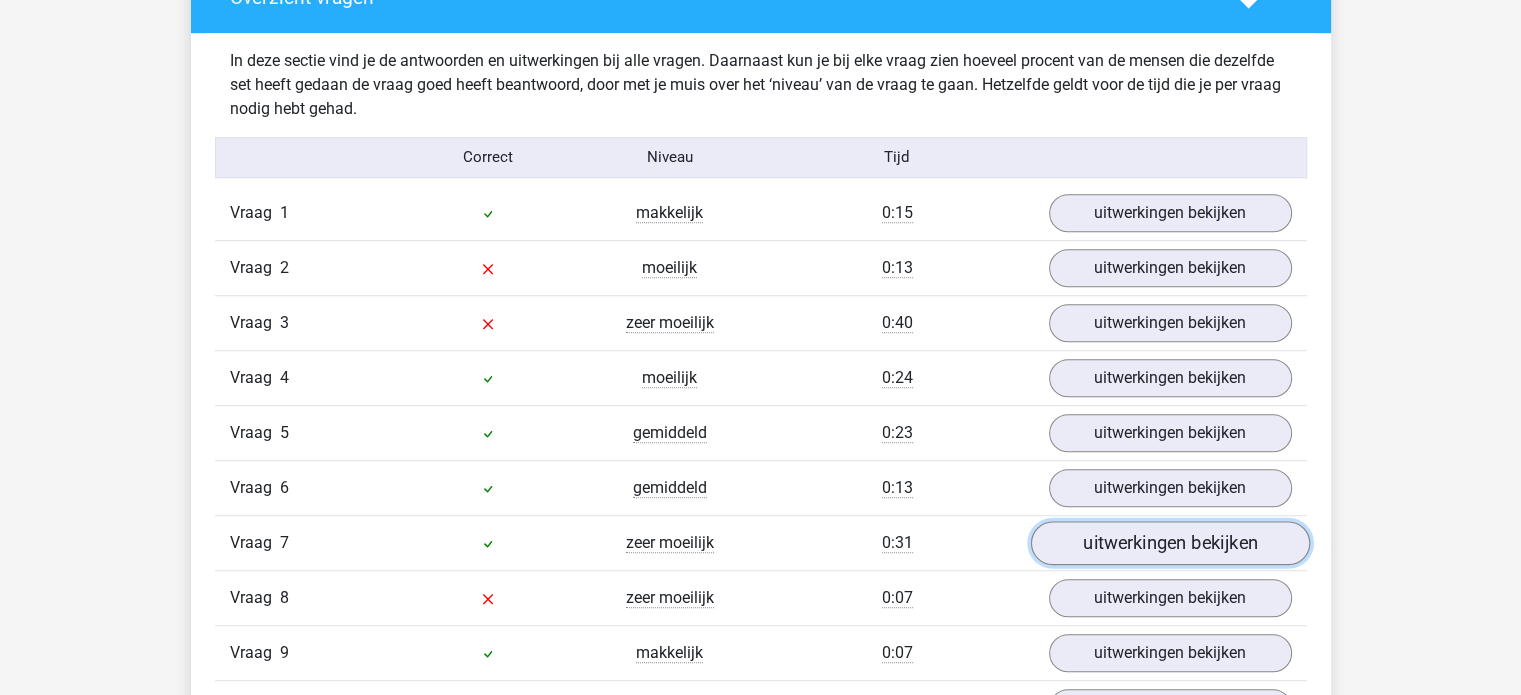 click on "uitwerkingen bekijken" at bounding box center [1169, 543] 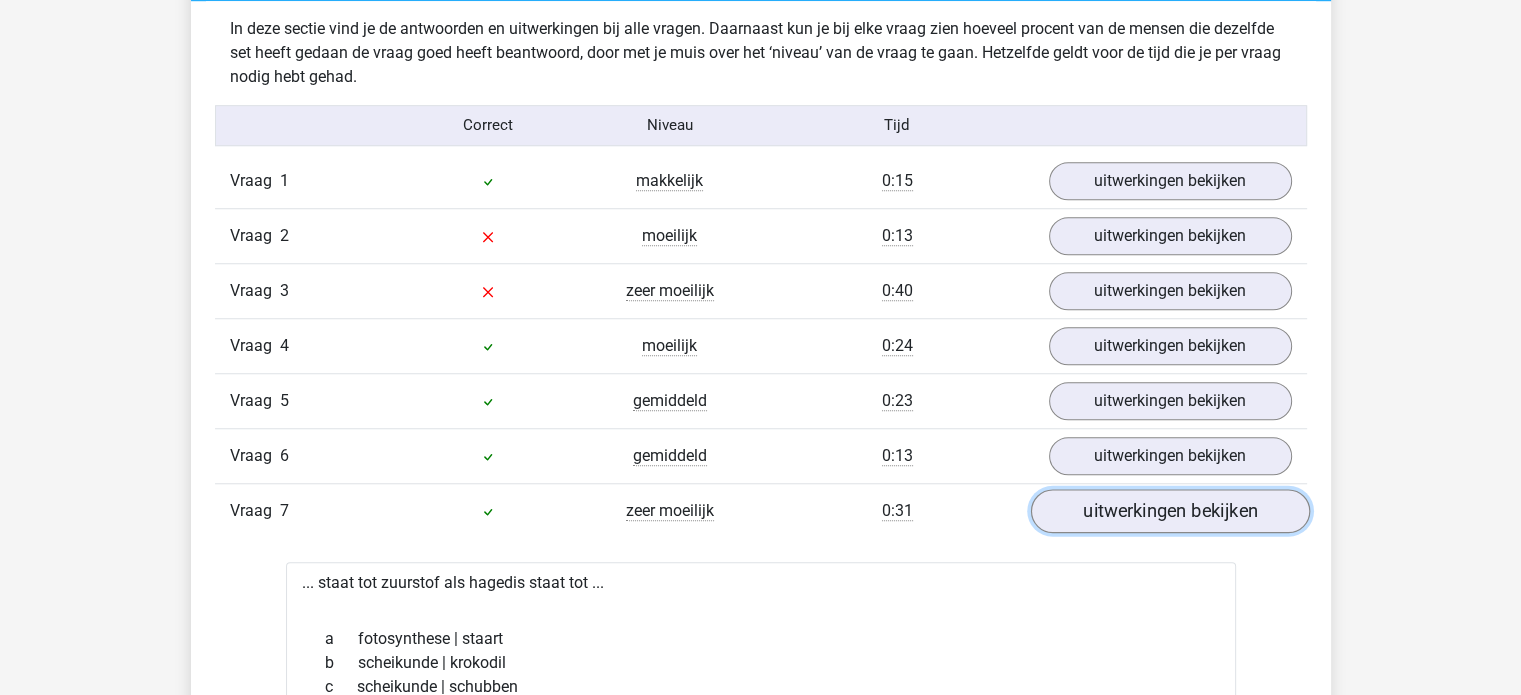 scroll, scrollTop: 1572, scrollLeft: 0, axis: vertical 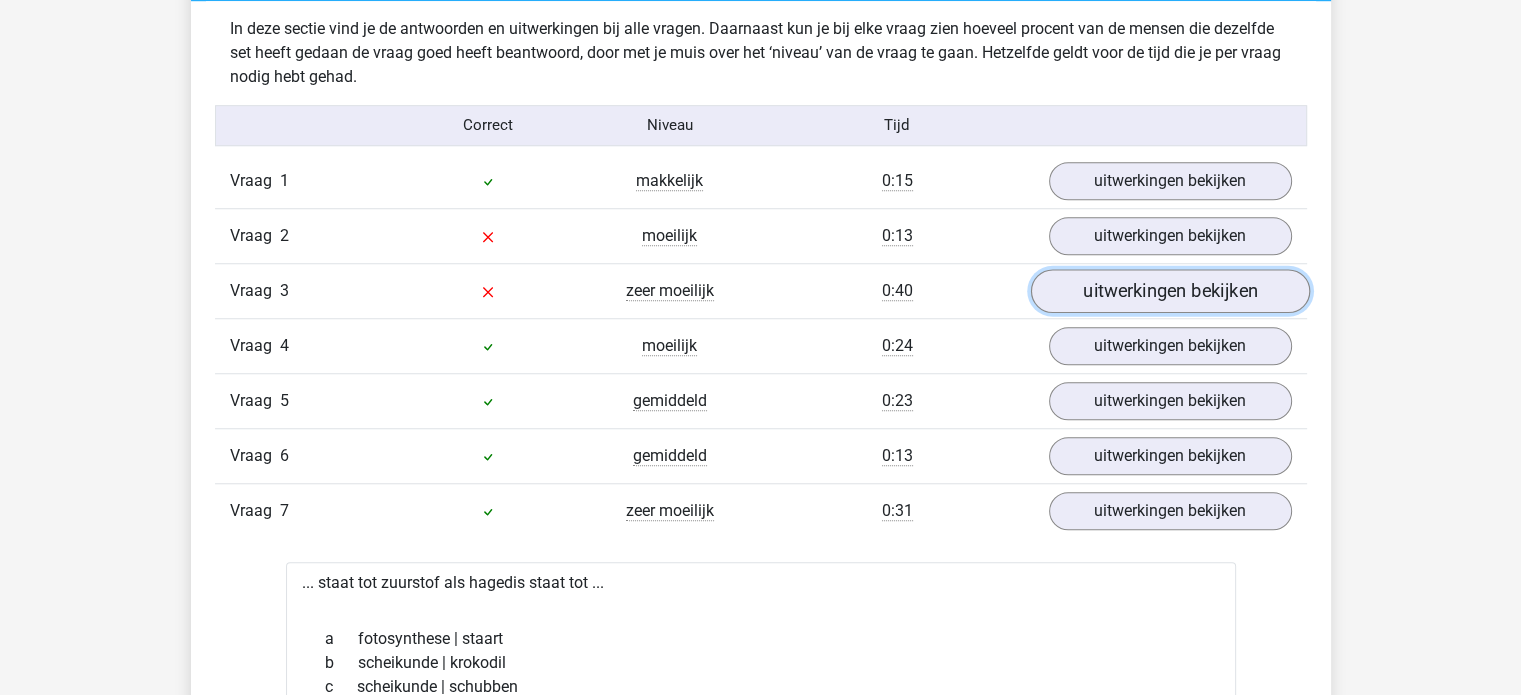 click on "uitwerkingen bekijken" at bounding box center (1169, 291) 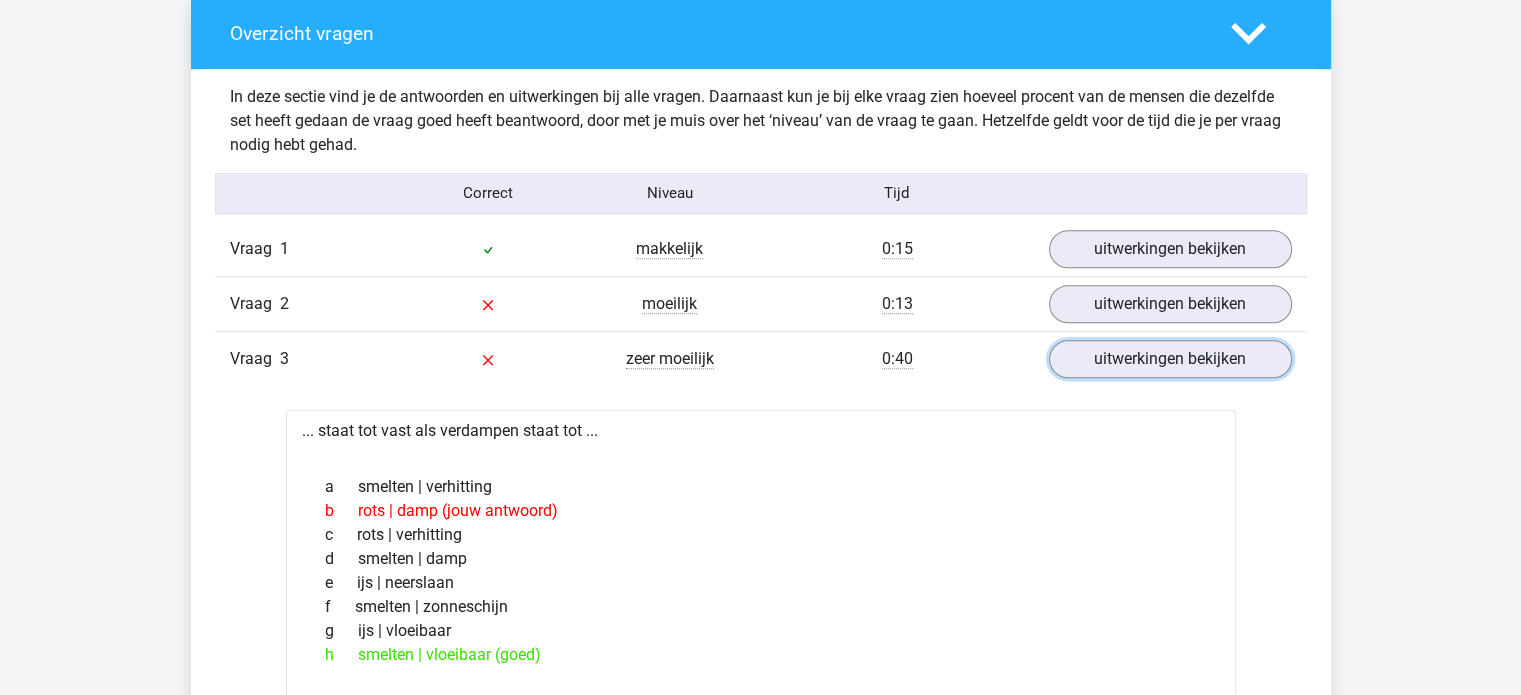 scroll, scrollTop: 1483, scrollLeft: 0, axis: vertical 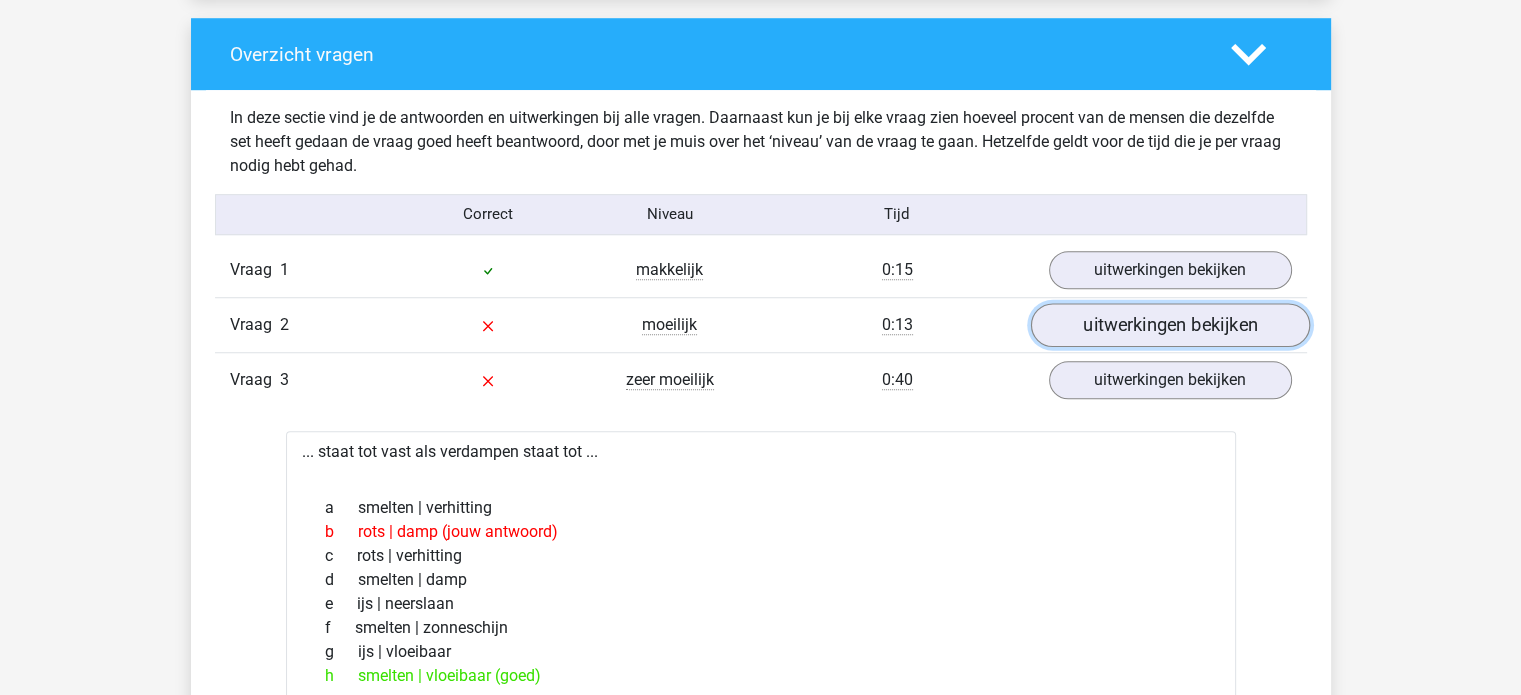 click on "uitwerkingen bekijken" at bounding box center [1169, 325] 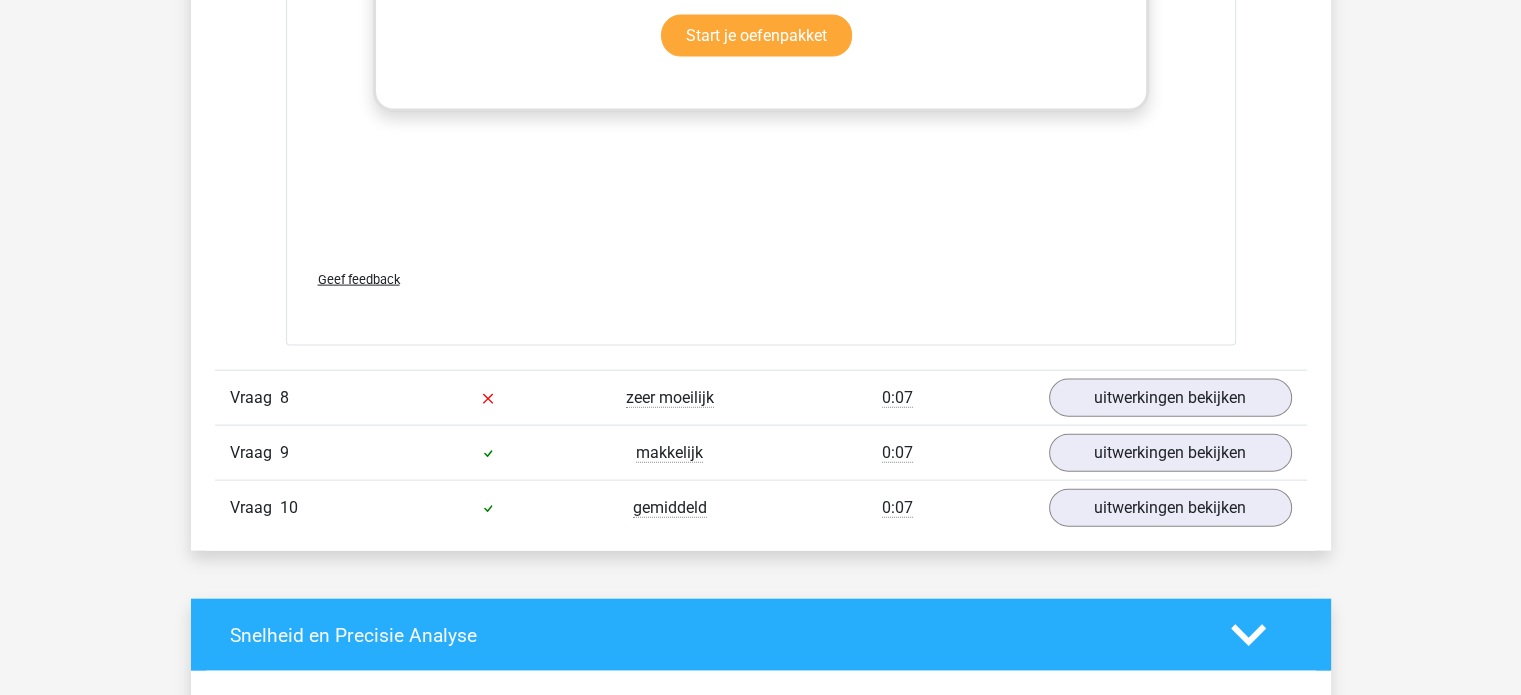 scroll, scrollTop: 4376, scrollLeft: 0, axis: vertical 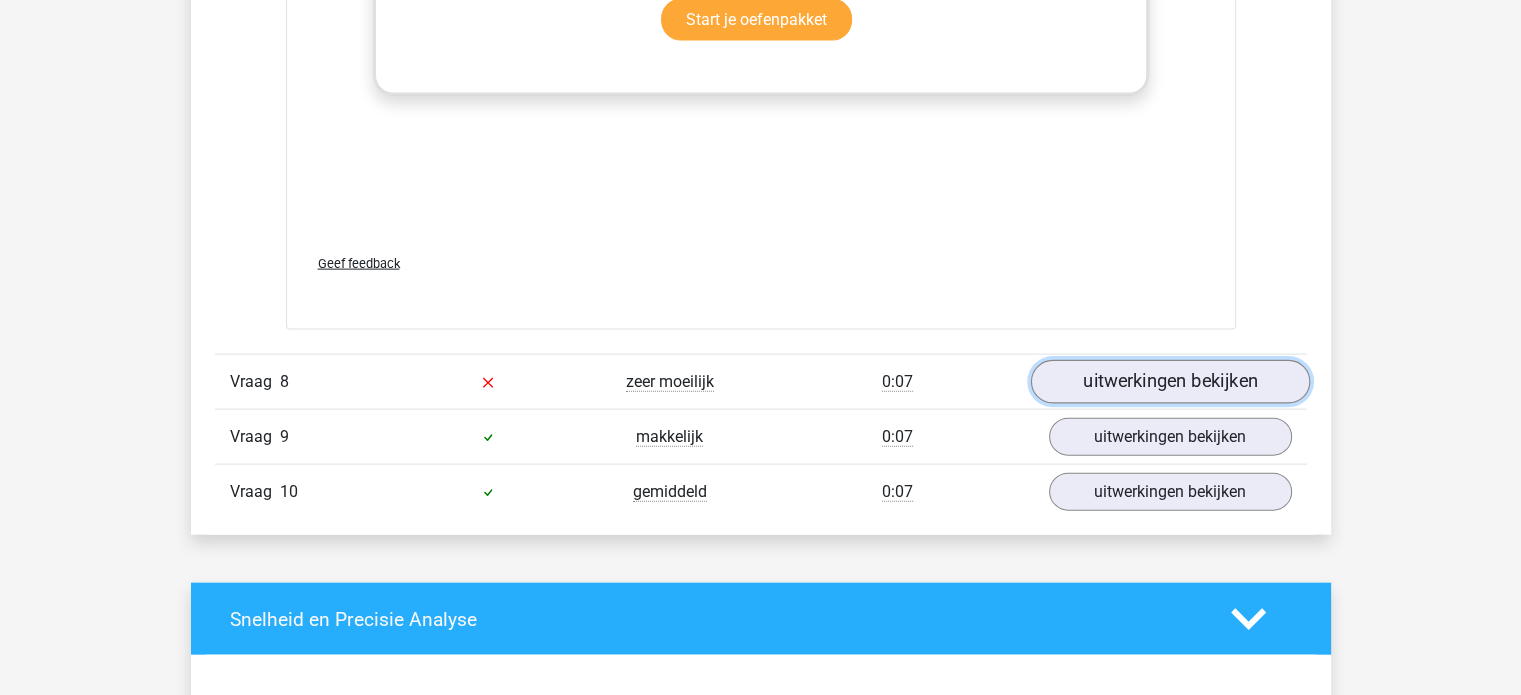 click on "uitwerkingen bekijken" at bounding box center [1169, 383] 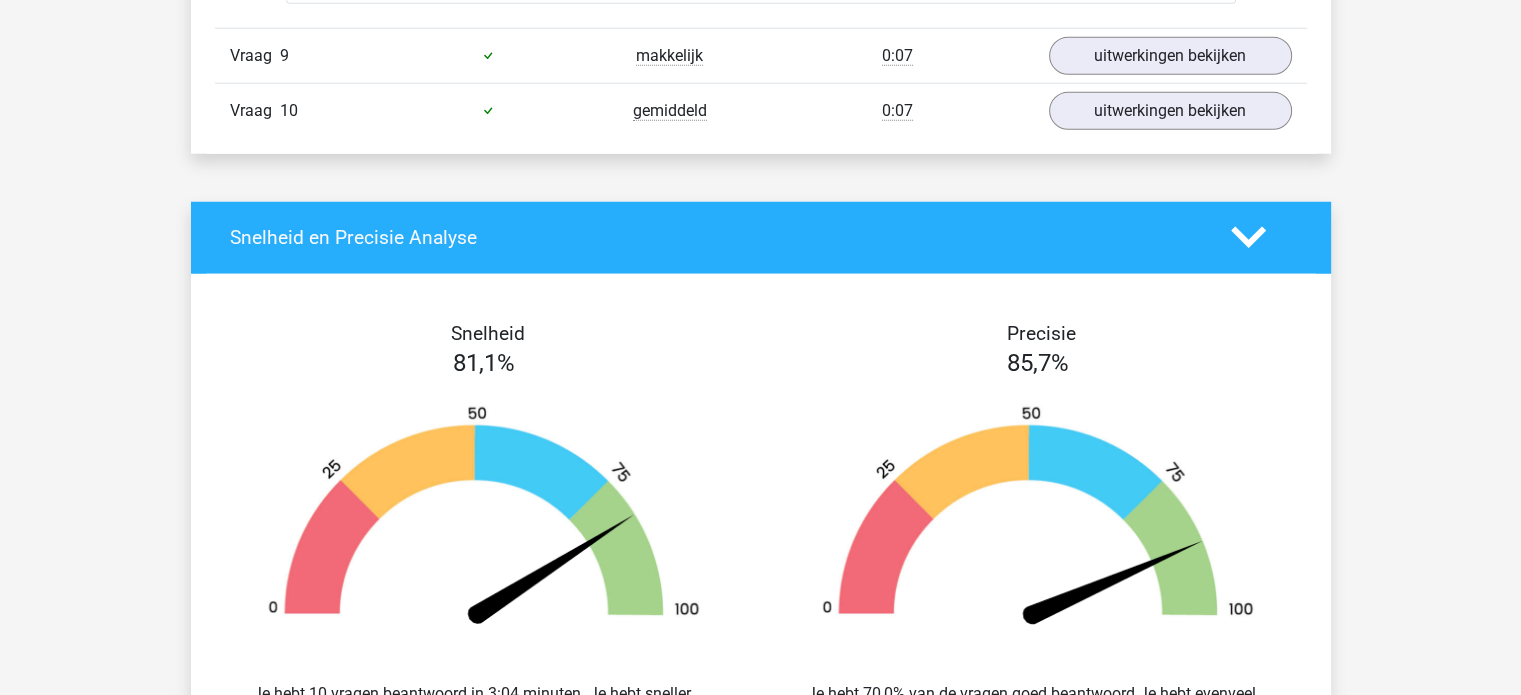 scroll, scrollTop: 5371, scrollLeft: 0, axis: vertical 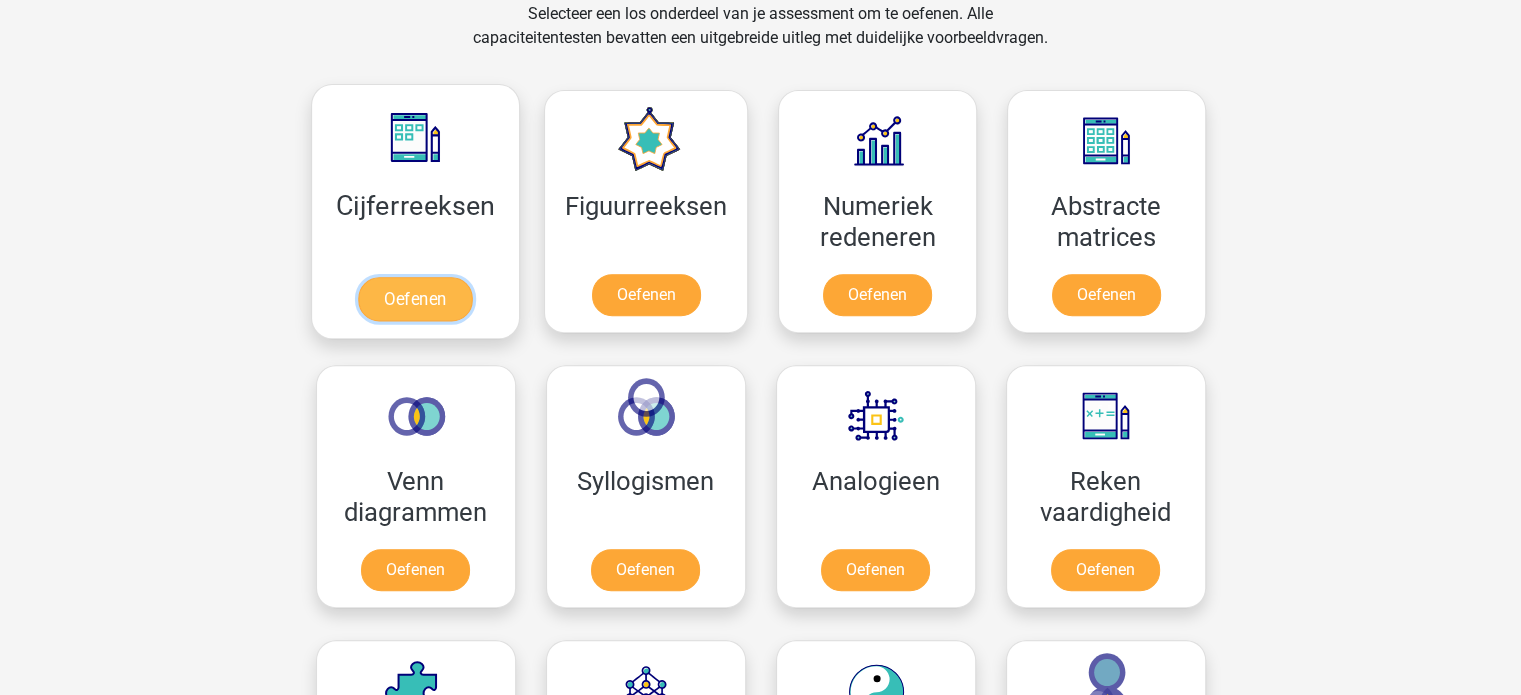 click on "Oefenen" at bounding box center (415, 299) 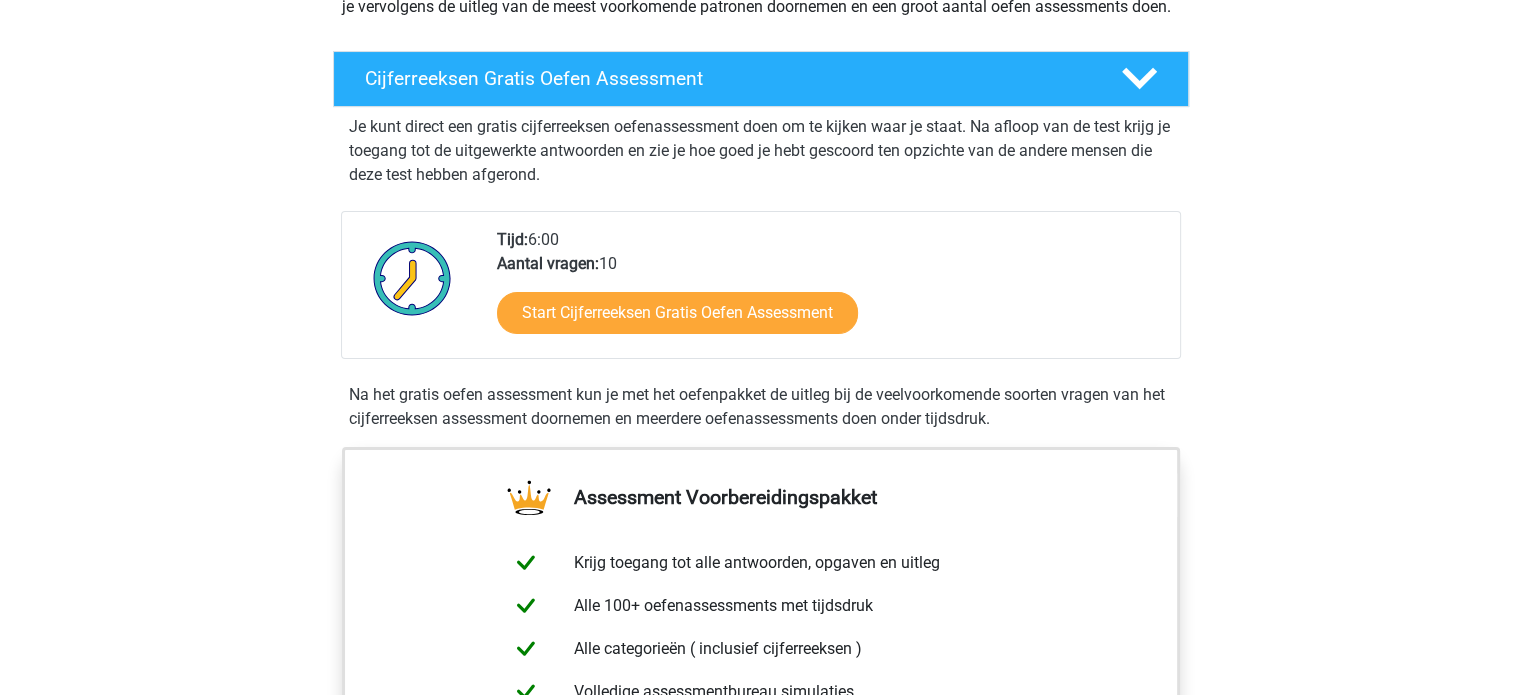scroll, scrollTop: 304, scrollLeft: 0, axis: vertical 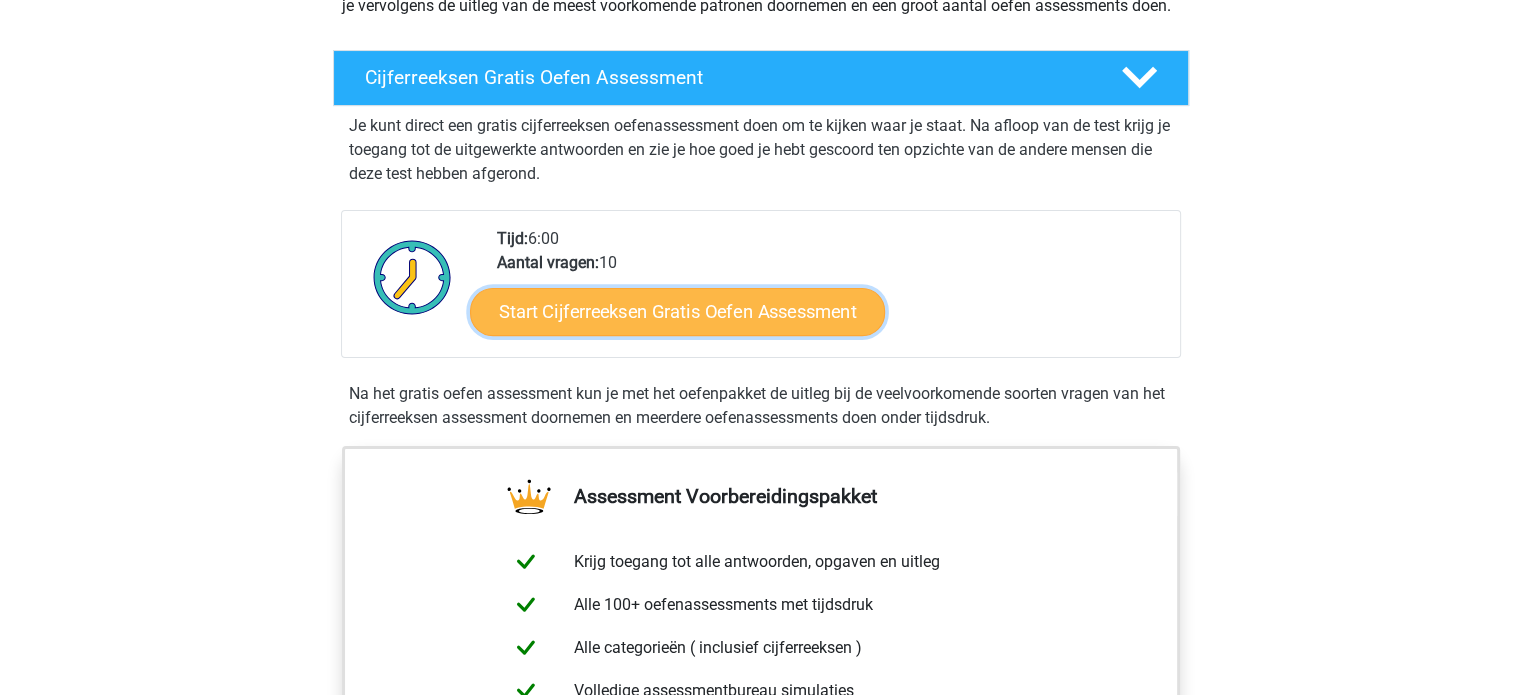 click on "Start Cijferreeksen
Gratis Oefen Assessment" at bounding box center [677, 311] 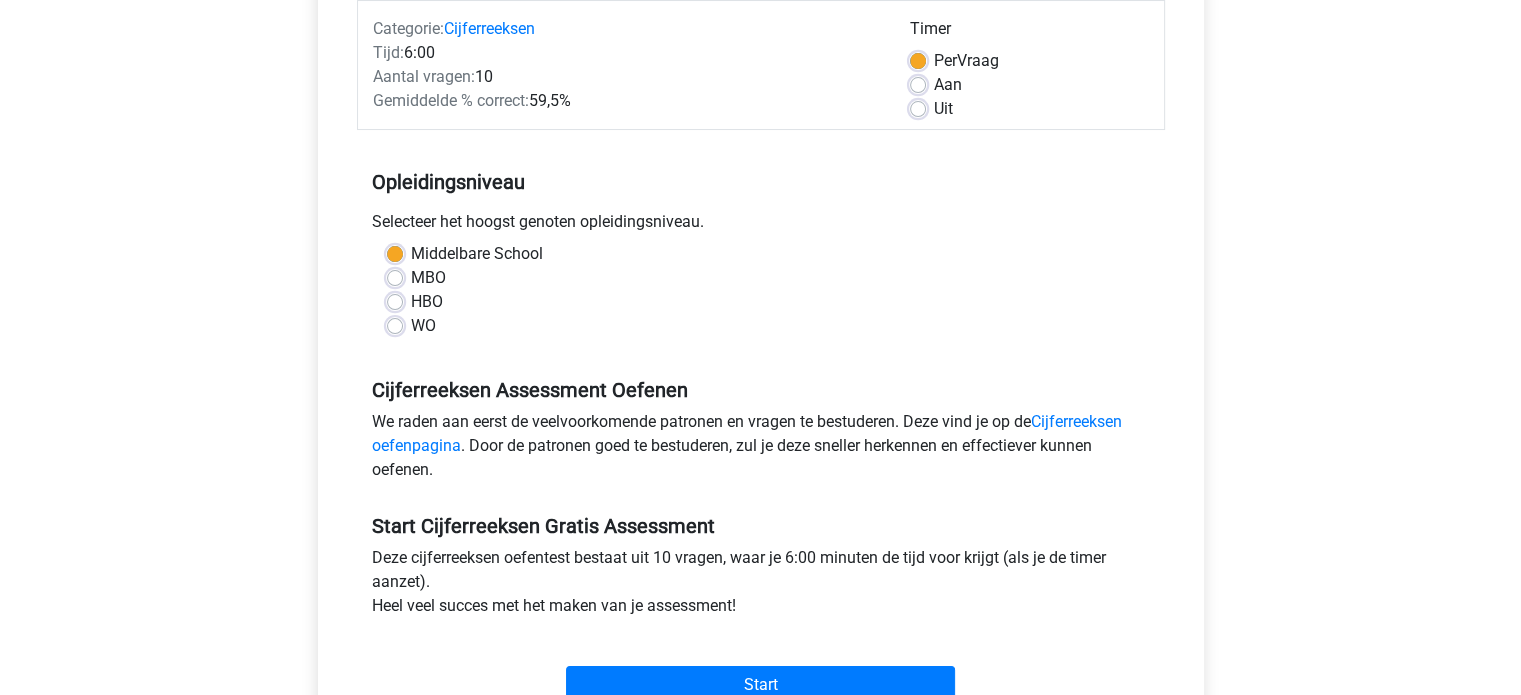 scroll, scrollTop: 524, scrollLeft: 0, axis: vertical 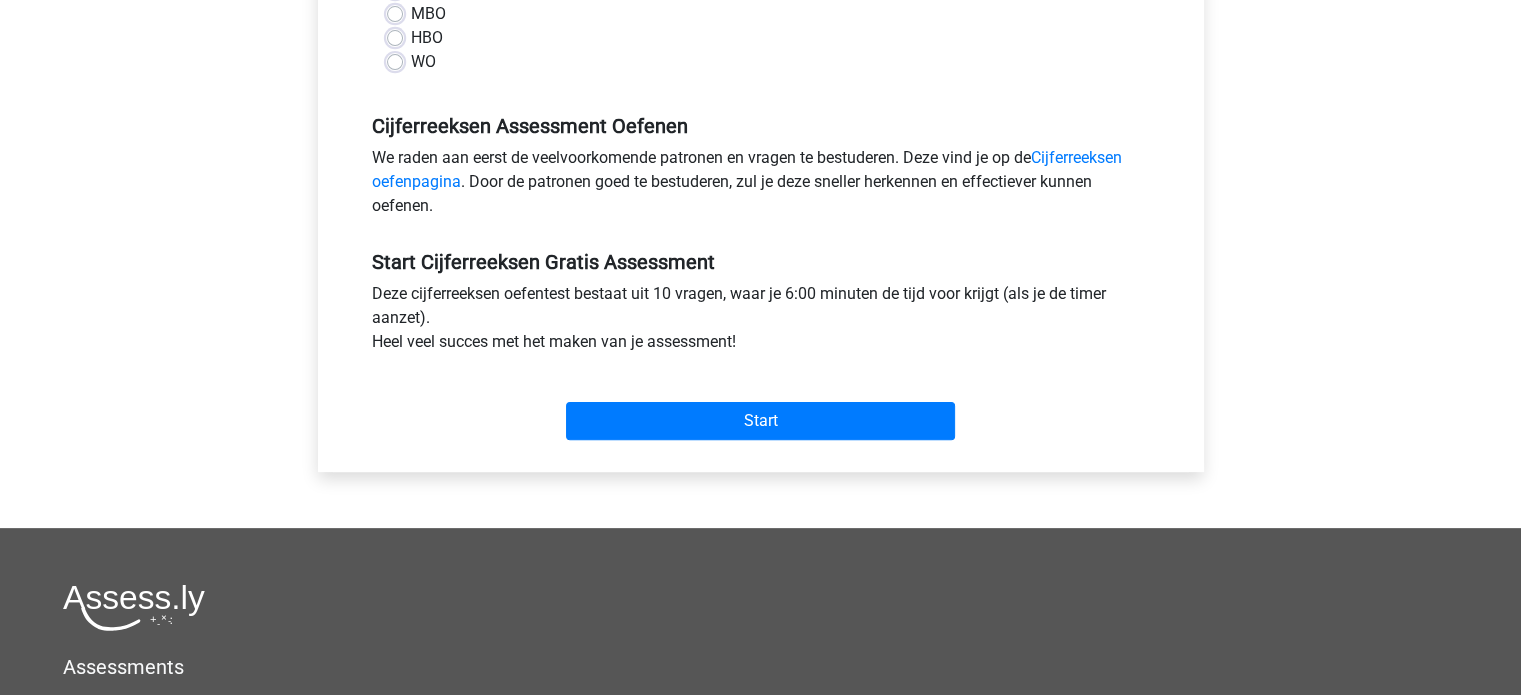 click on "Kies  premium
thijn
djdjdjd@gmail.com" at bounding box center [760, 266] 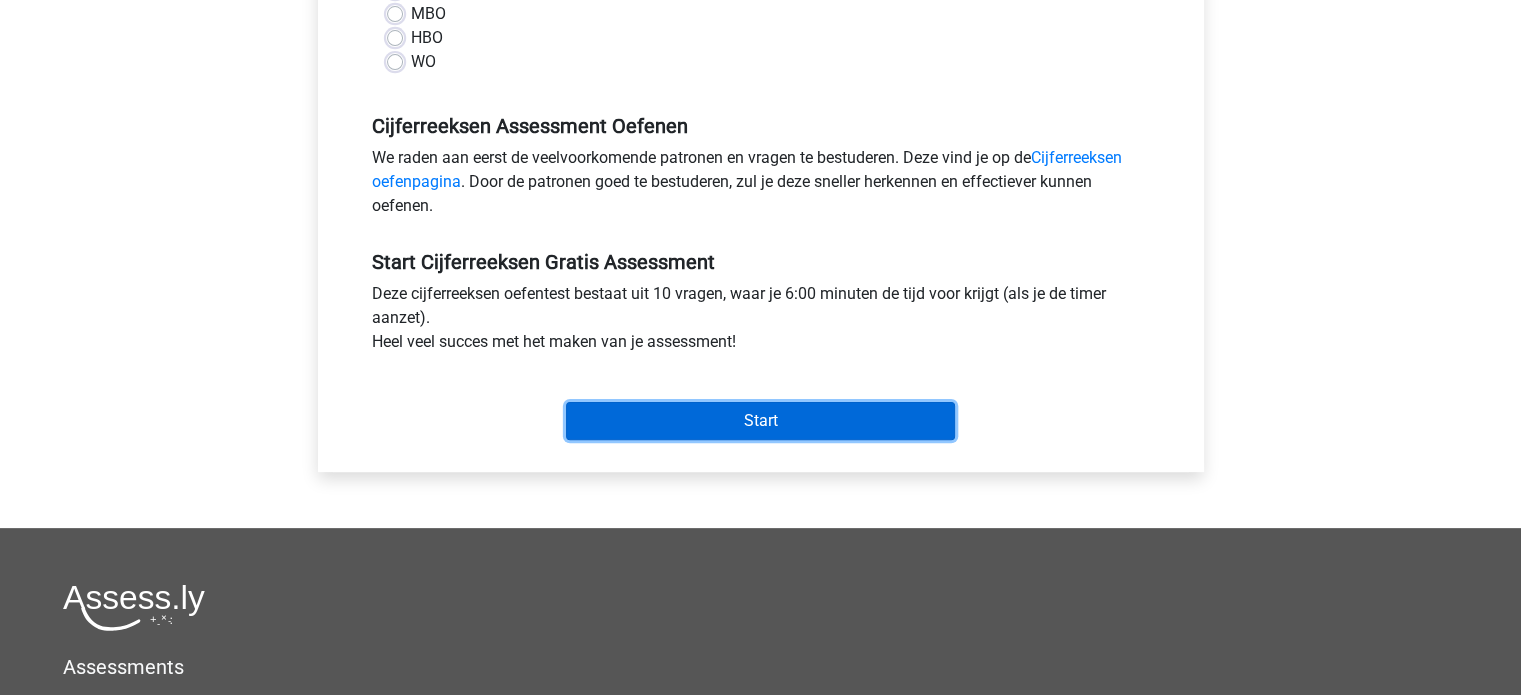 click on "Start" at bounding box center [760, 421] 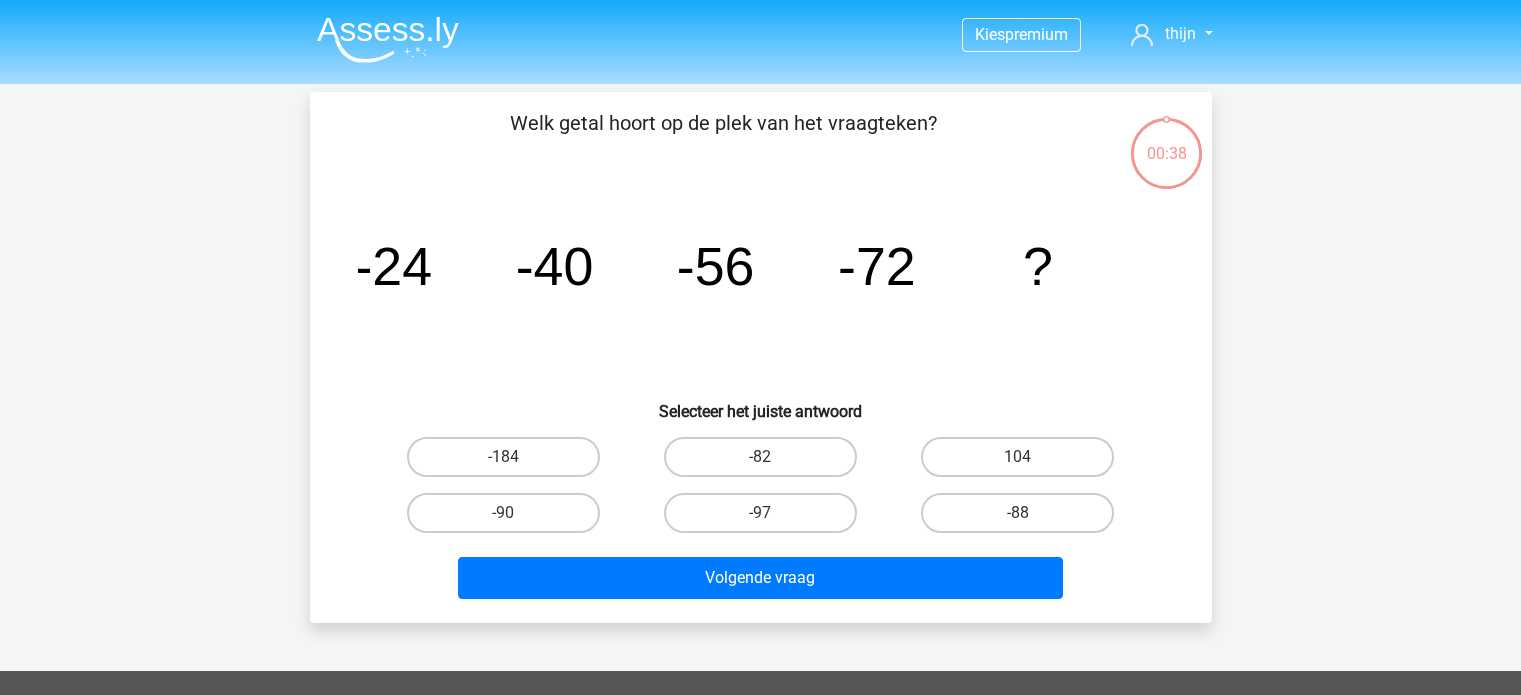 scroll, scrollTop: 0, scrollLeft: 0, axis: both 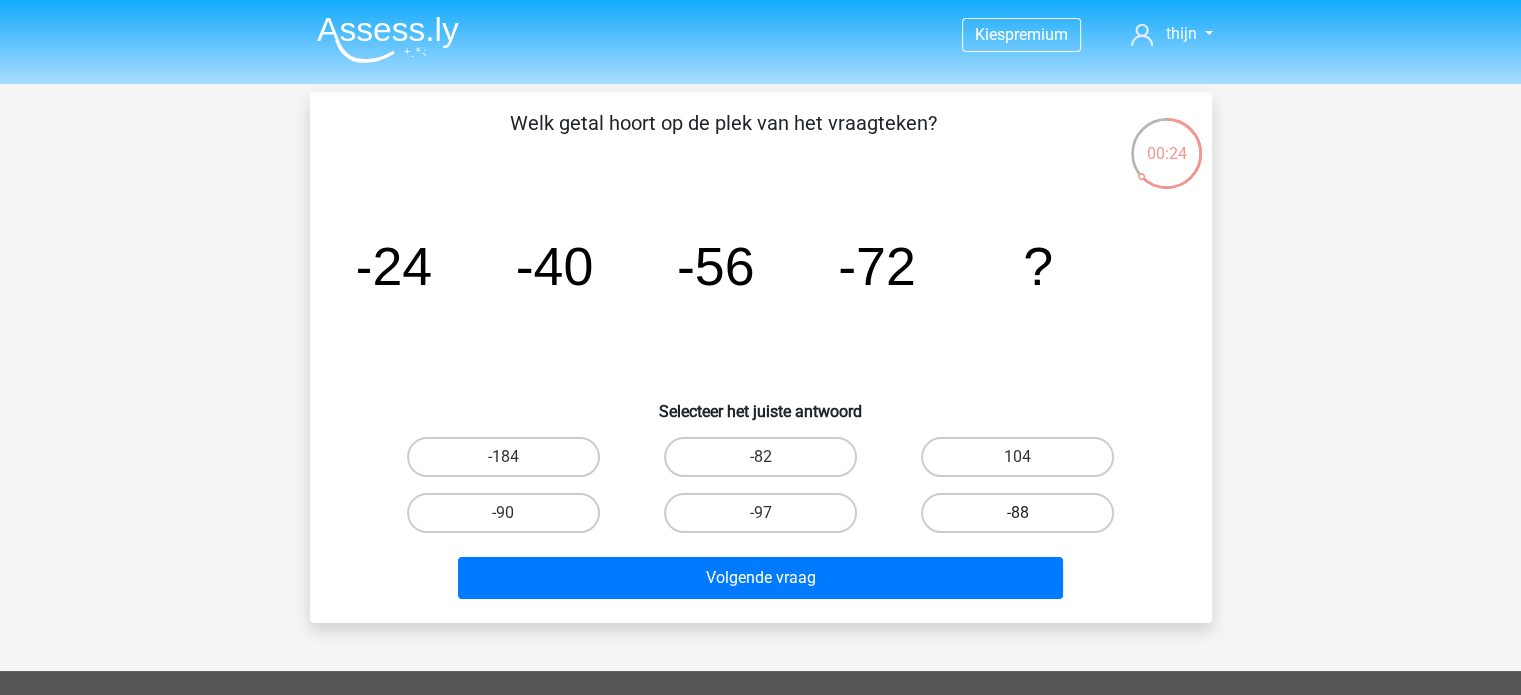 click on "-88" at bounding box center (1017, 513) 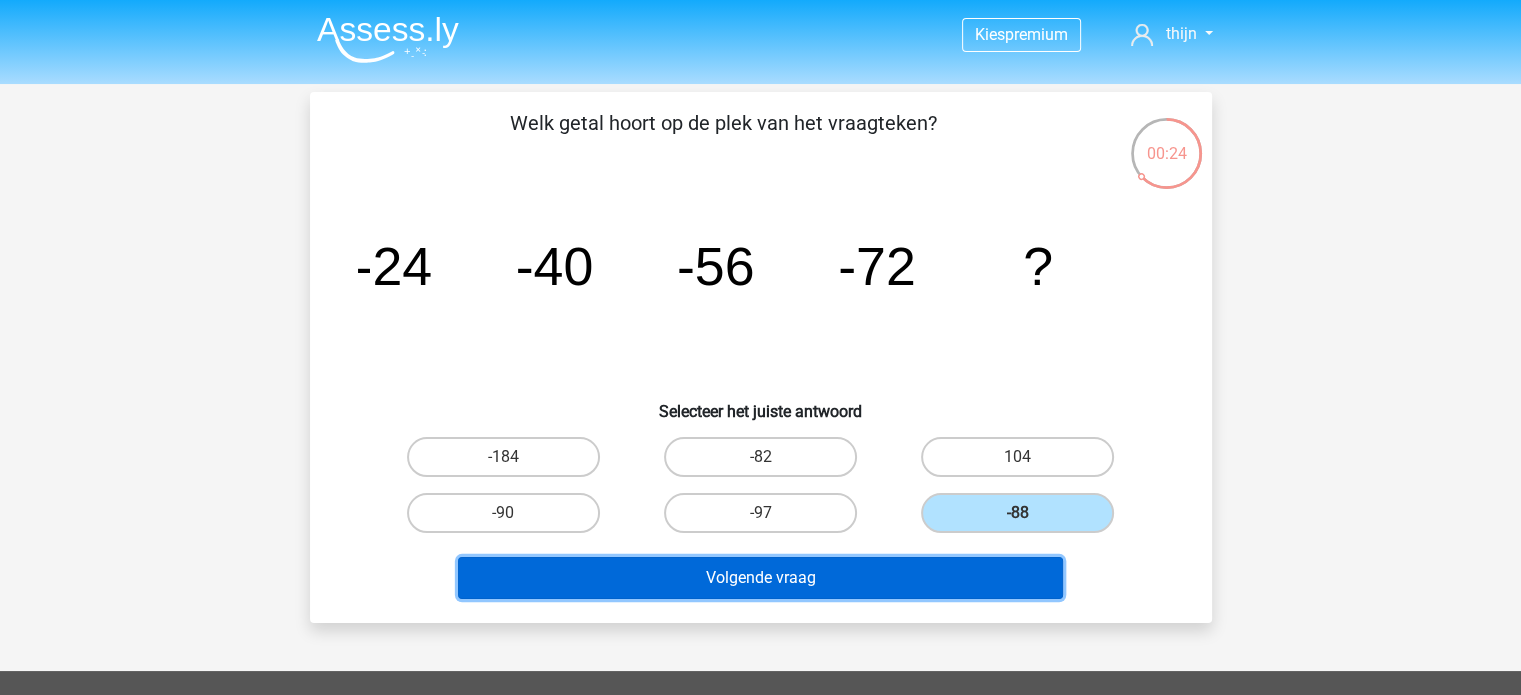 click on "Volgende vraag" at bounding box center [760, 578] 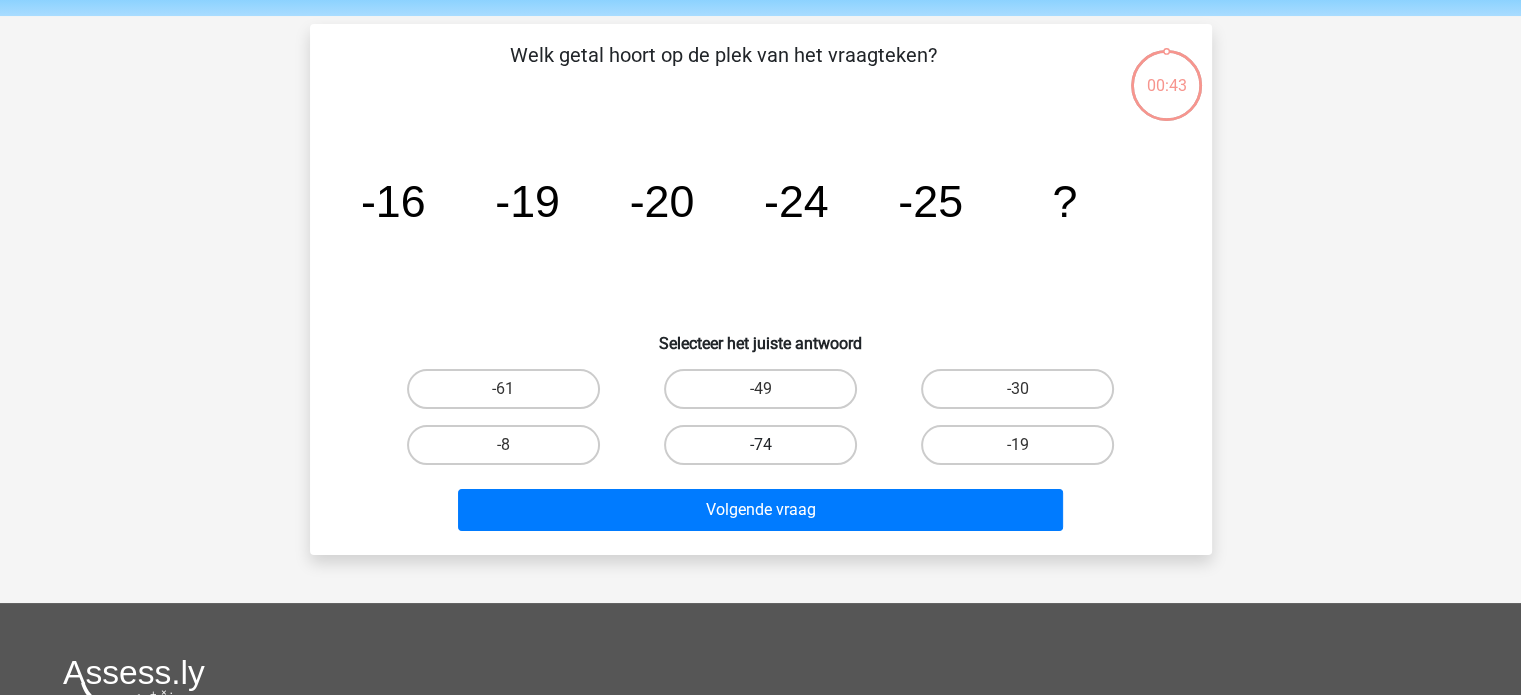 scroll, scrollTop: 92, scrollLeft: 0, axis: vertical 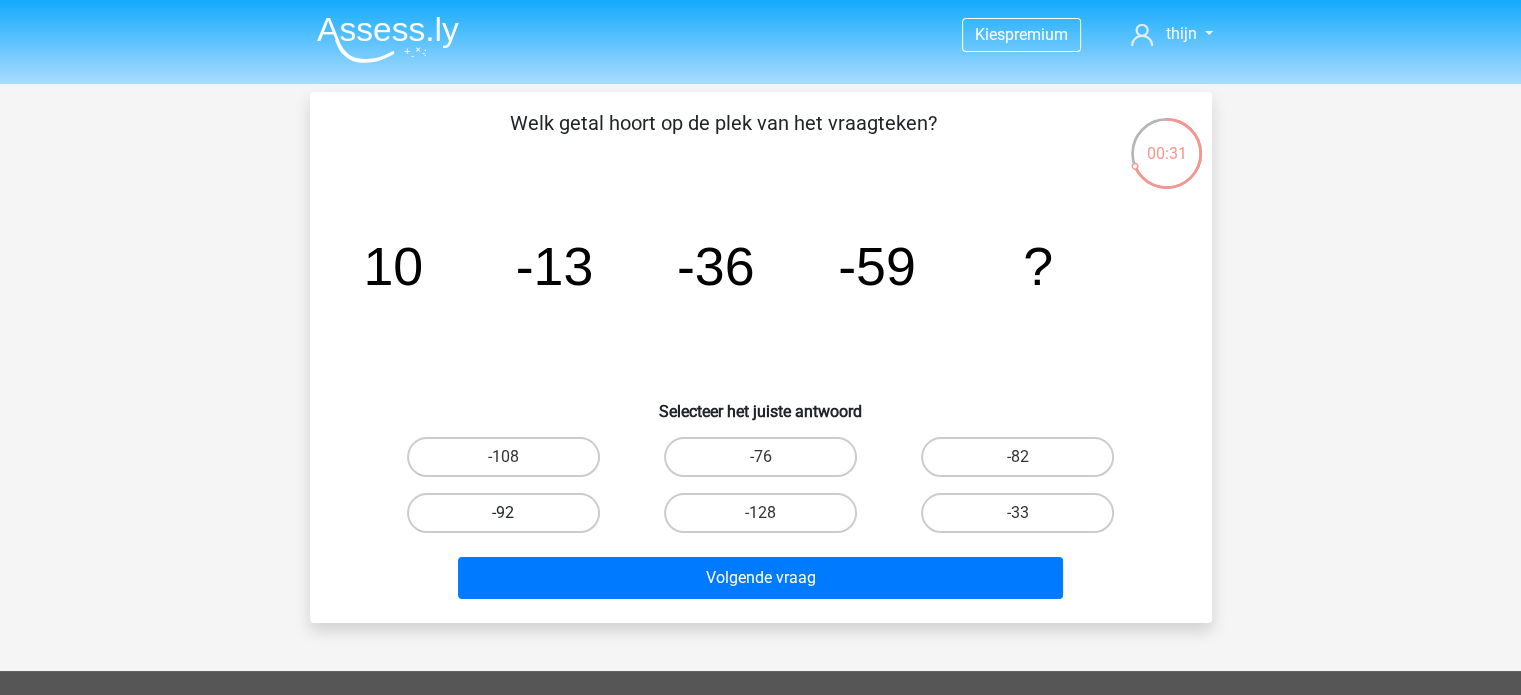 click on "-92" at bounding box center (503, 513) 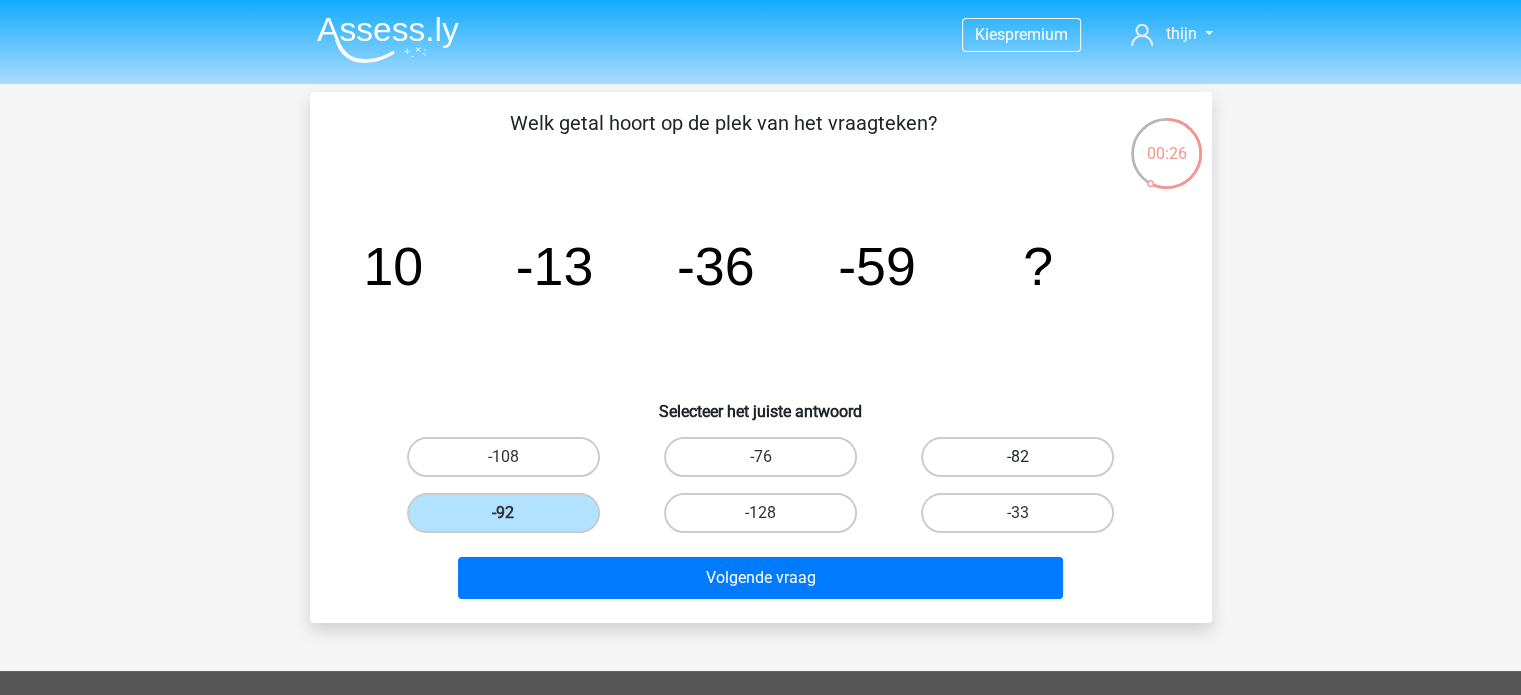 click on "-82" at bounding box center (1017, 457) 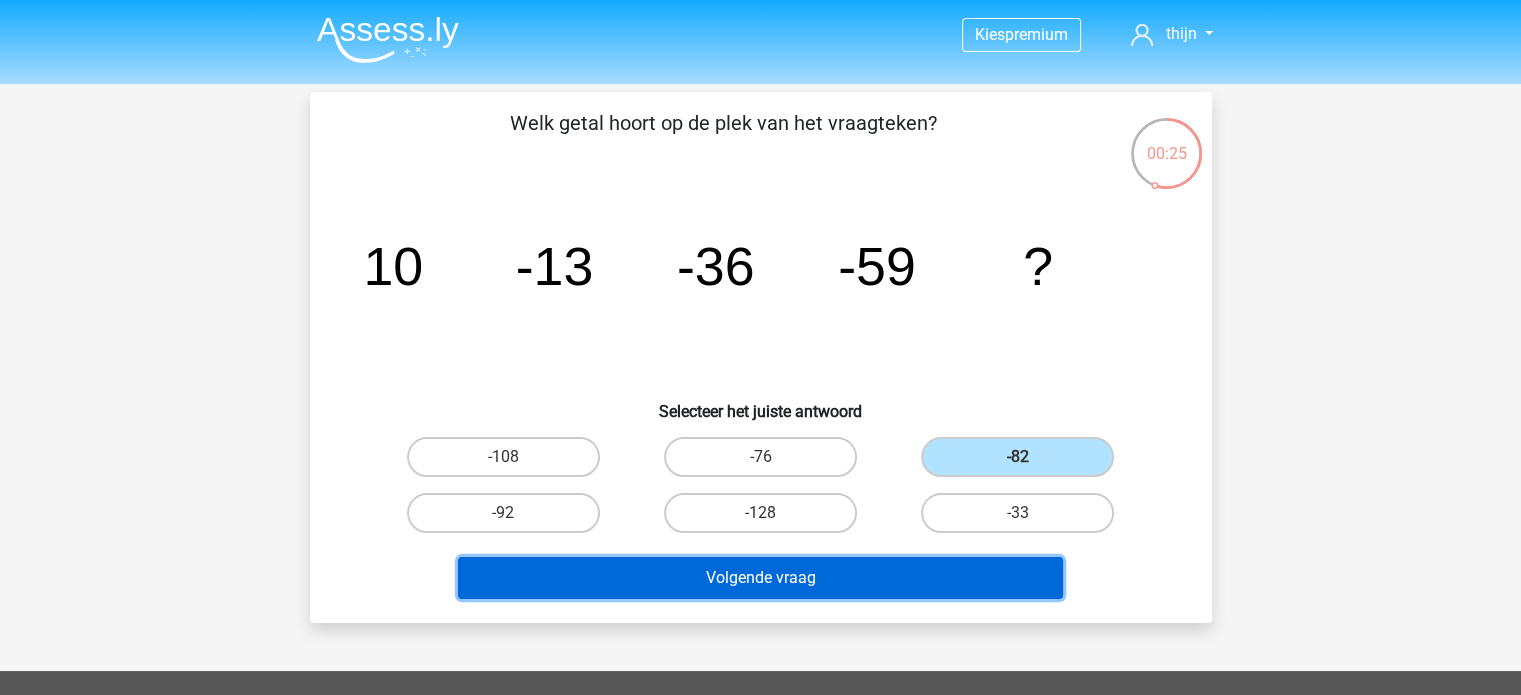 click on "Volgende vraag" at bounding box center [760, 578] 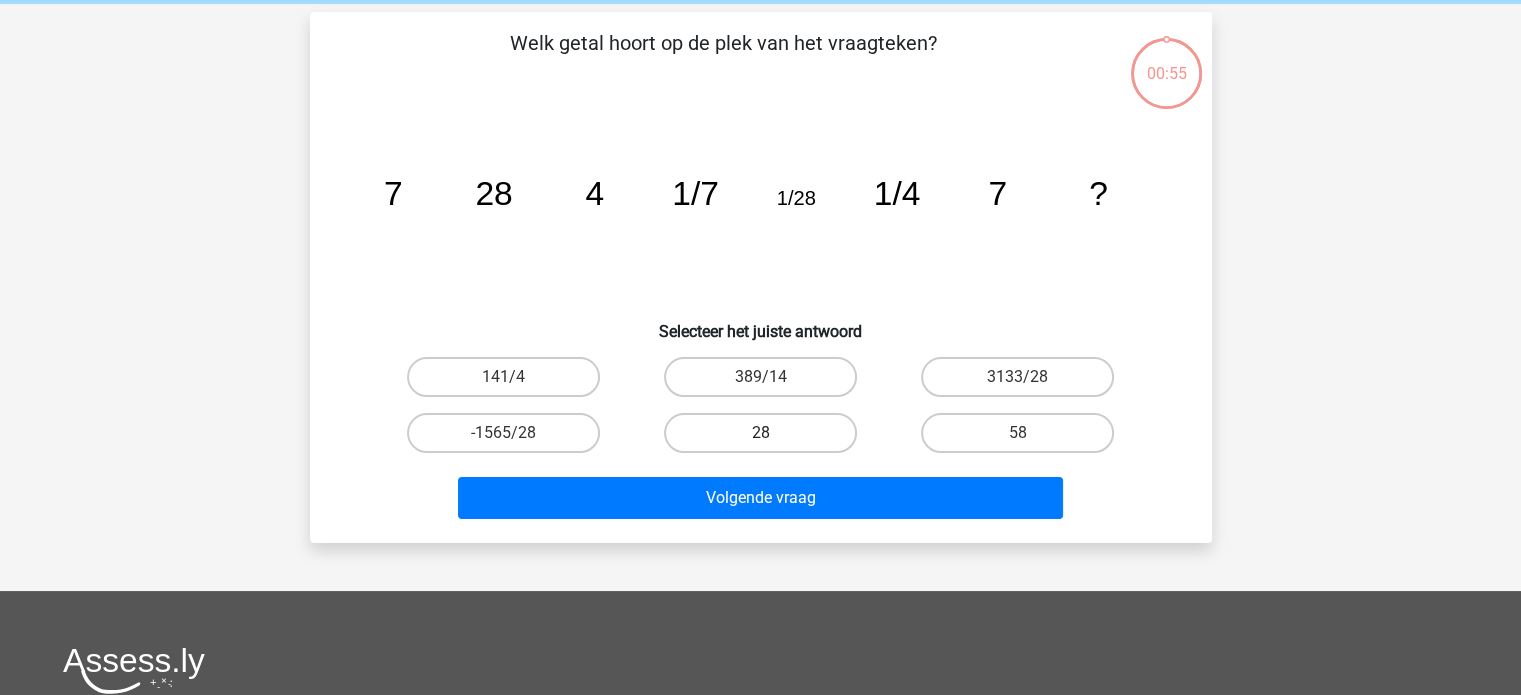 scroll, scrollTop: 92, scrollLeft: 0, axis: vertical 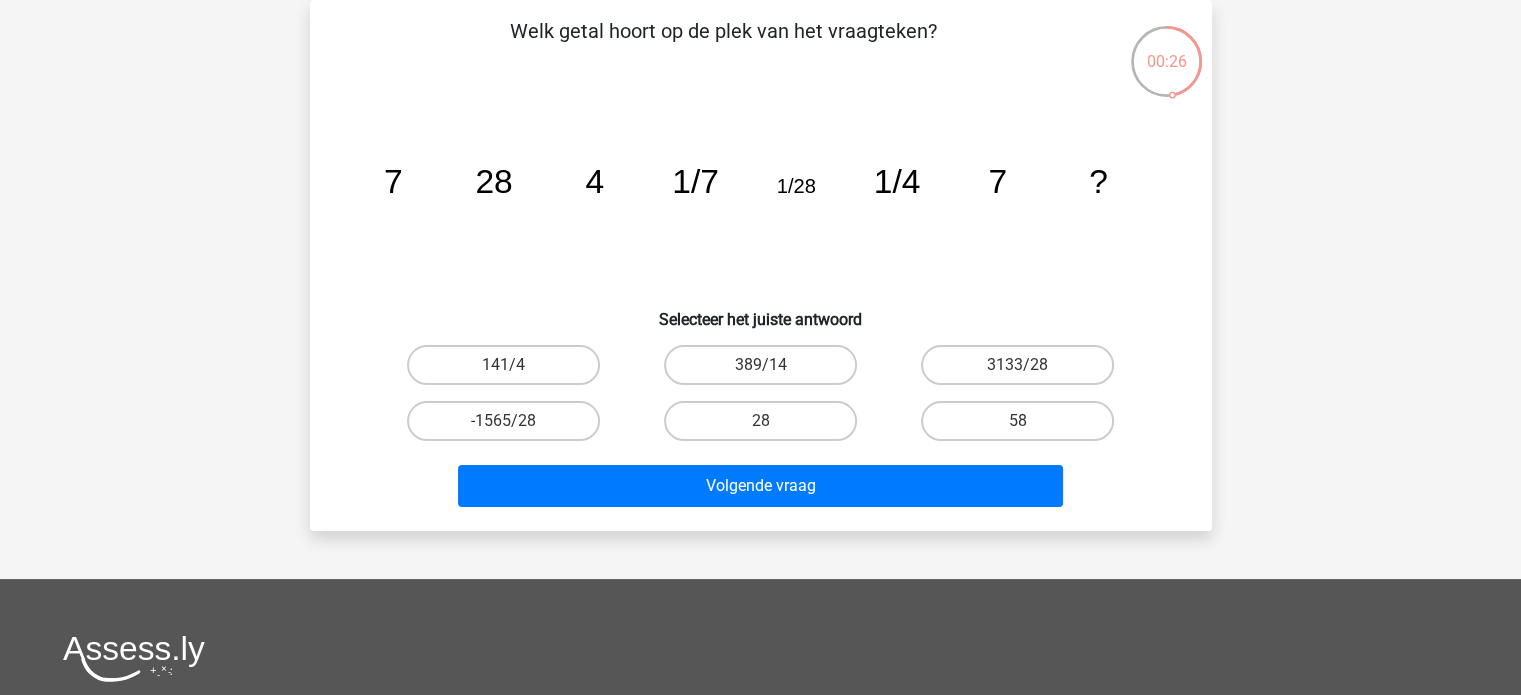 click on "28" at bounding box center [766, 427] 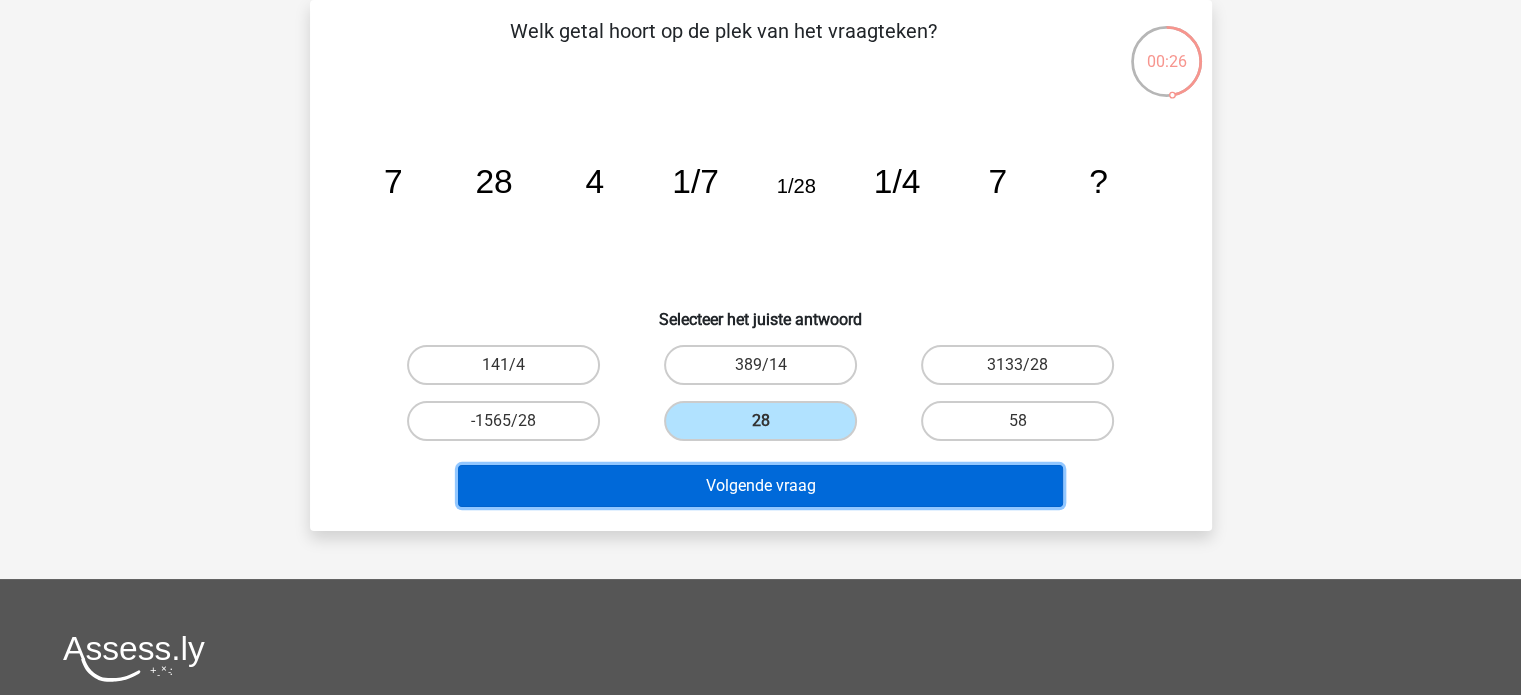 click on "Volgende vraag" at bounding box center [760, 486] 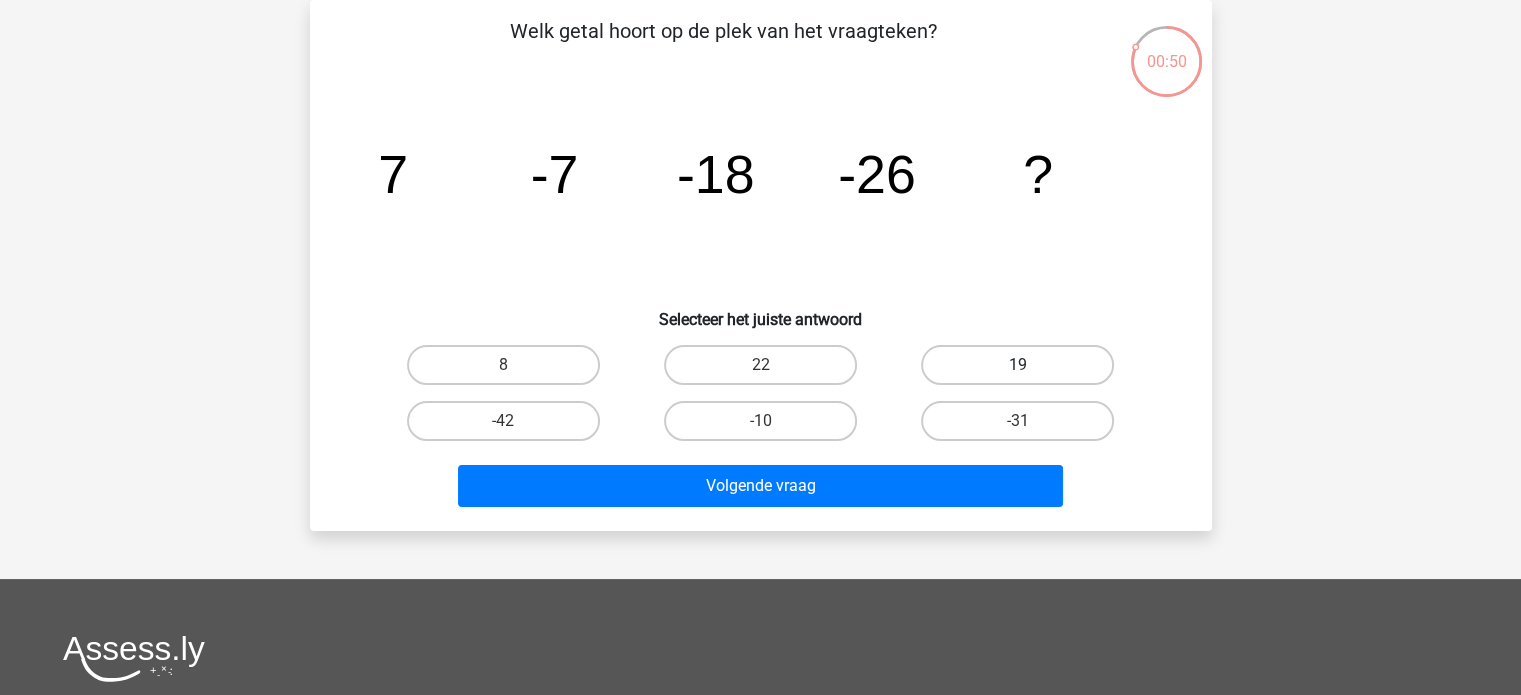 click on "19" at bounding box center [1017, 365] 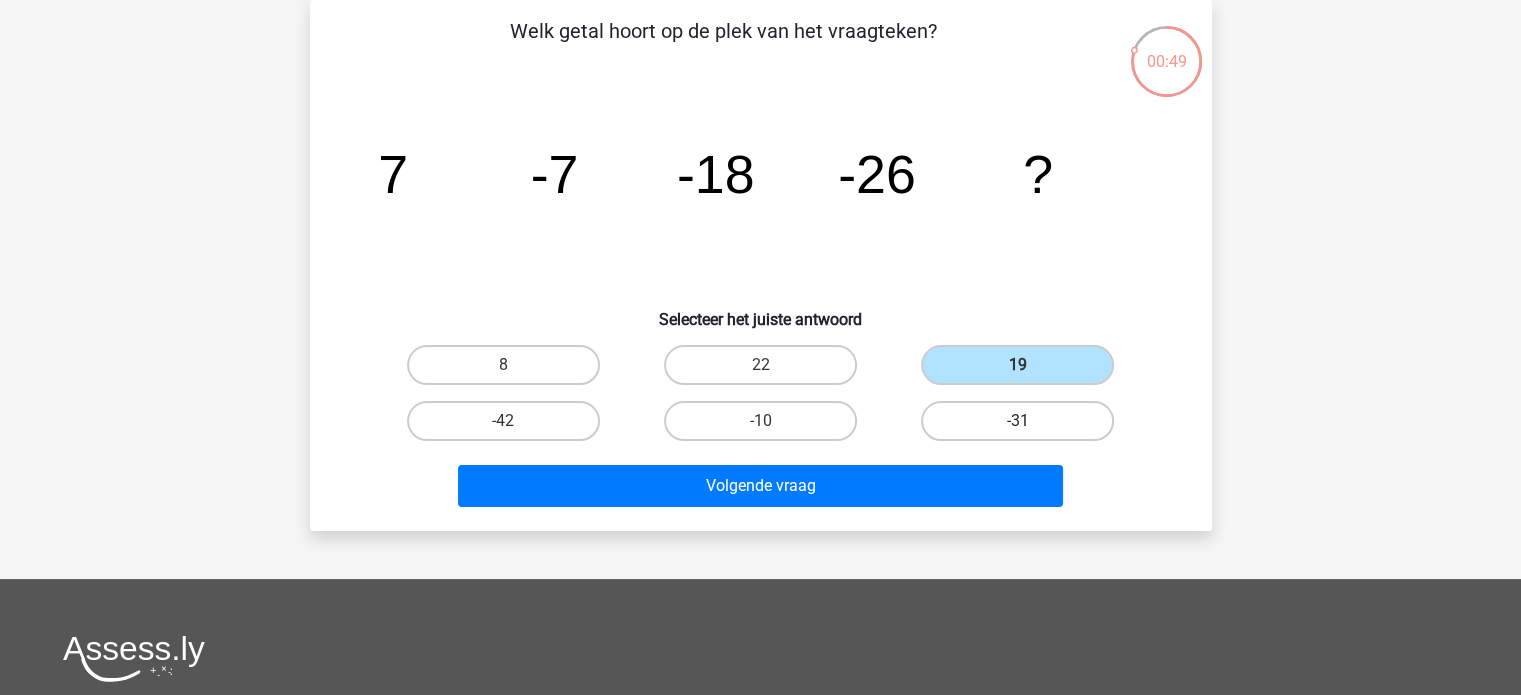 click on "-31" at bounding box center (1017, 421) 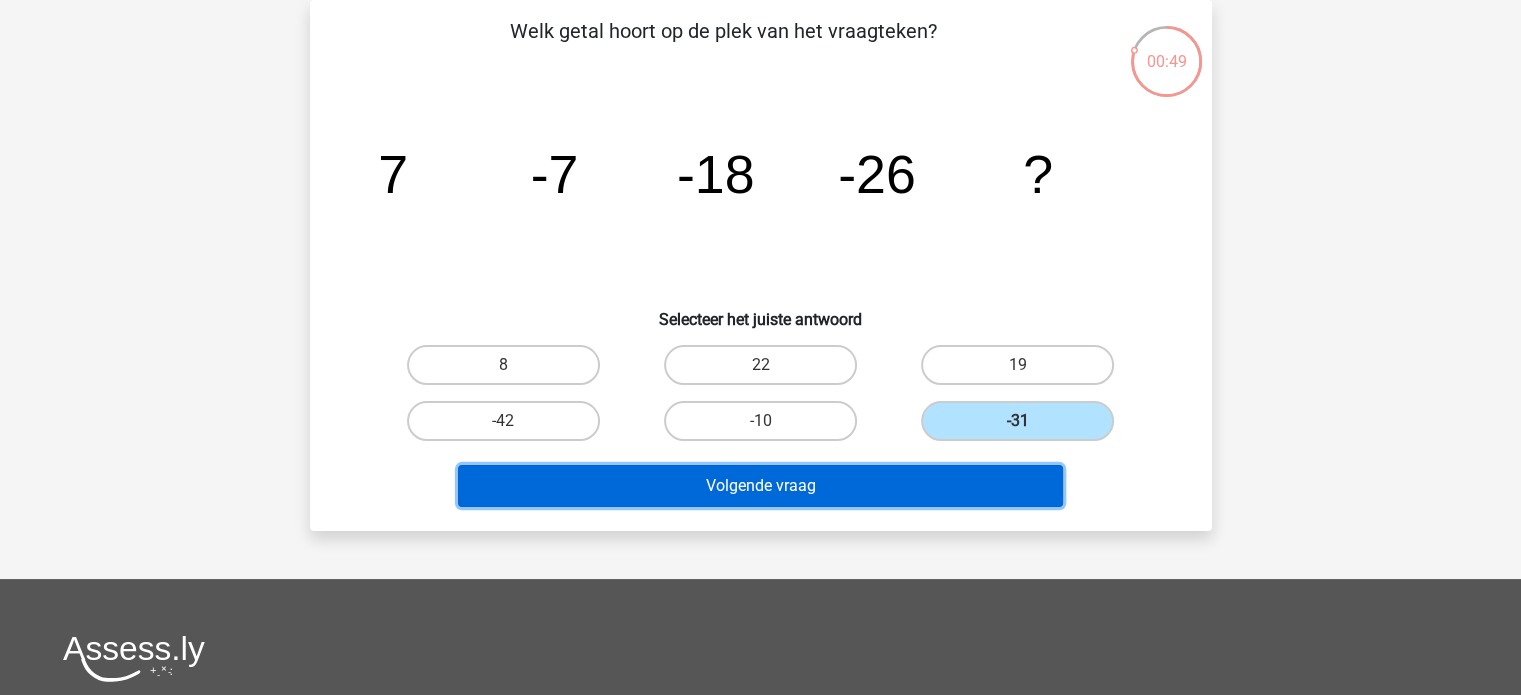click on "Volgende vraag" at bounding box center [760, 486] 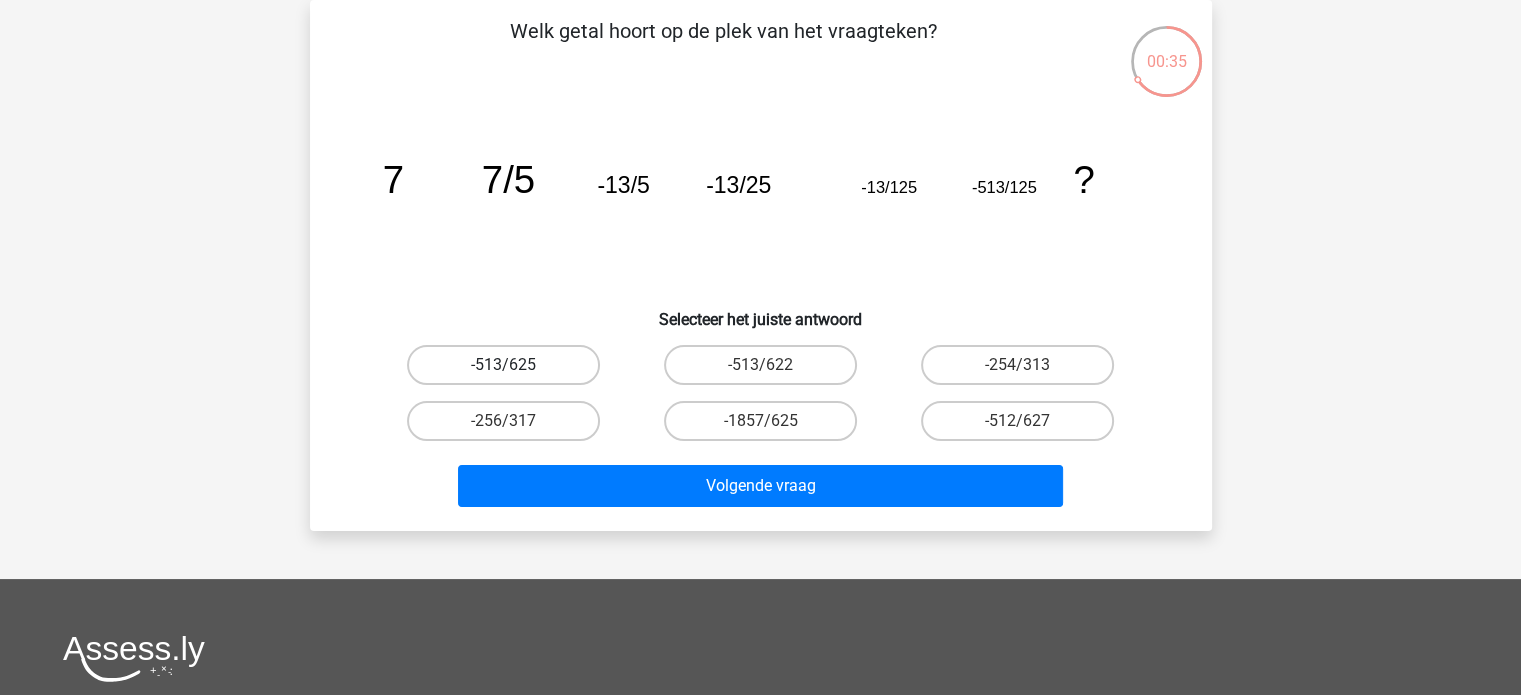 click on "-513/625" at bounding box center [503, 365] 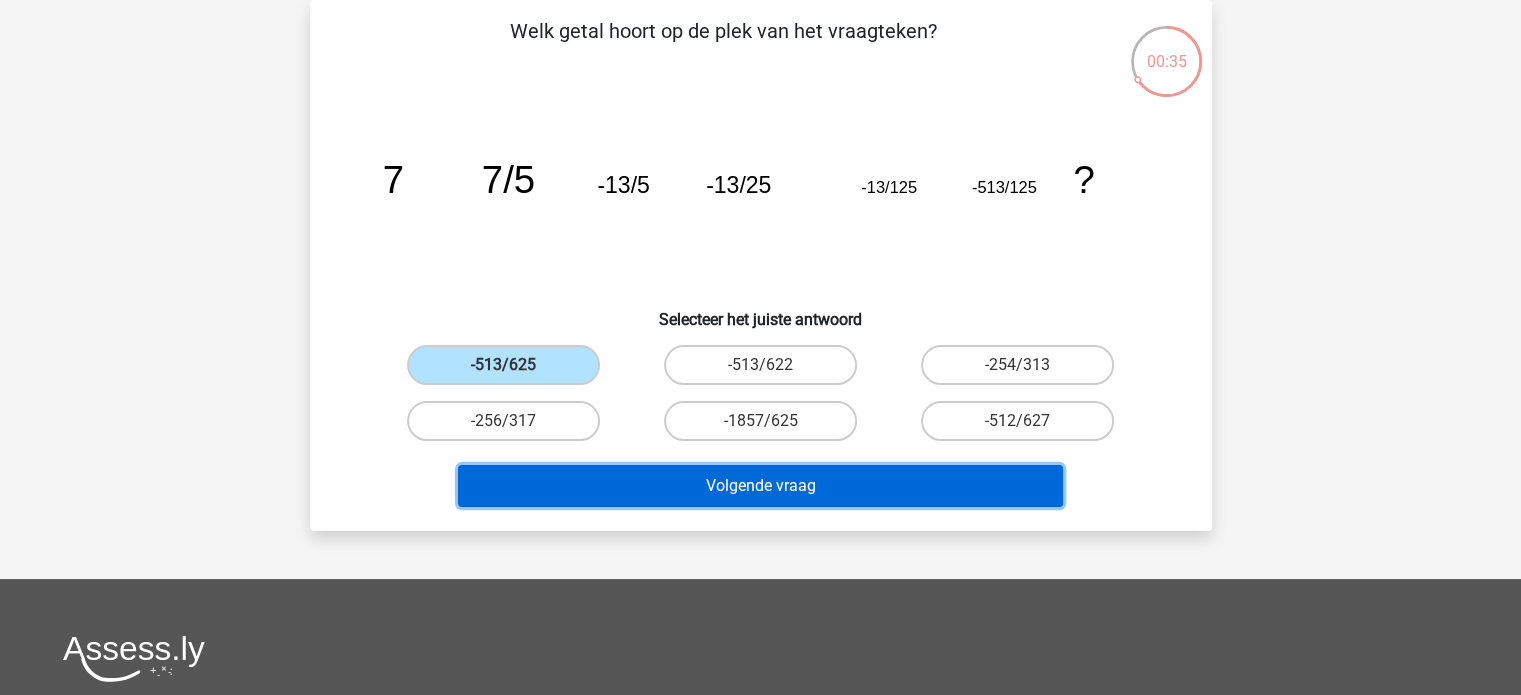 click on "Volgende vraag" at bounding box center (760, 486) 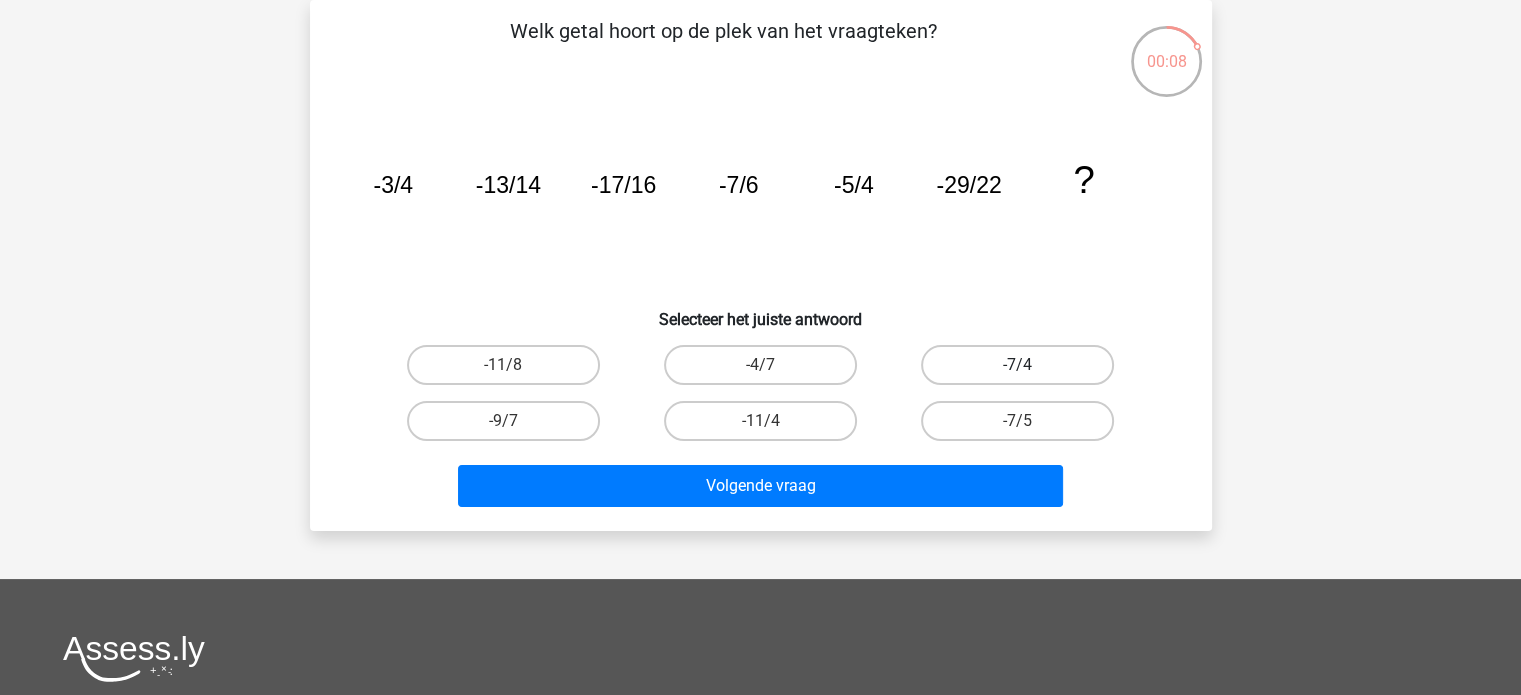 click on "-7/4" at bounding box center (1017, 365) 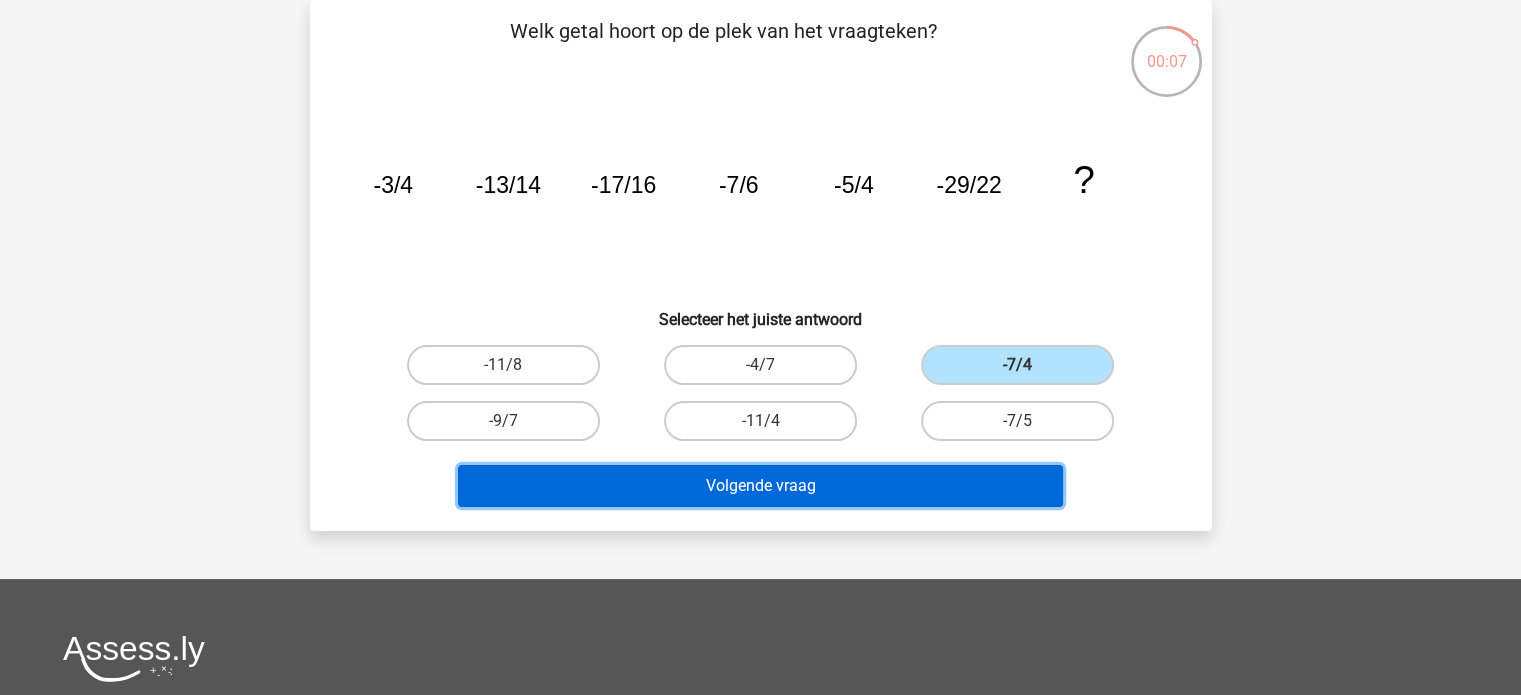click on "Volgende vraag" at bounding box center (760, 486) 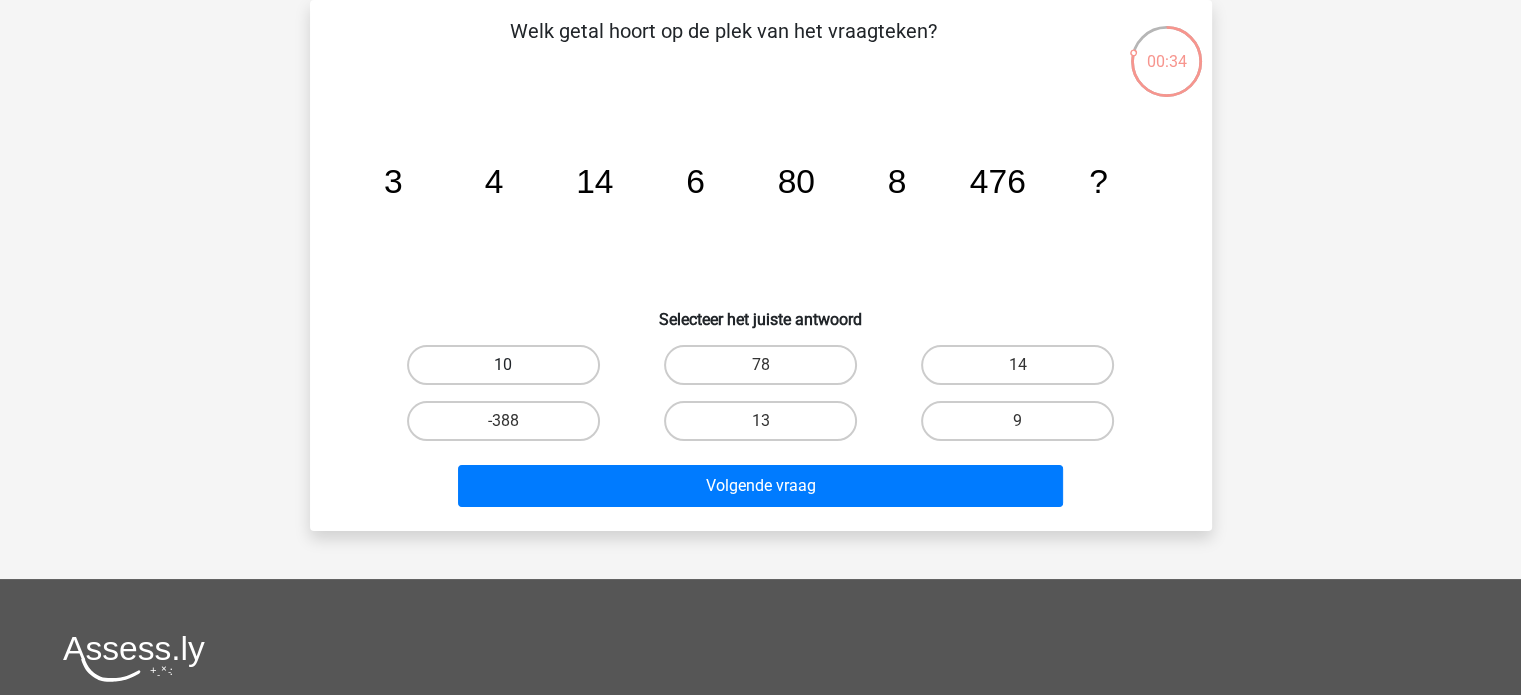 click on "10" at bounding box center [503, 365] 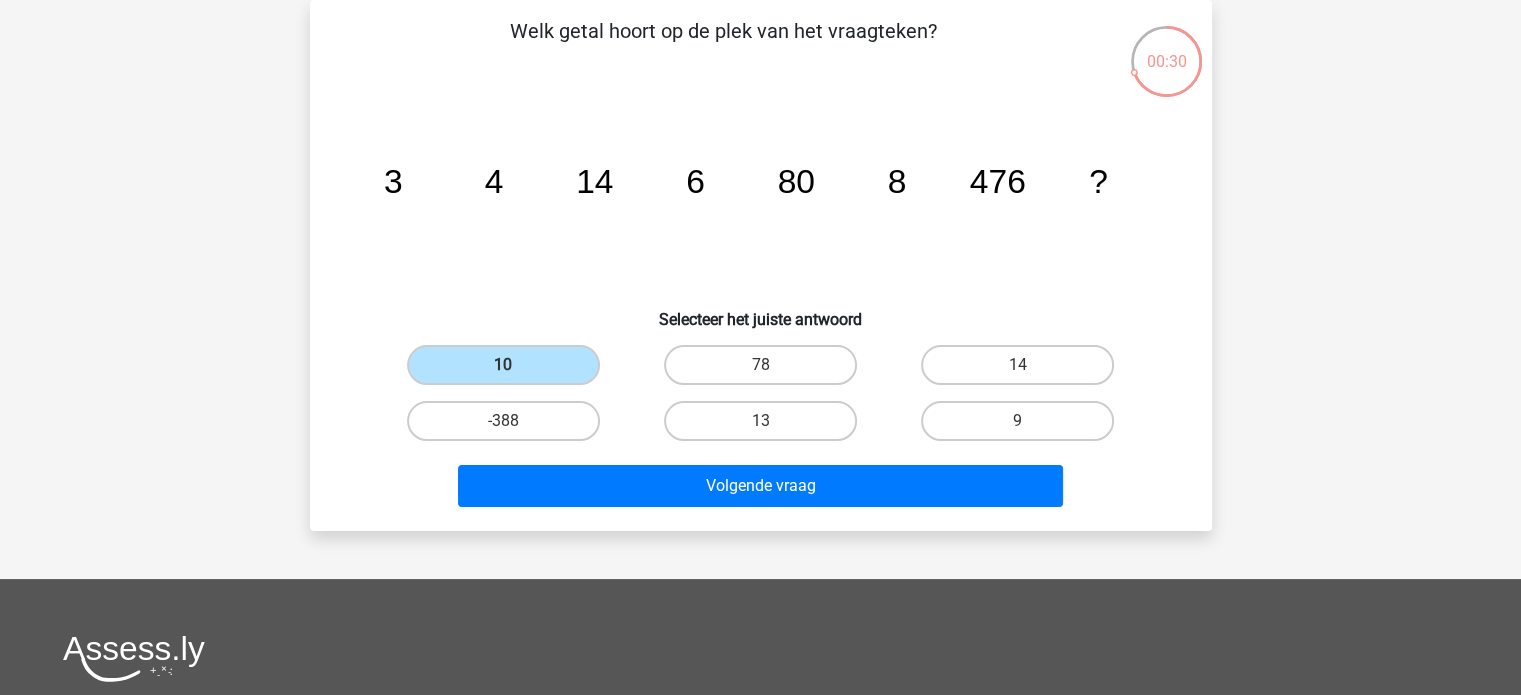 click on "Volgende vraag" at bounding box center (761, 490) 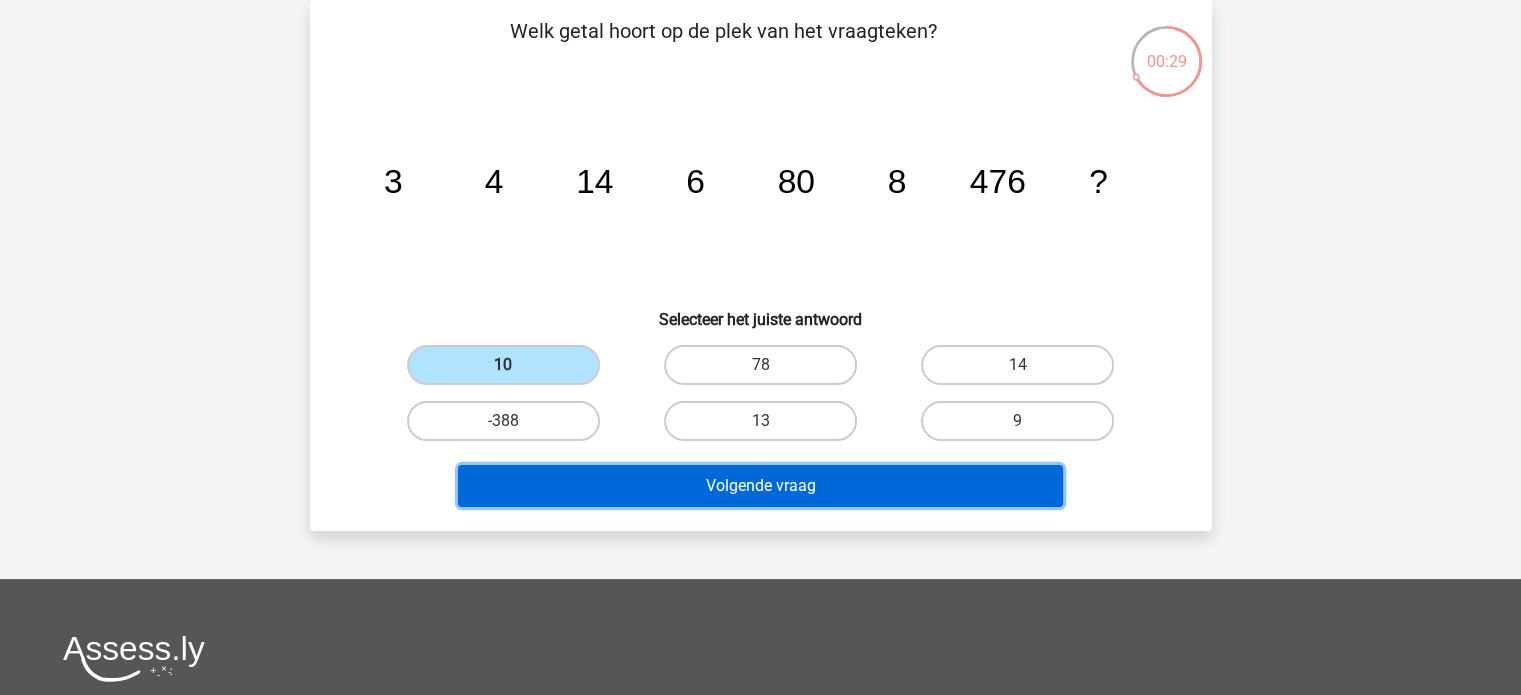 click on "Volgende vraag" at bounding box center [760, 486] 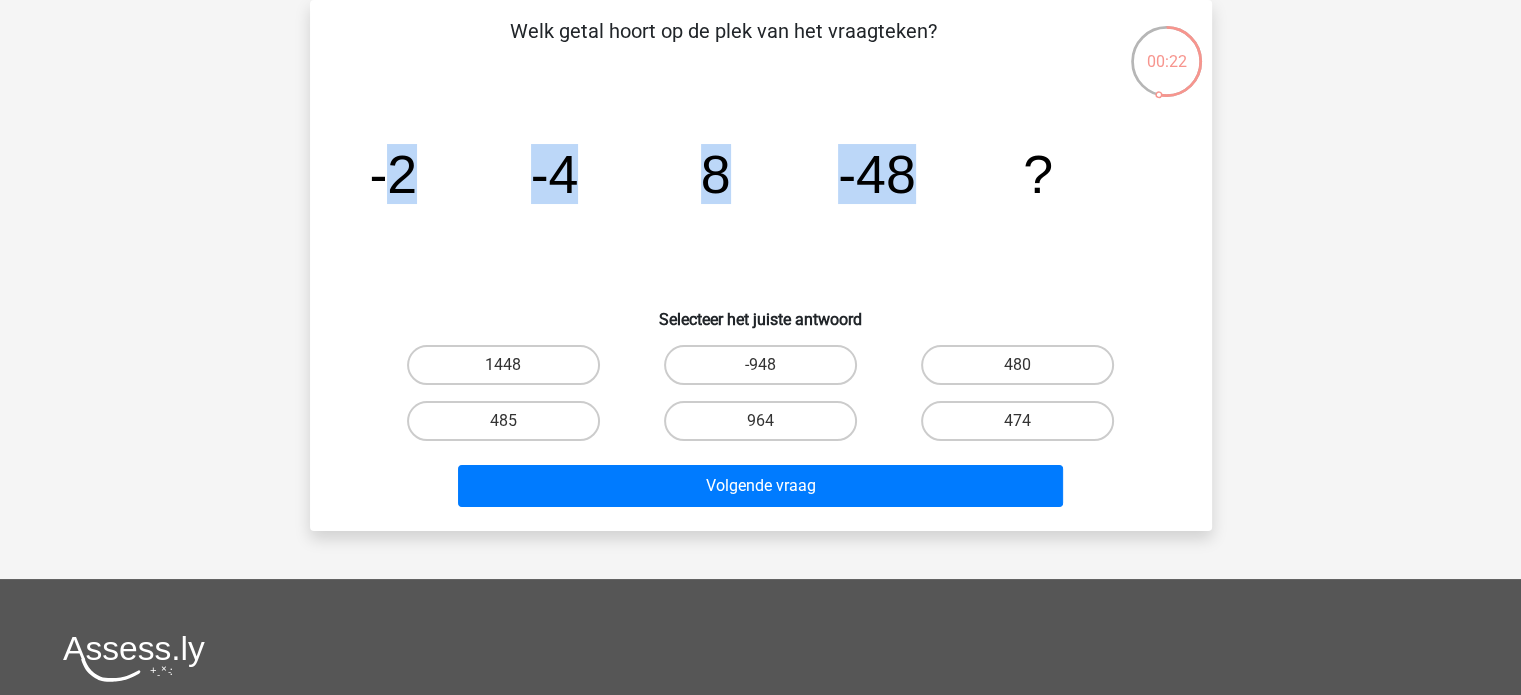 drag, startPoint x: 391, startPoint y: 167, endPoint x: 969, endPoint y: 179, distance: 578.1246 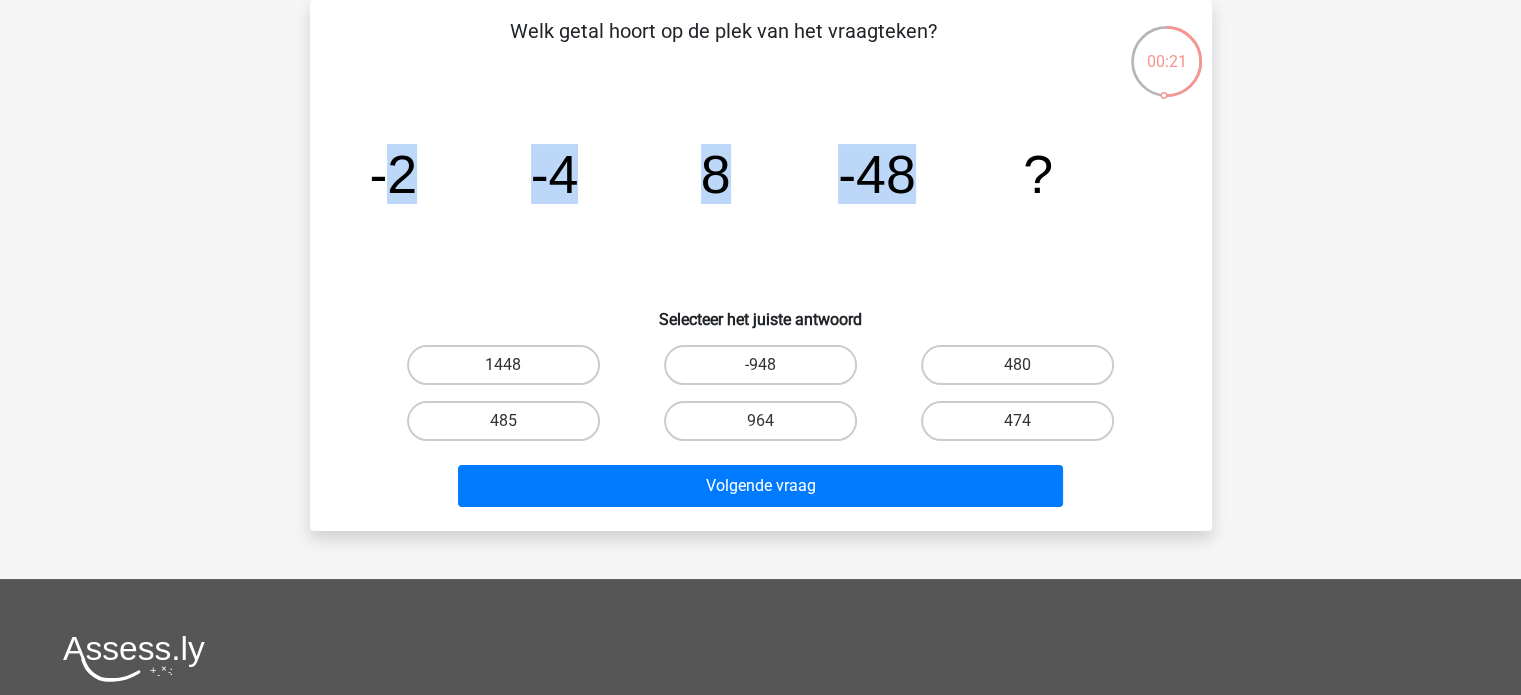 click on "image/svg+xml
-2
-4
8
-48
?" 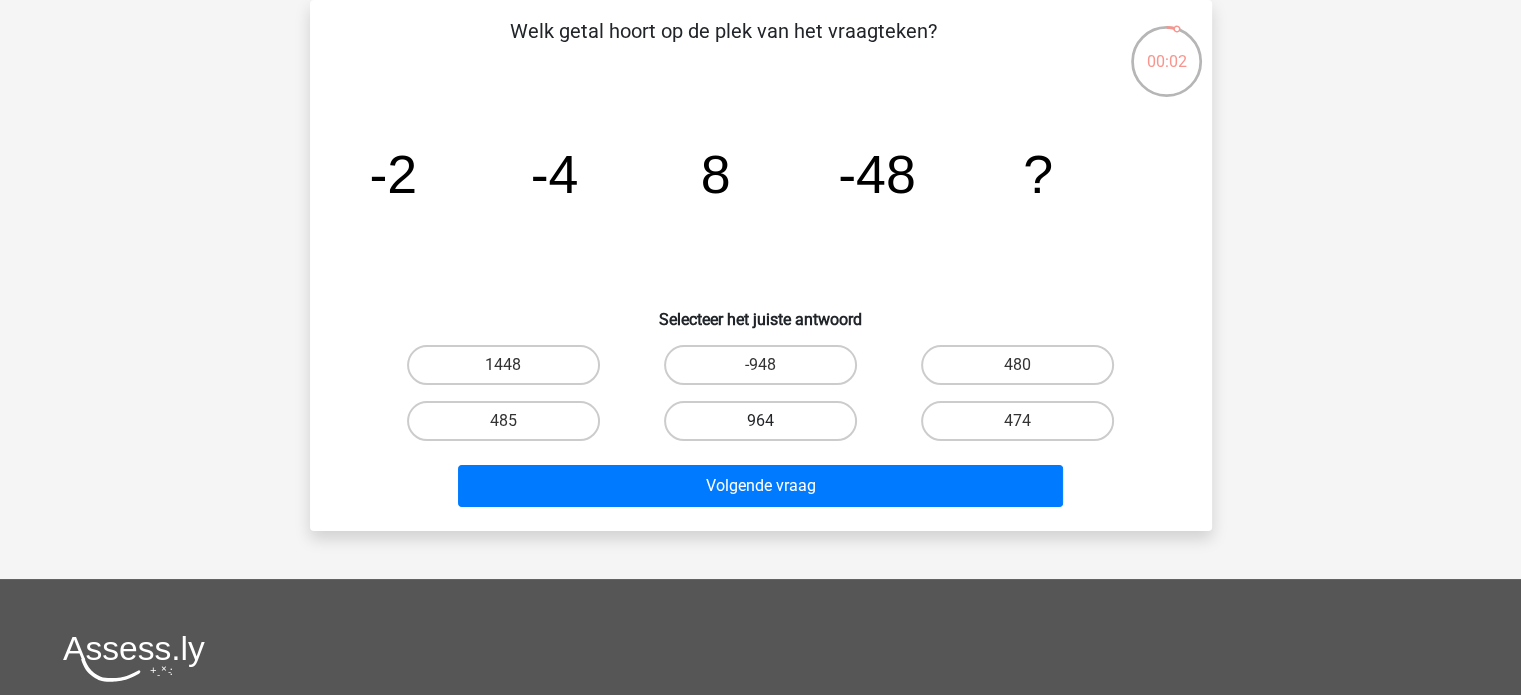 click on "964" at bounding box center (760, 421) 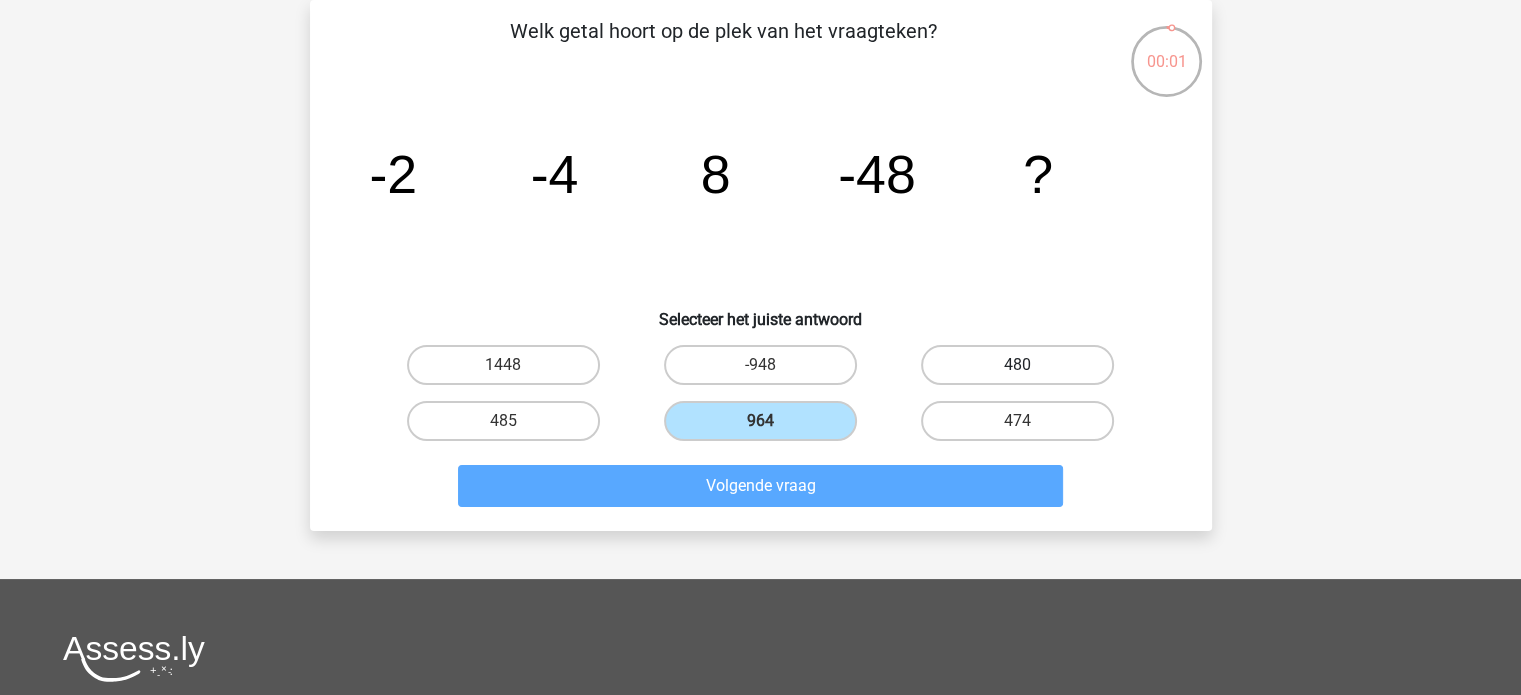 click on "480" at bounding box center [1017, 365] 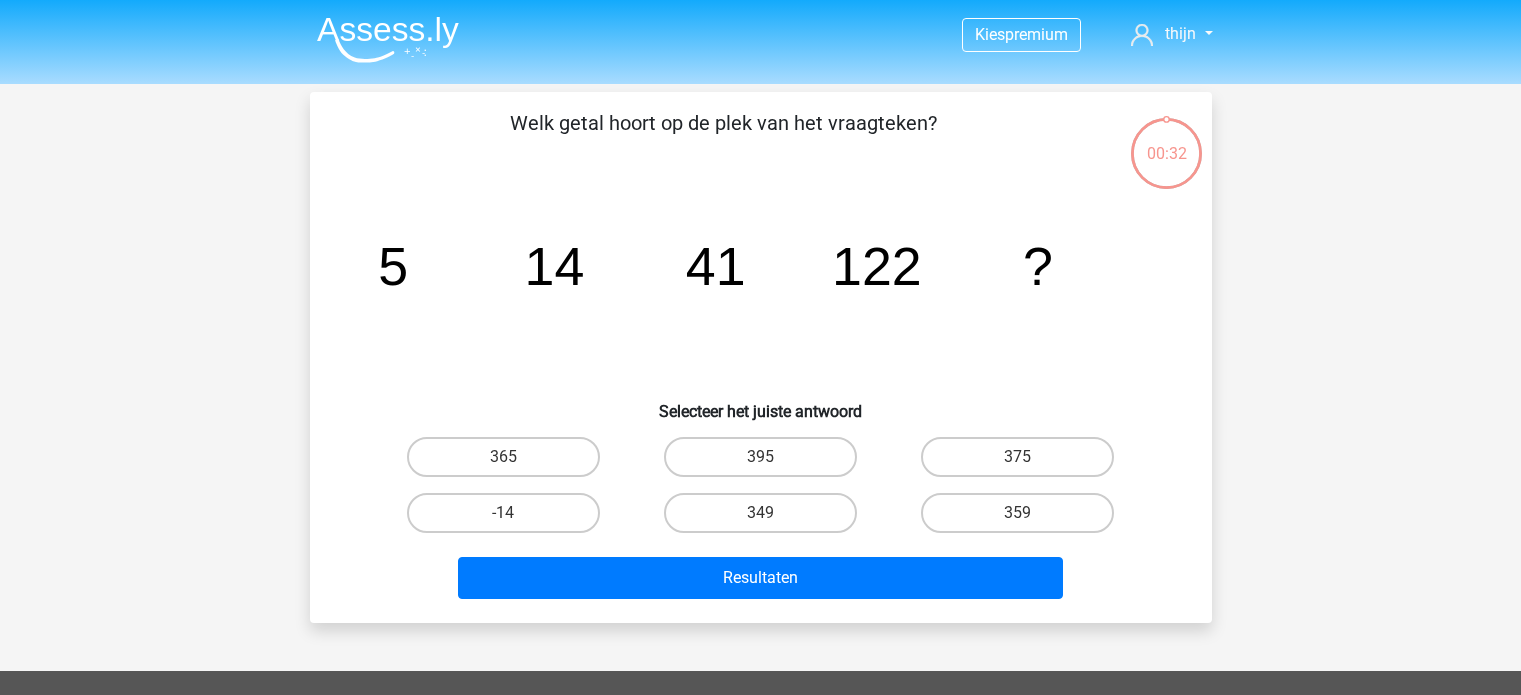 scroll, scrollTop: 92, scrollLeft: 0, axis: vertical 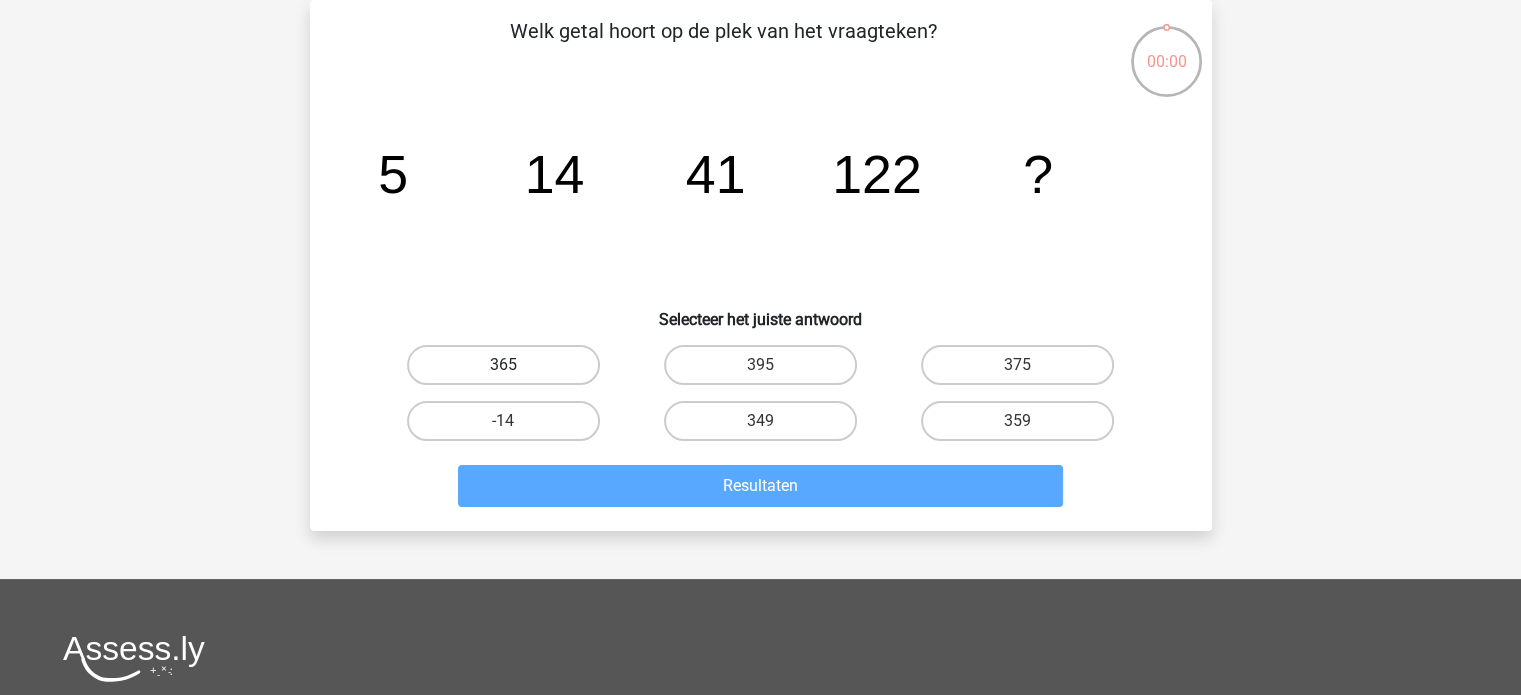 click on "365" at bounding box center (503, 365) 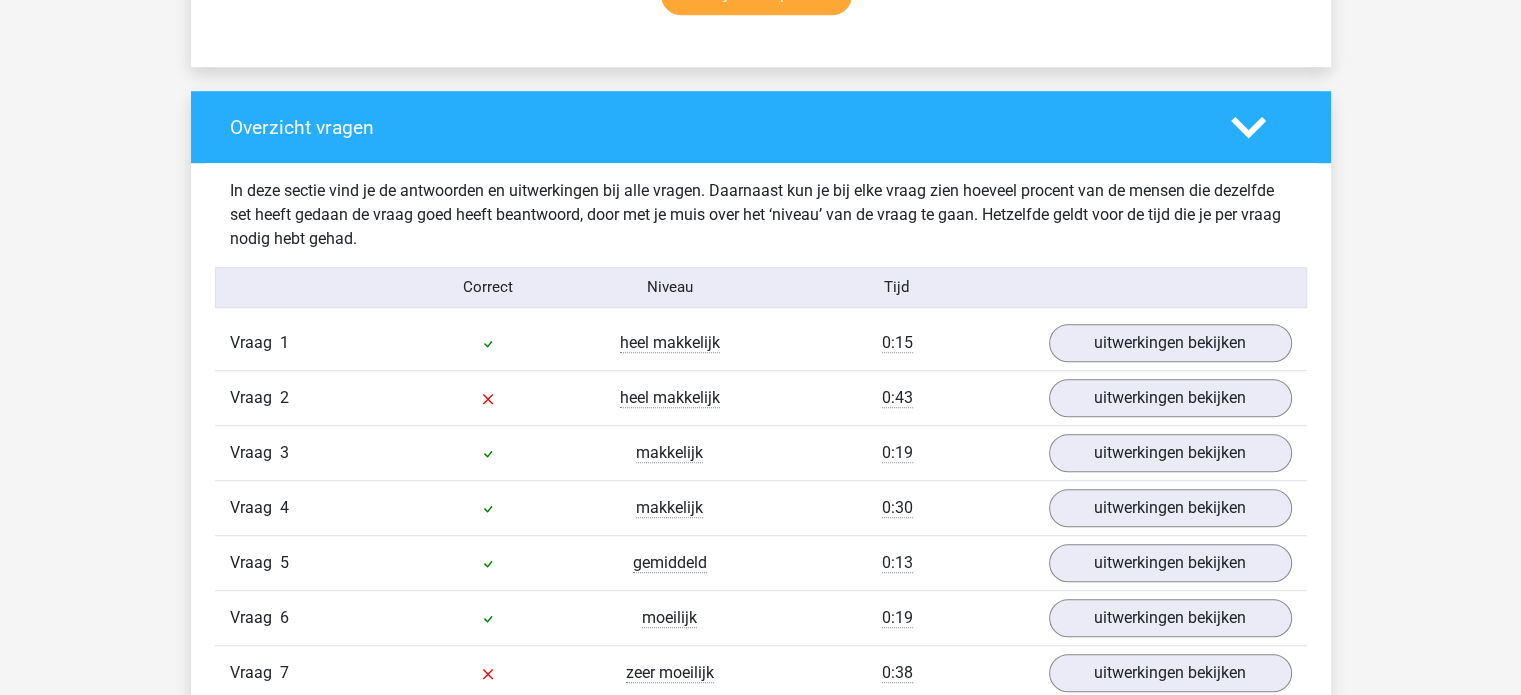scroll, scrollTop: 1416, scrollLeft: 0, axis: vertical 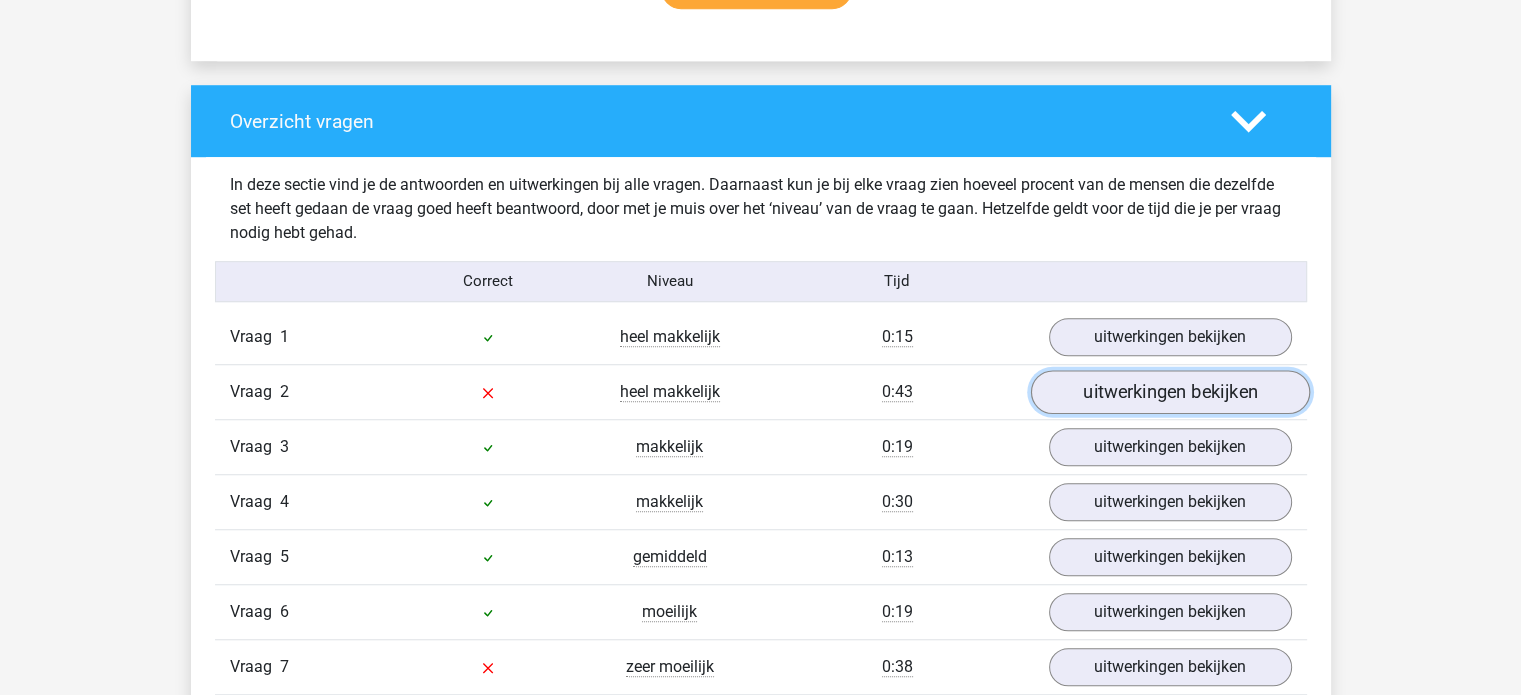click on "uitwerkingen bekijken" at bounding box center (1169, 392) 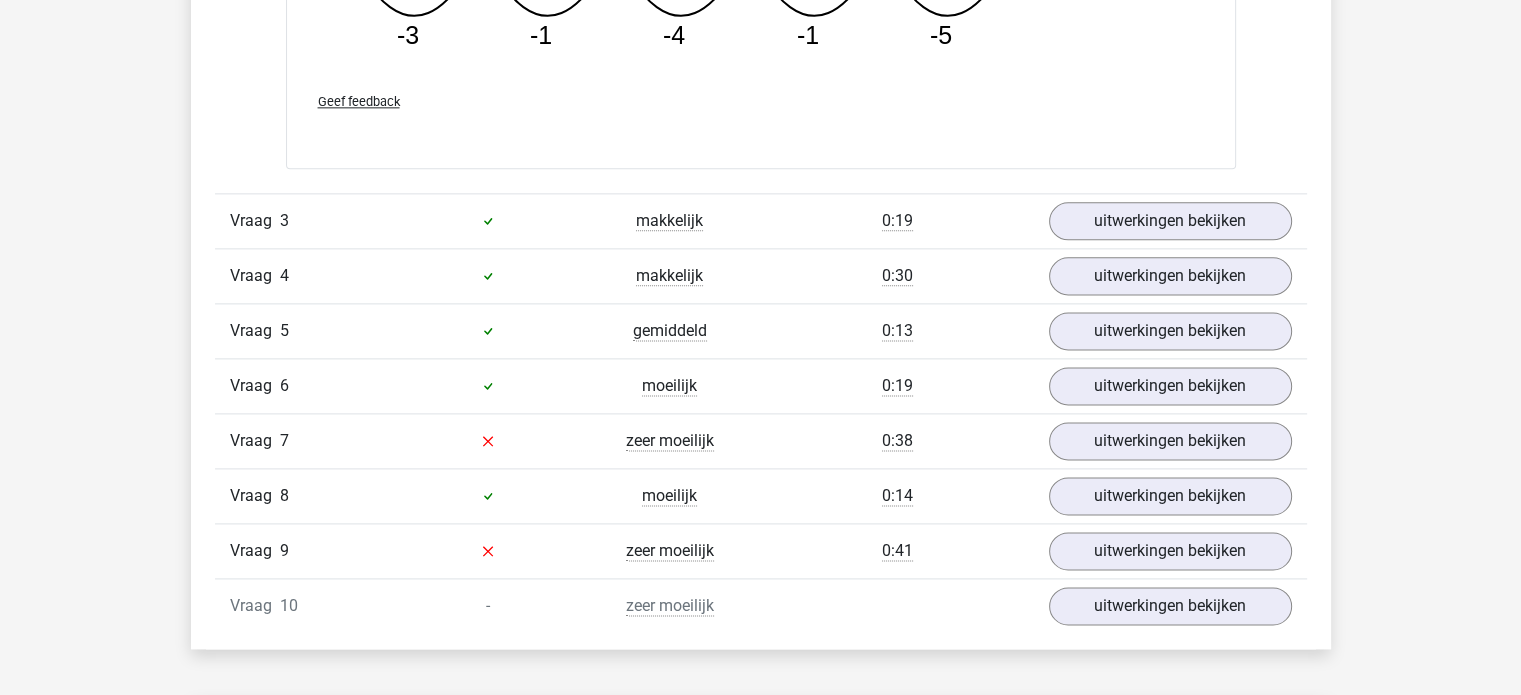scroll, scrollTop: 2566, scrollLeft: 0, axis: vertical 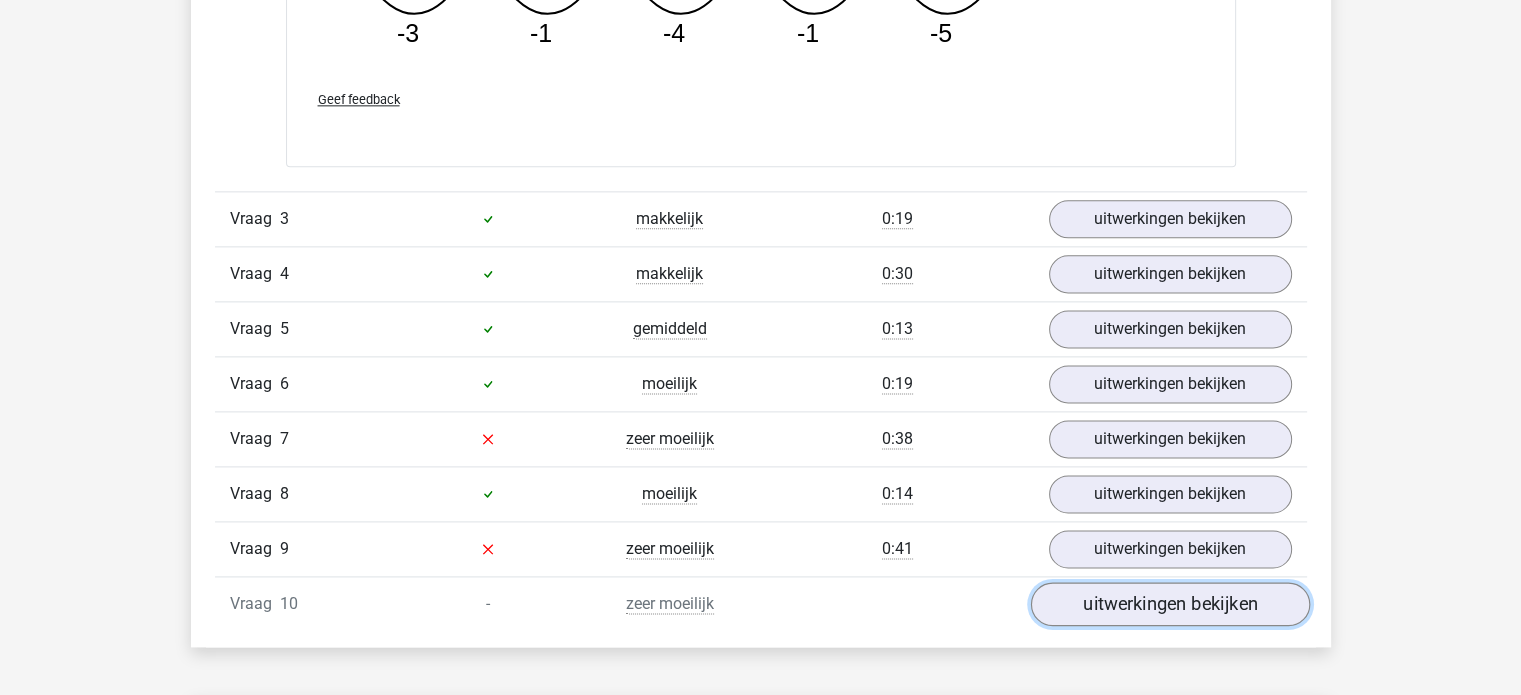 click on "uitwerkingen bekijken" at bounding box center [1169, 604] 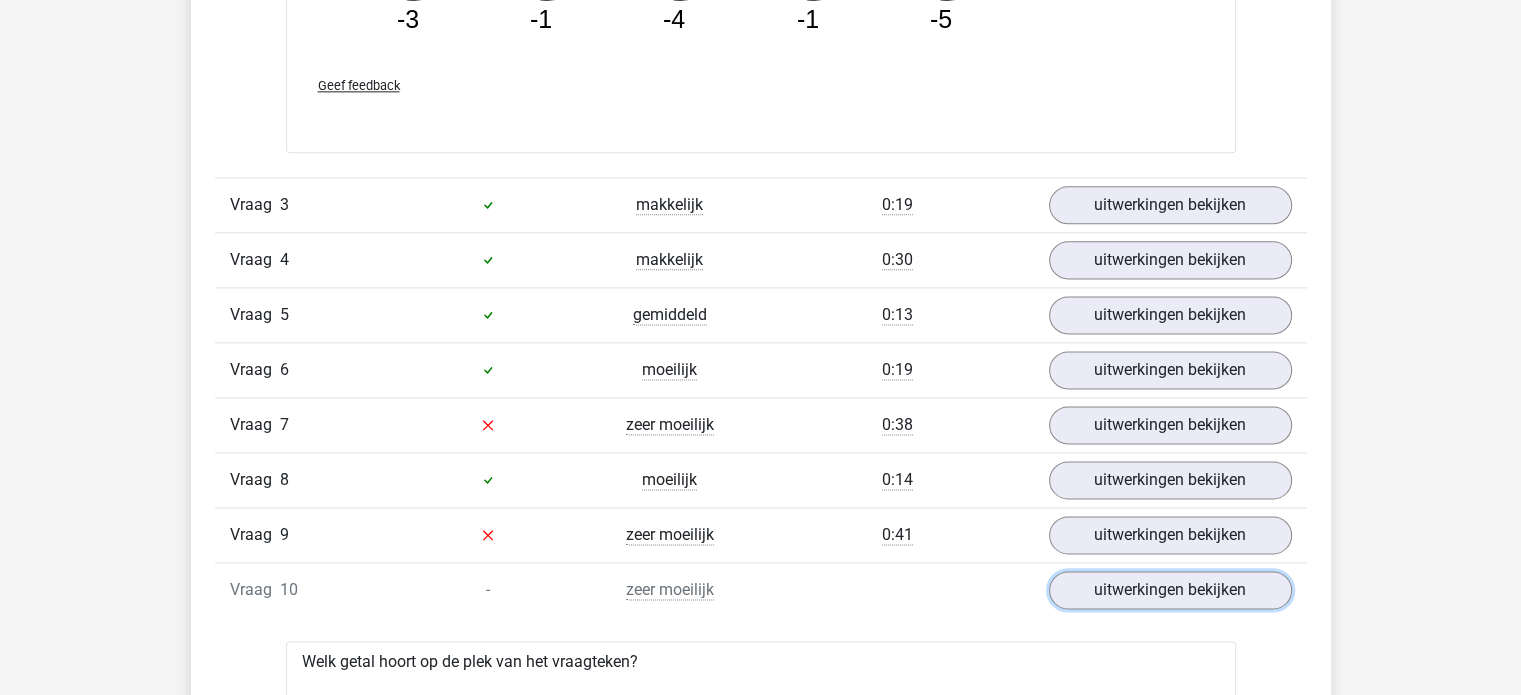 scroll, scrollTop: 2579, scrollLeft: 0, axis: vertical 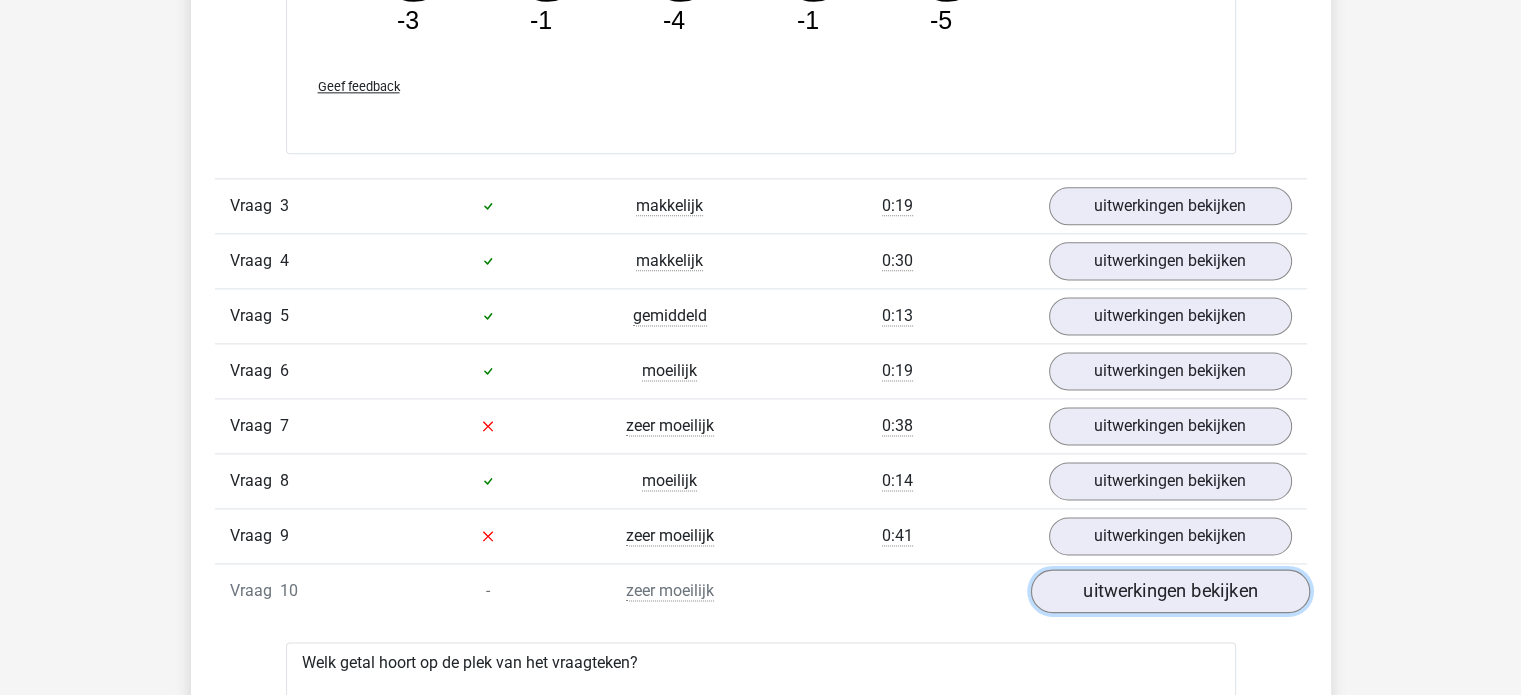 click on "uitwerkingen bekijken" at bounding box center (1169, 591) 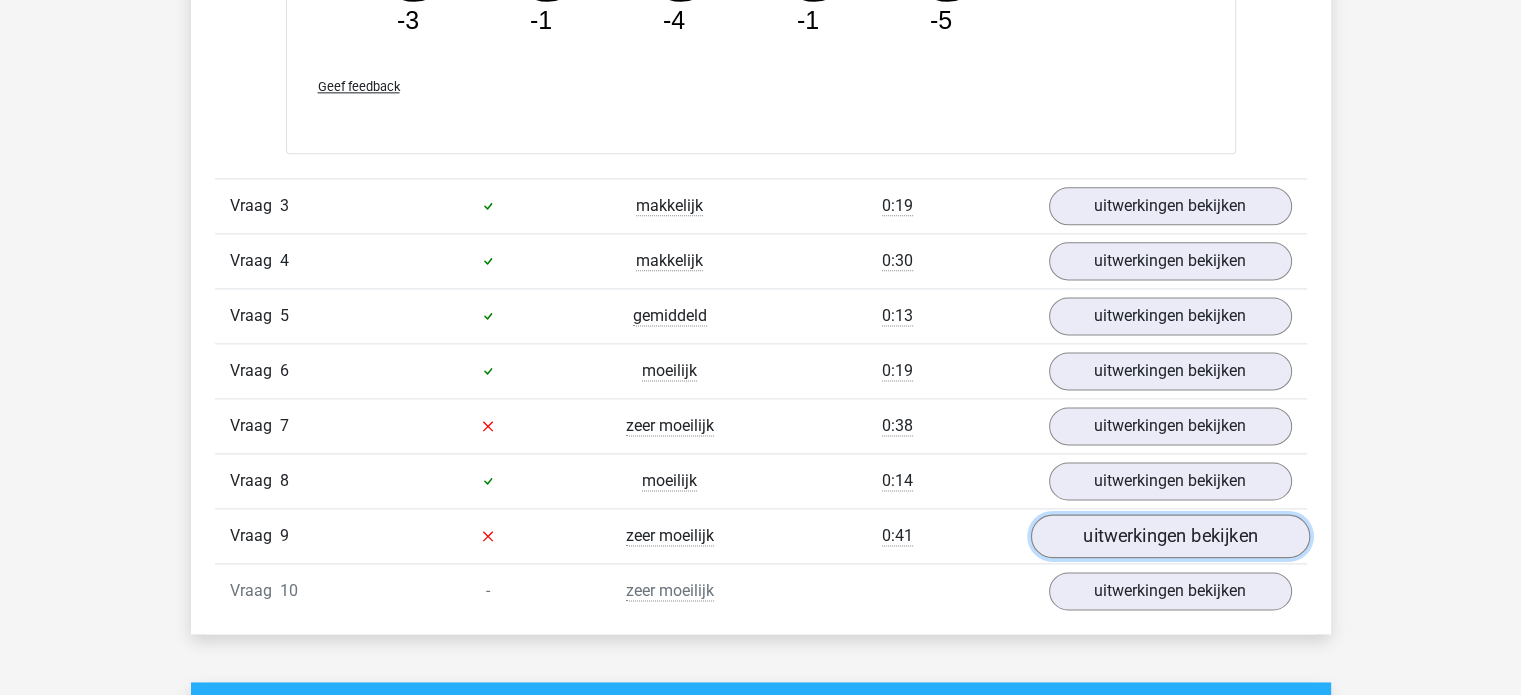 click on "uitwerkingen bekijken" at bounding box center (1169, 536) 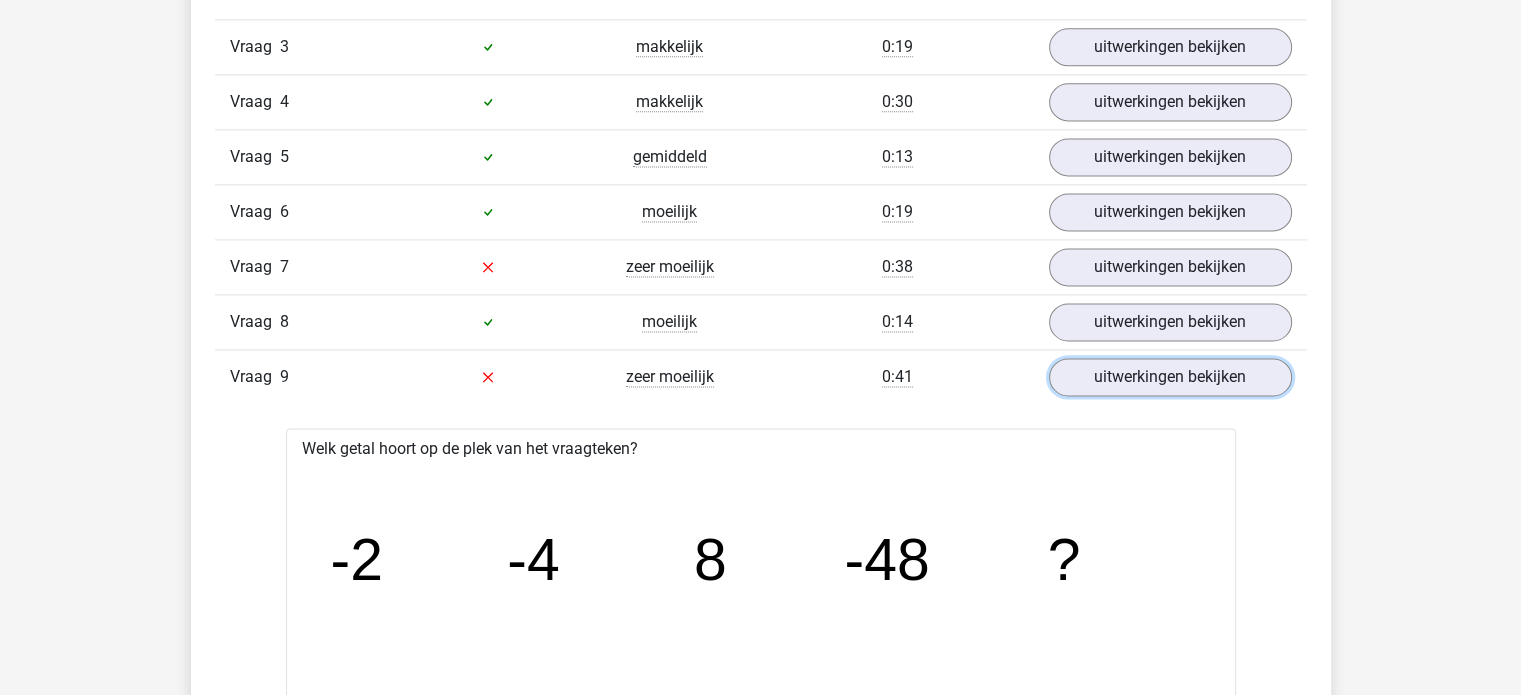 scroll, scrollTop: 2732, scrollLeft: 0, axis: vertical 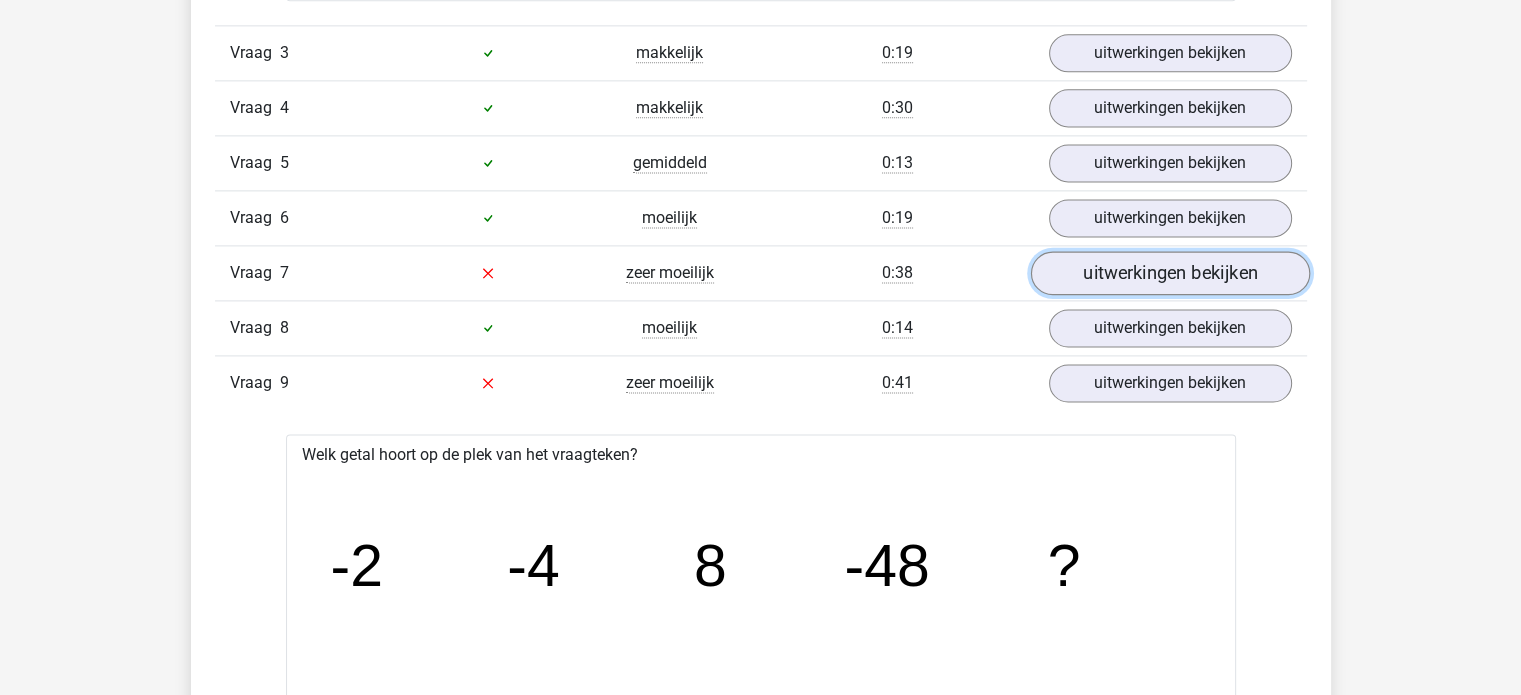 click on "uitwerkingen bekijken" at bounding box center (1169, 273) 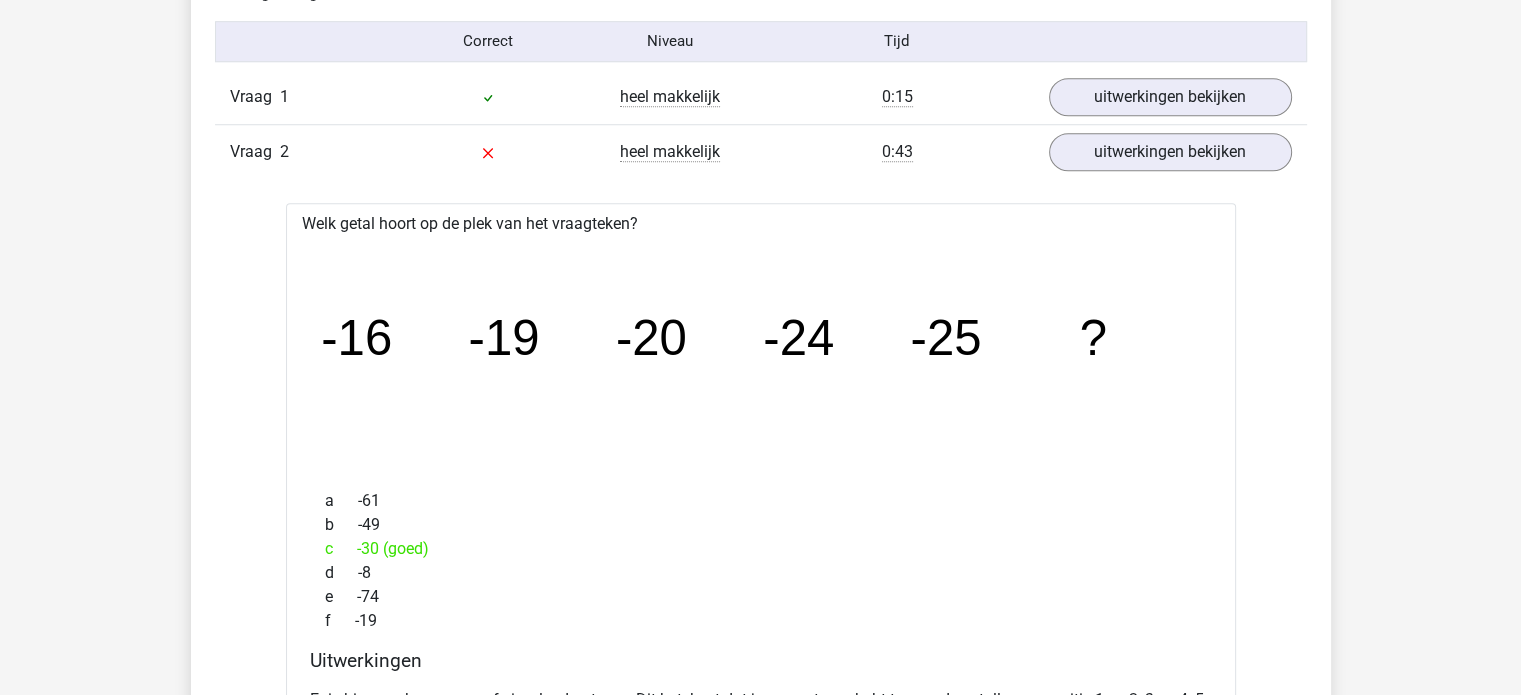scroll, scrollTop: 1655, scrollLeft: 0, axis: vertical 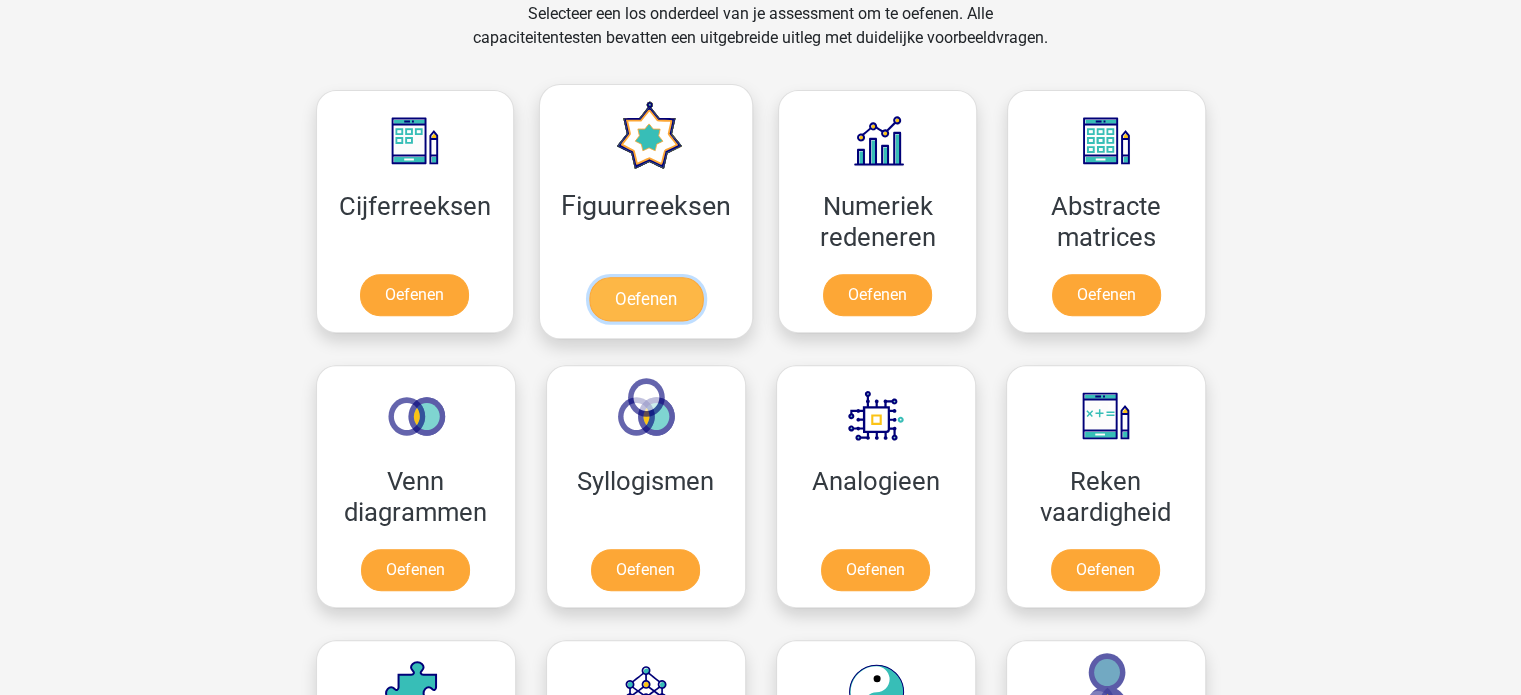 click on "Oefenen" at bounding box center [646, 299] 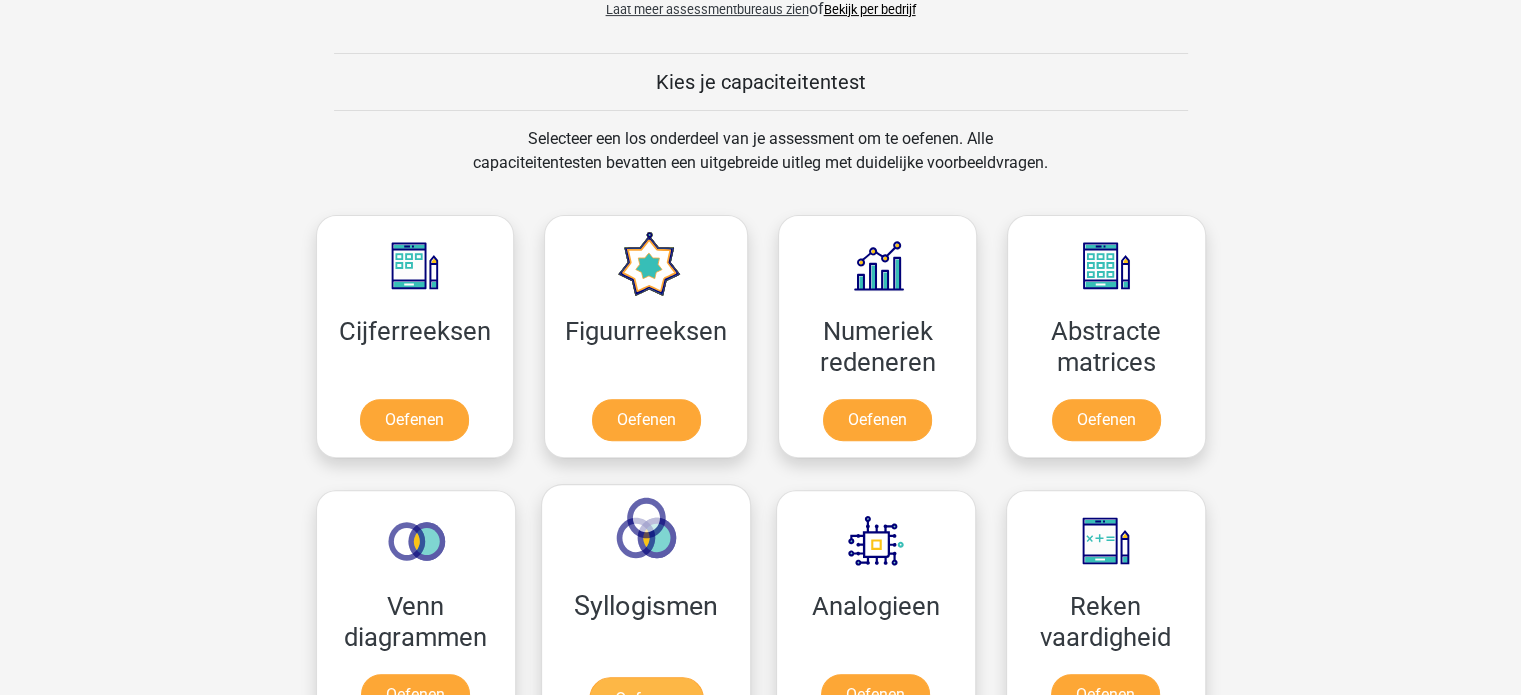 scroll, scrollTop: 724, scrollLeft: 0, axis: vertical 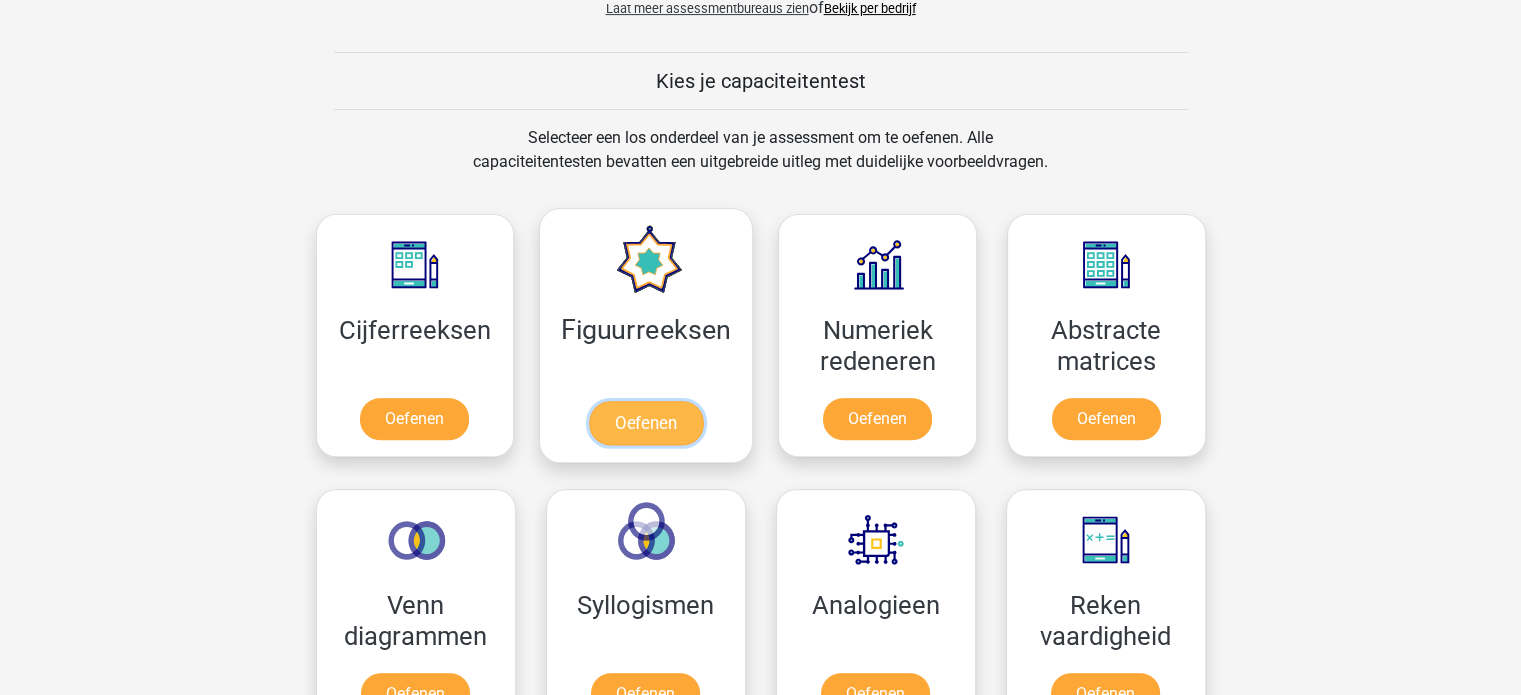 click on "Oefenen" at bounding box center (646, 423) 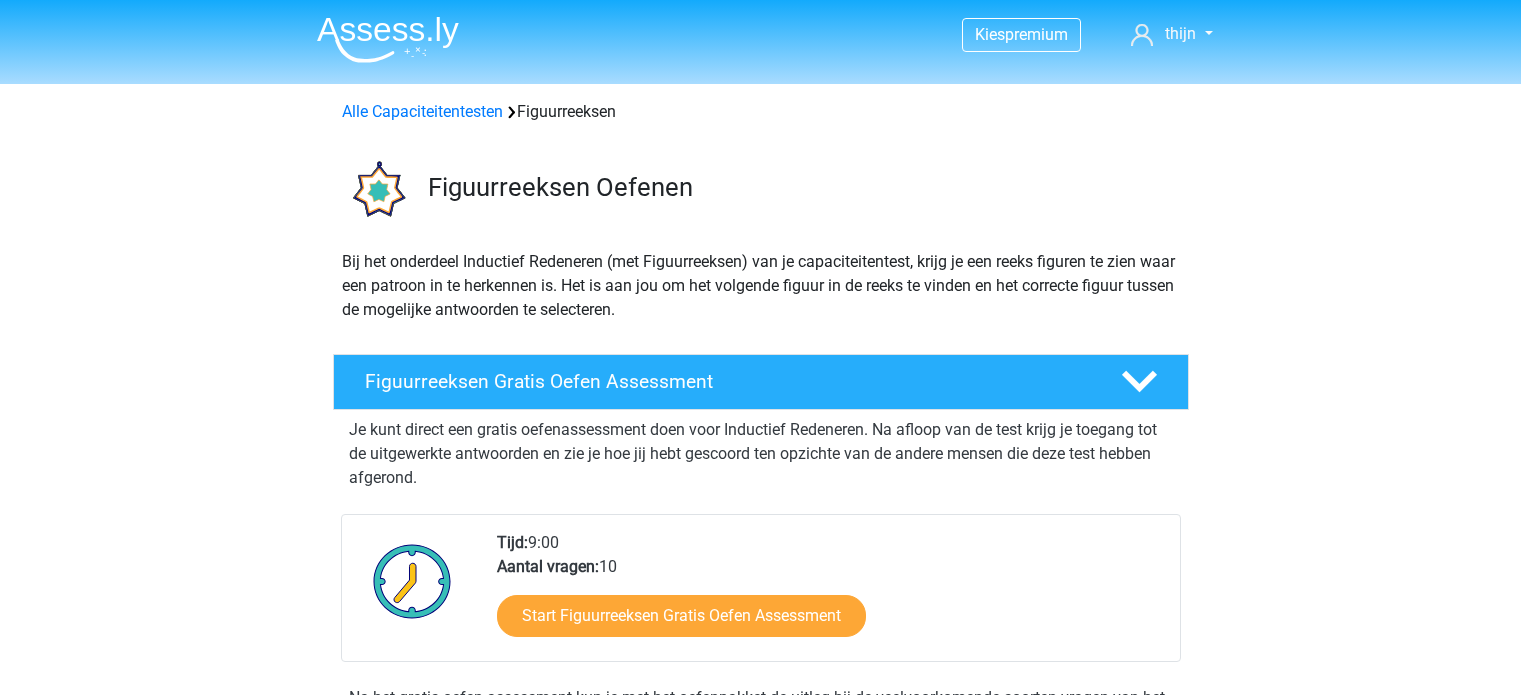 scroll, scrollTop: 0, scrollLeft: 0, axis: both 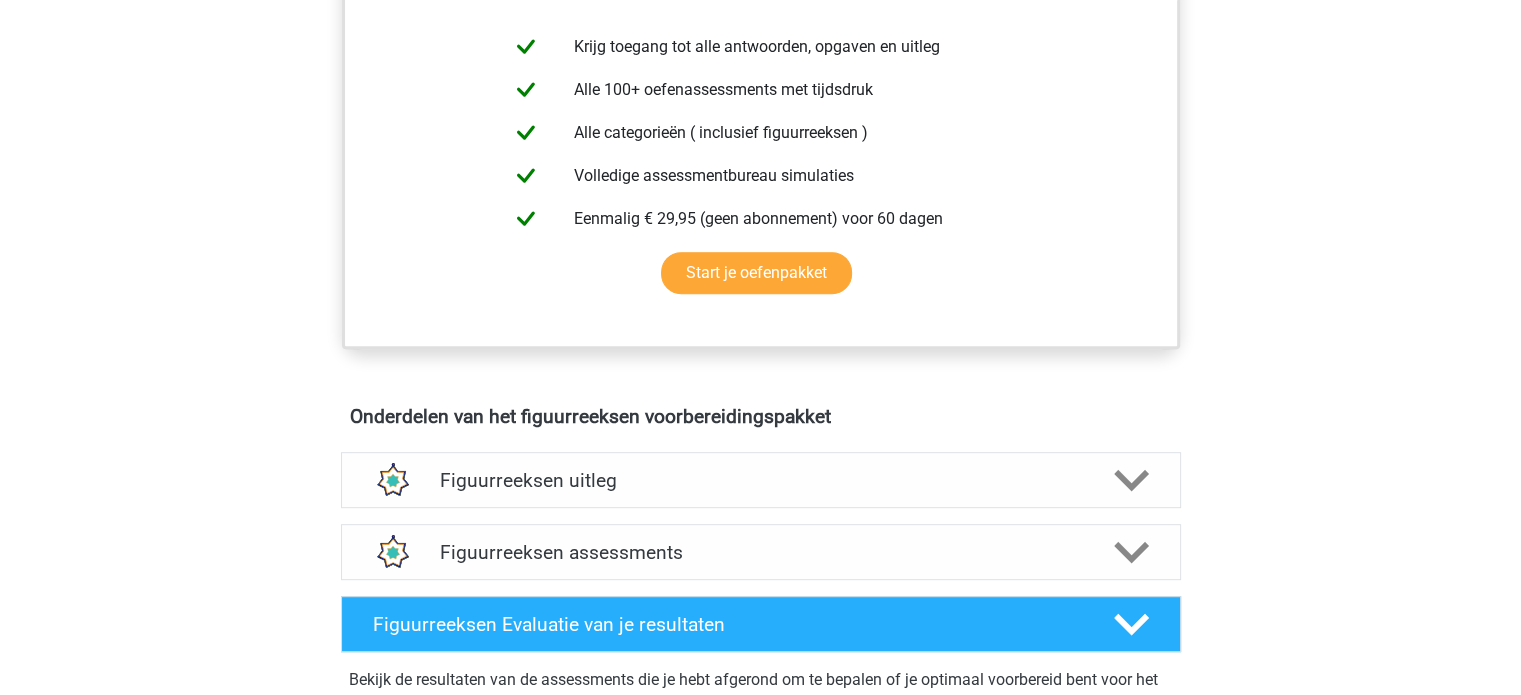 drag, startPoint x: 0, startPoint y: 0, endPoint x: 154, endPoint y: 390, distance: 419.3042 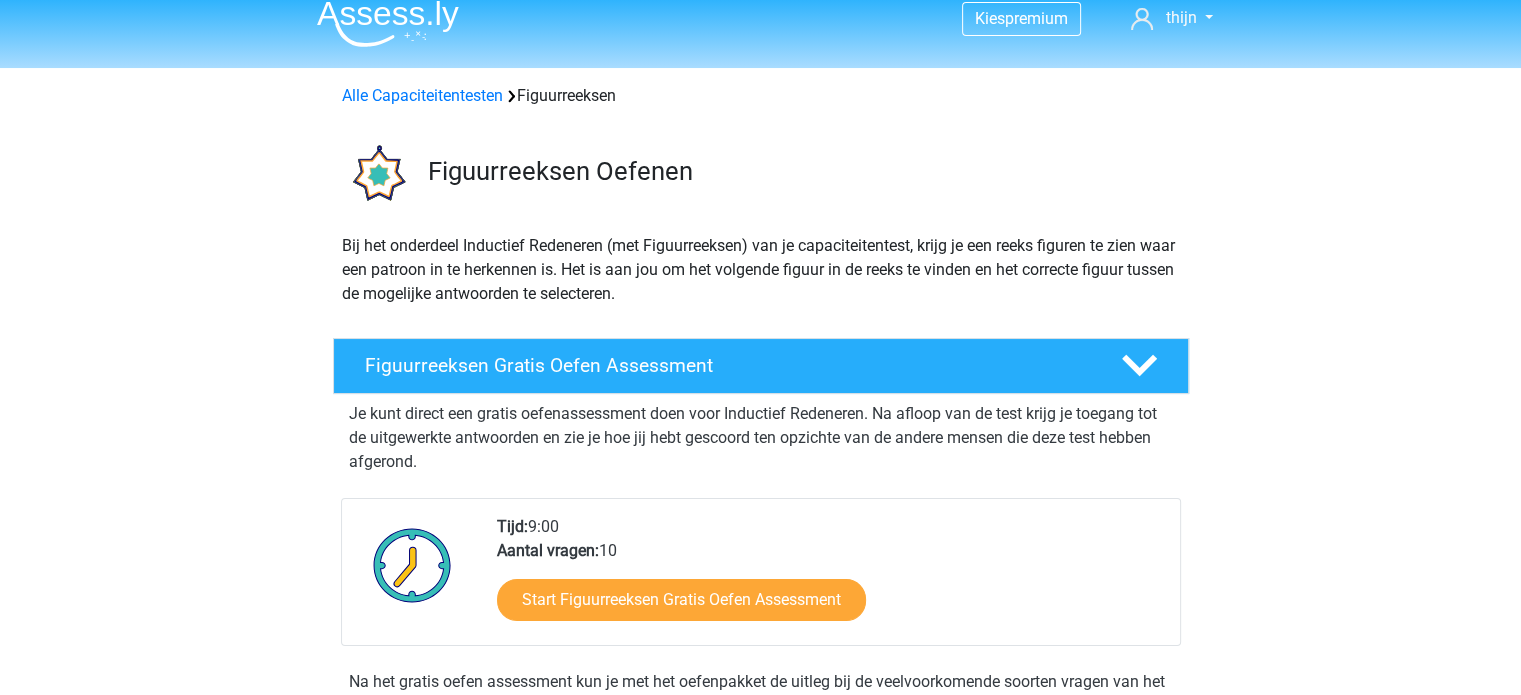 scroll, scrollTop: 0, scrollLeft: 0, axis: both 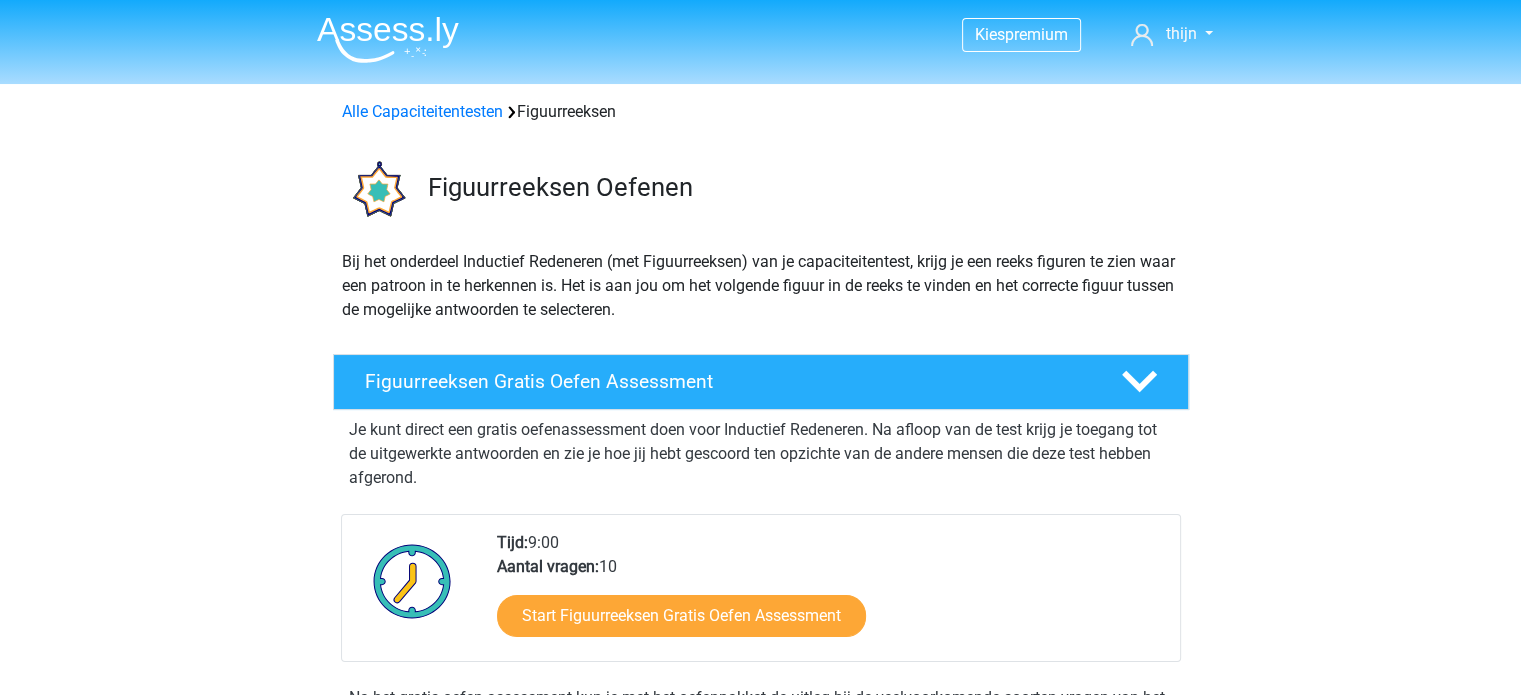click on "Kies premium
[LAST]
[EMAIL]" at bounding box center (760, 1293) 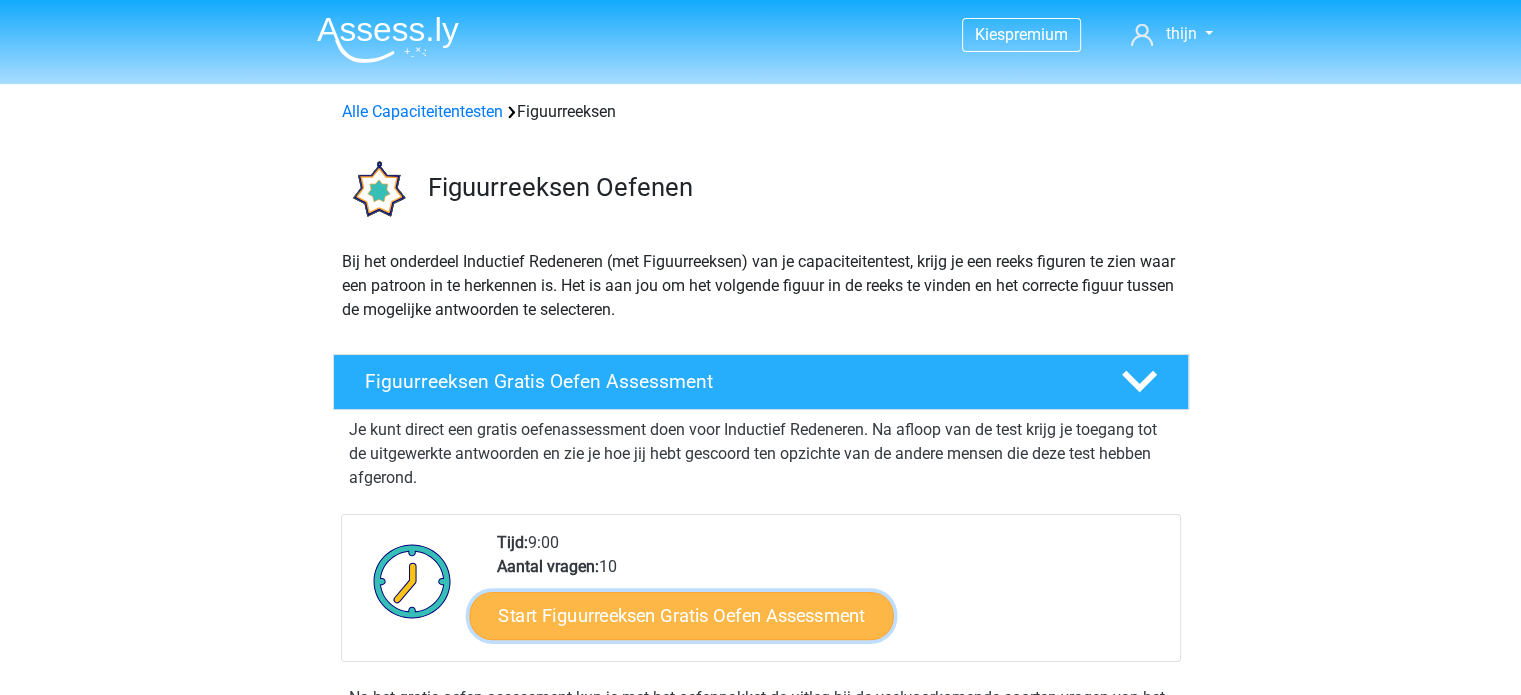 click on "Start Figuurreeksen
Gratis Oefen Assessment" at bounding box center (681, 615) 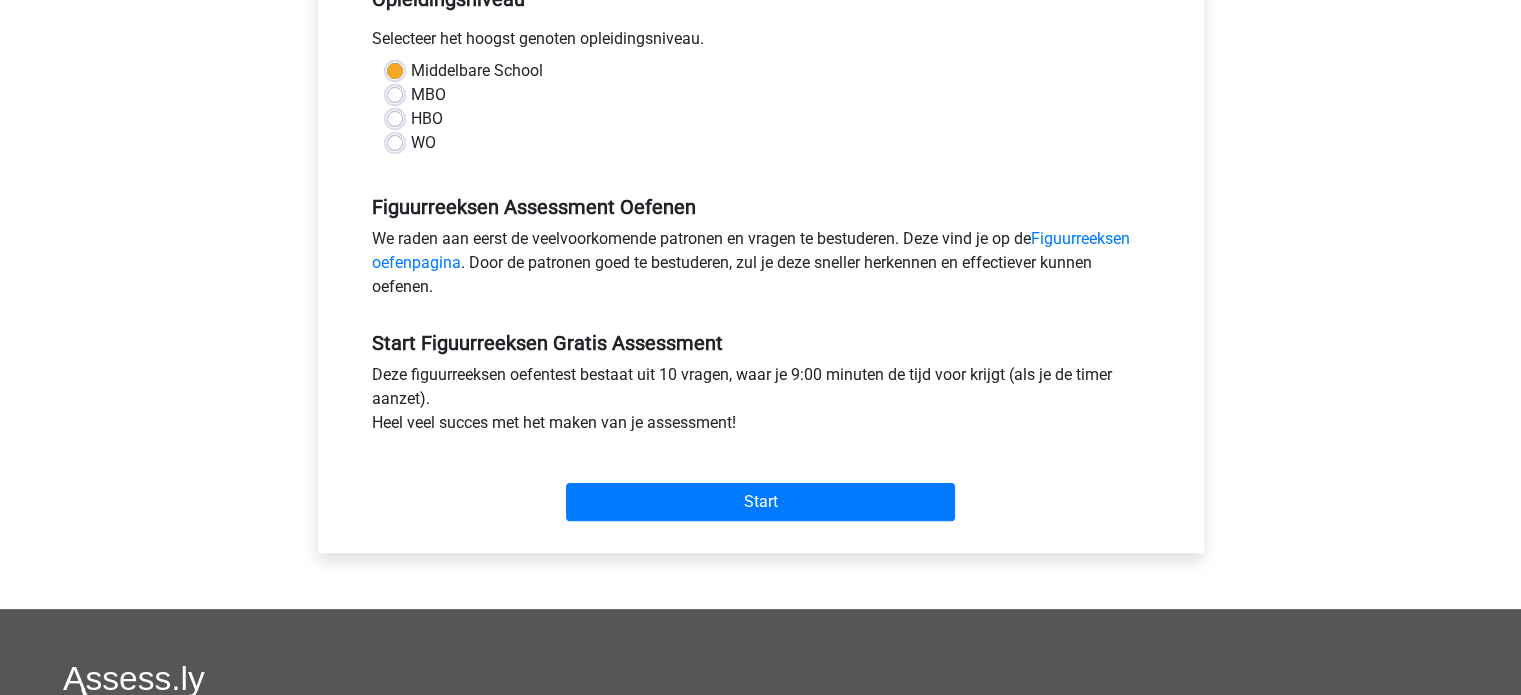scroll, scrollTop: 444, scrollLeft: 0, axis: vertical 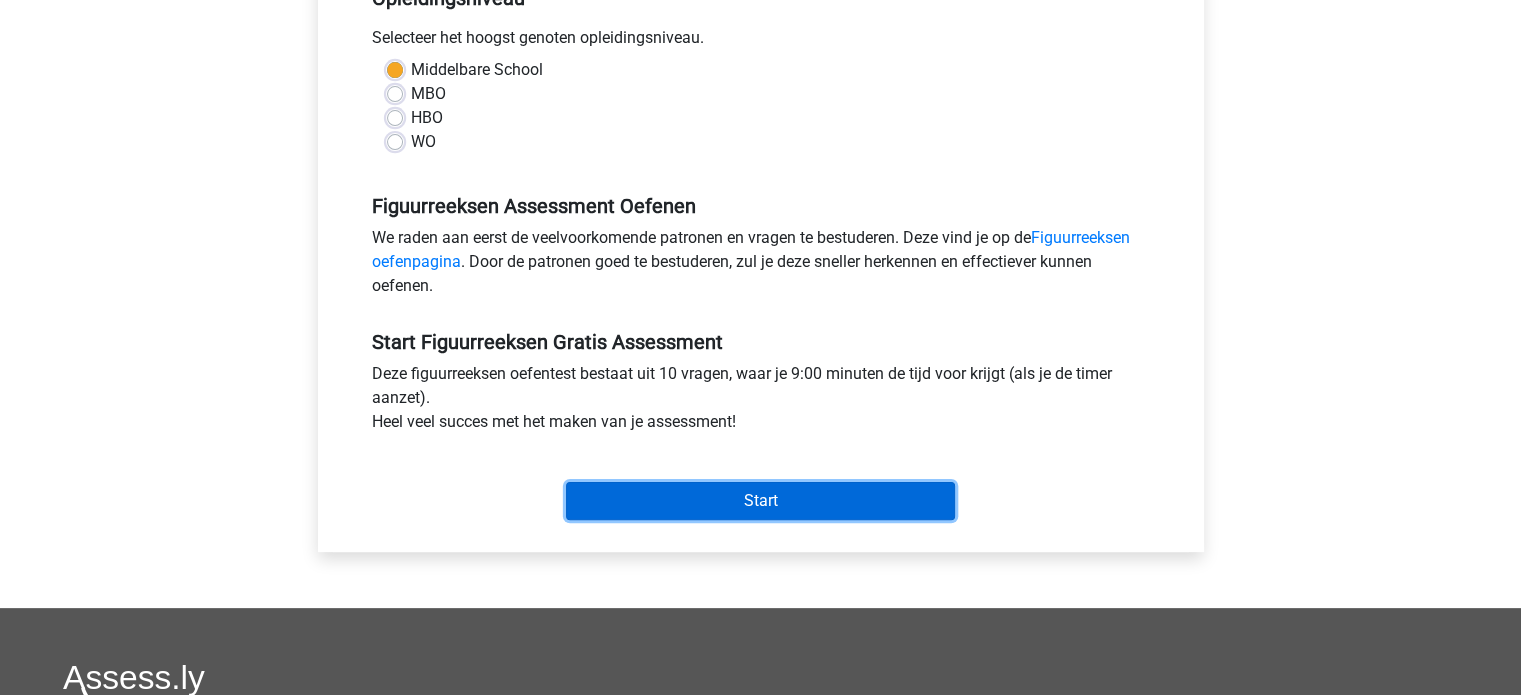 click on "Start" at bounding box center (760, 501) 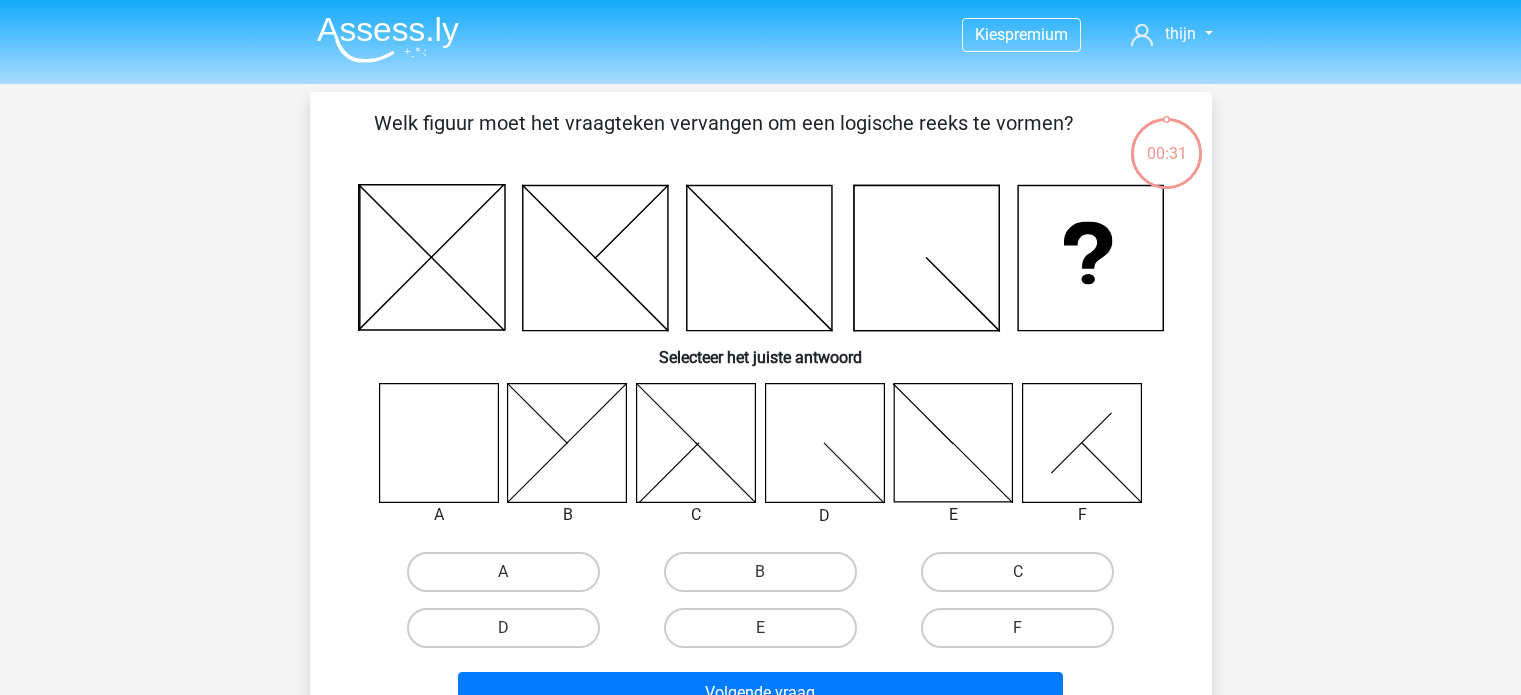 scroll, scrollTop: 0, scrollLeft: 0, axis: both 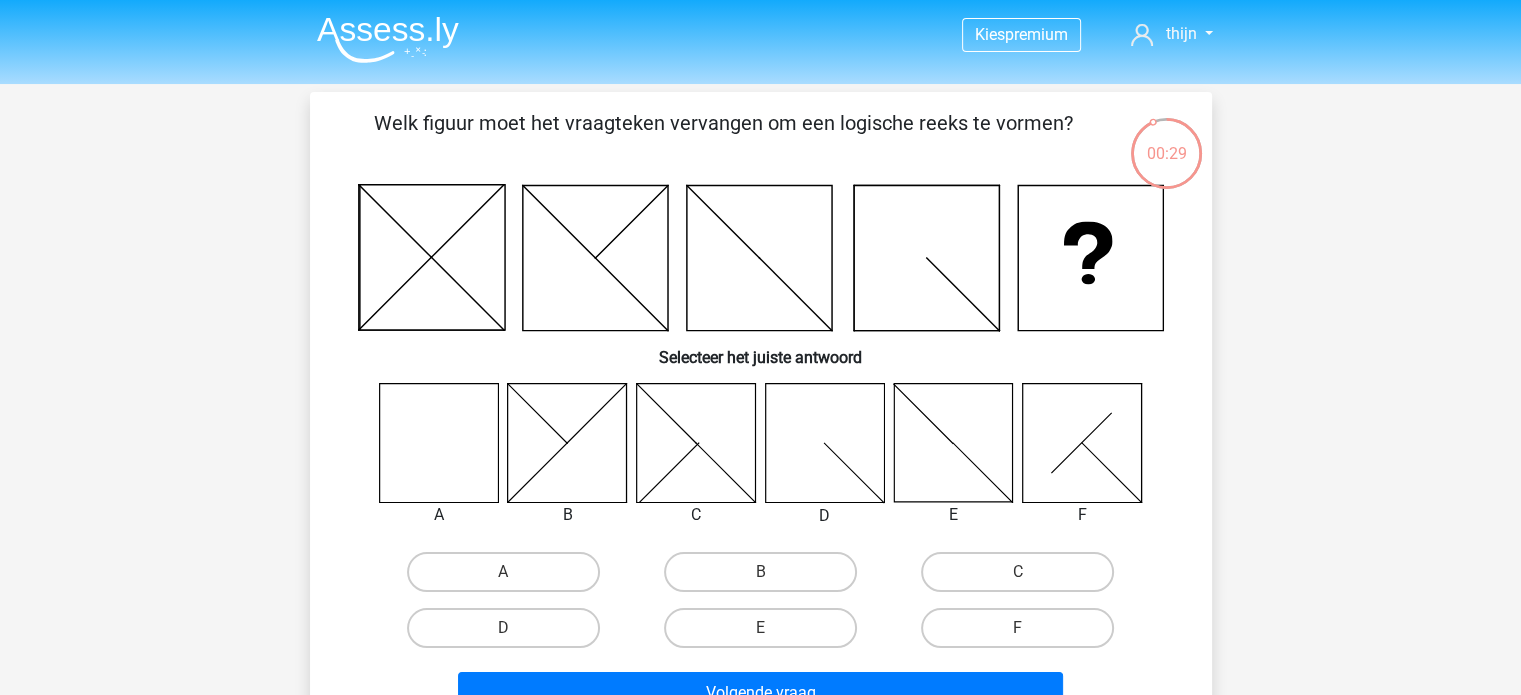 click 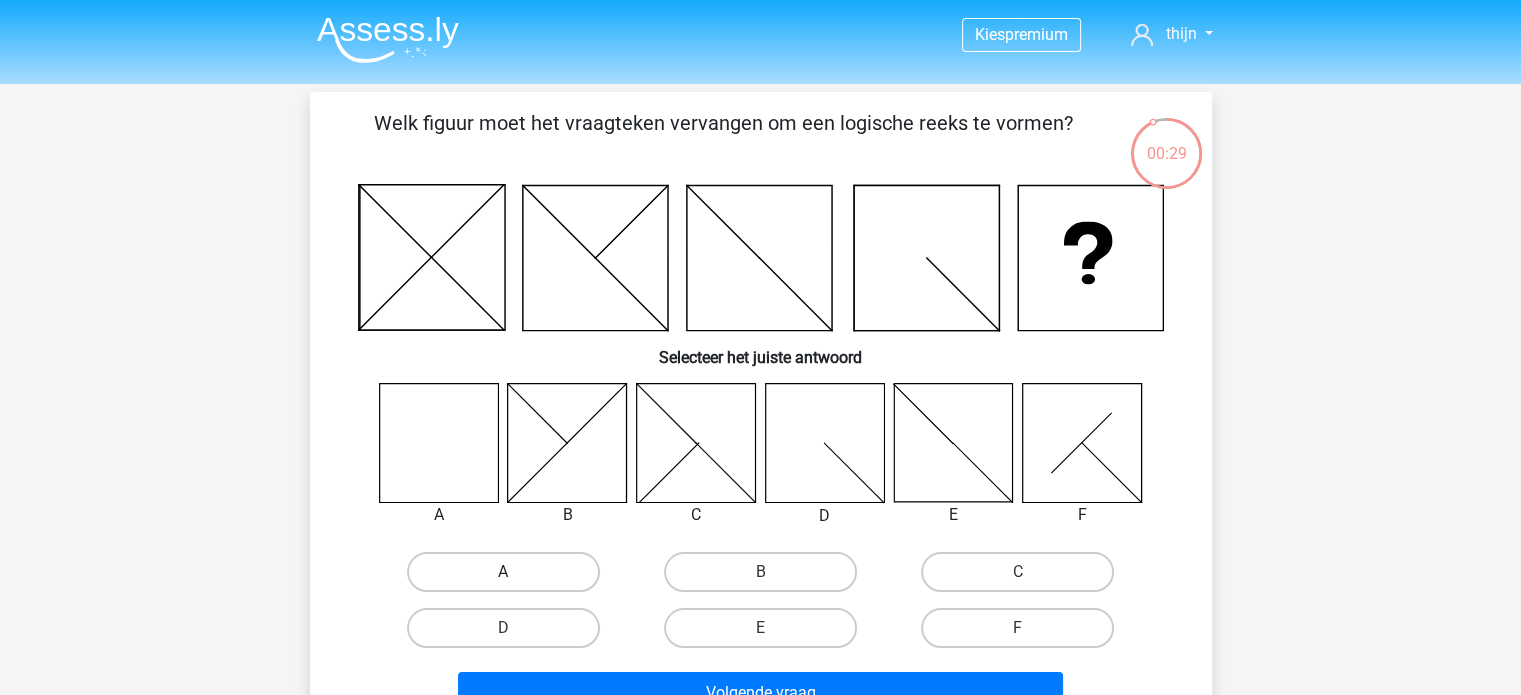 click on "A" at bounding box center [503, 572] 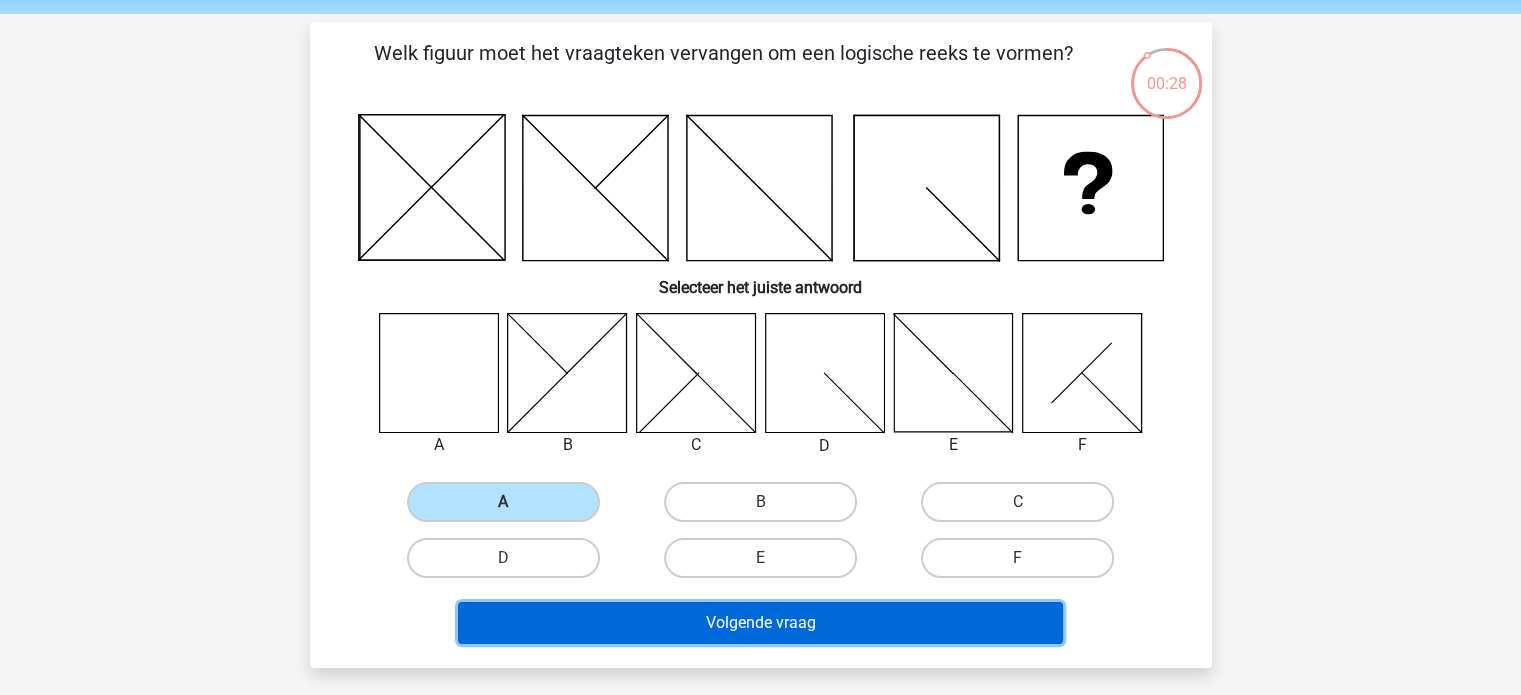 click on "Volgende vraag" at bounding box center (760, 623) 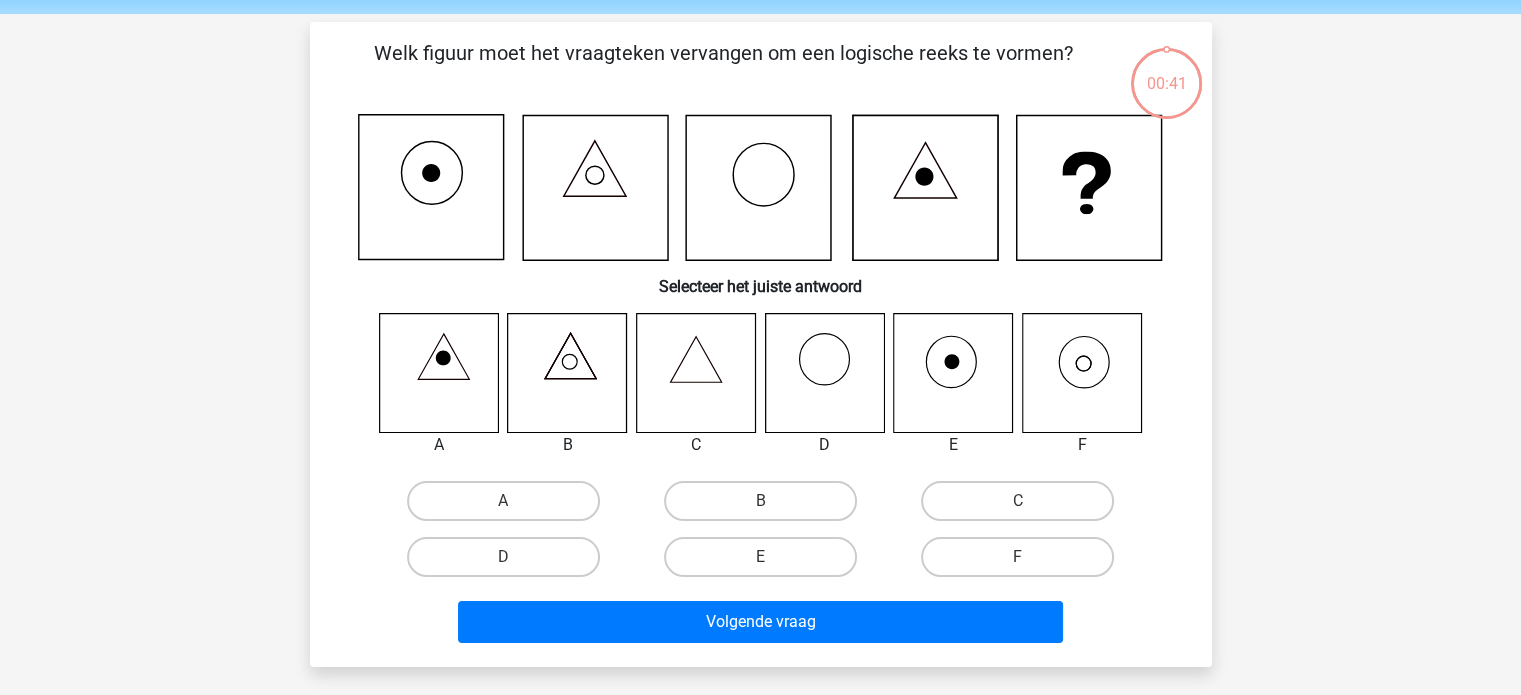 scroll, scrollTop: 92, scrollLeft: 0, axis: vertical 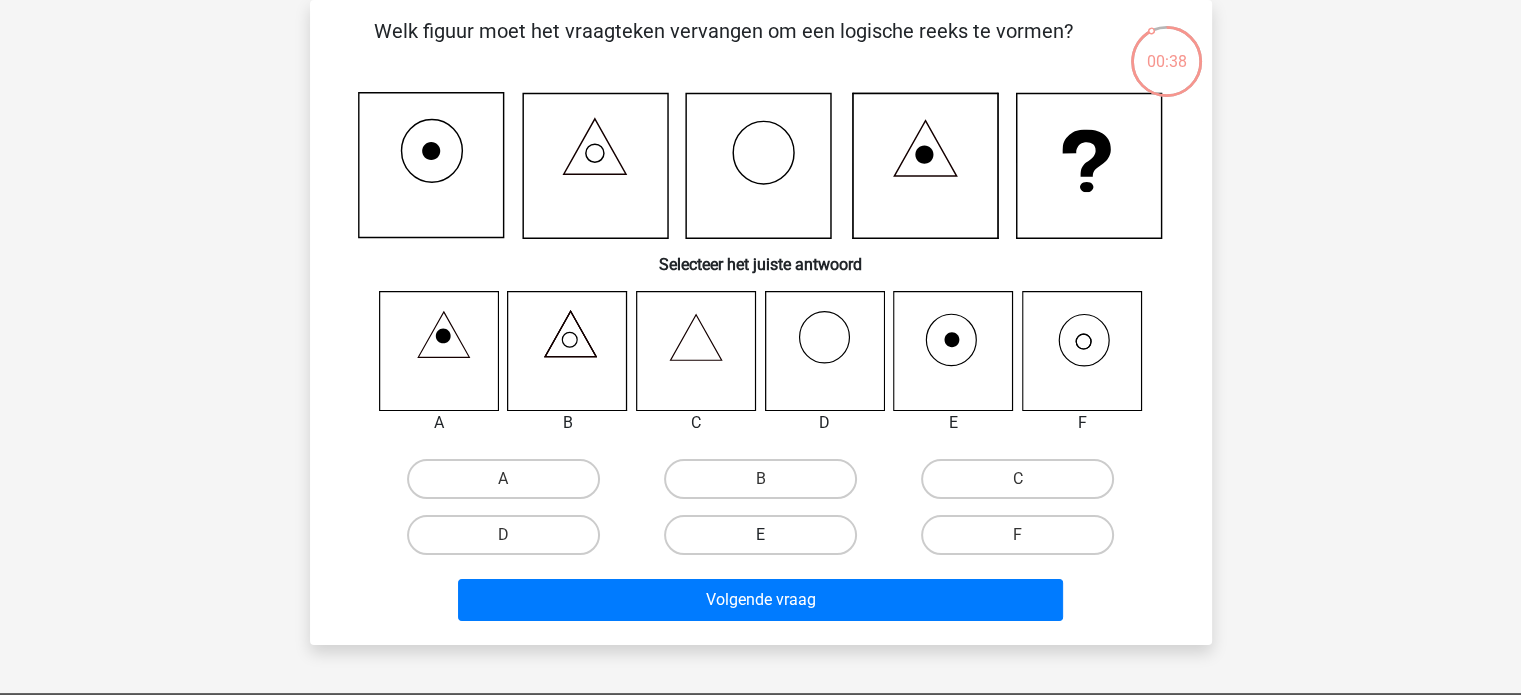 click on "E" at bounding box center [760, 535] 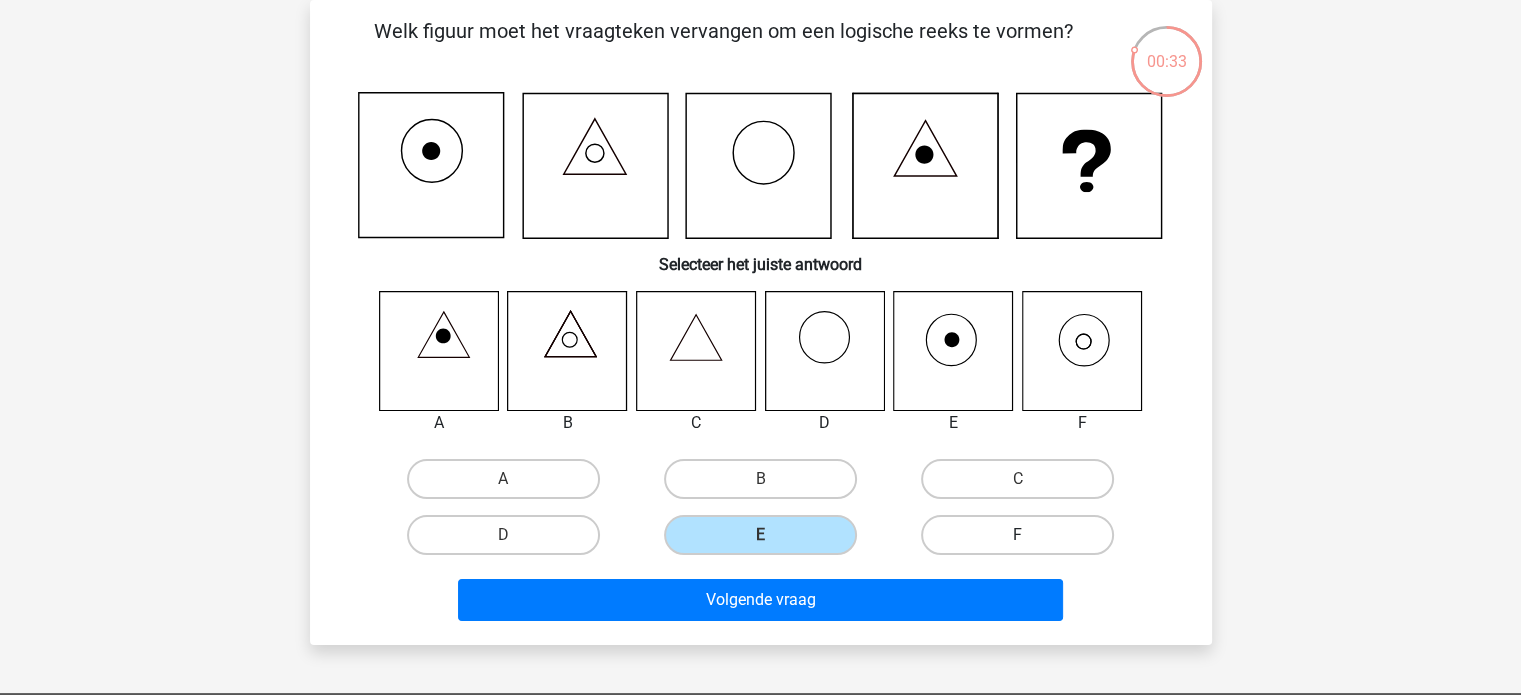click on "F" at bounding box center [1017, 535] 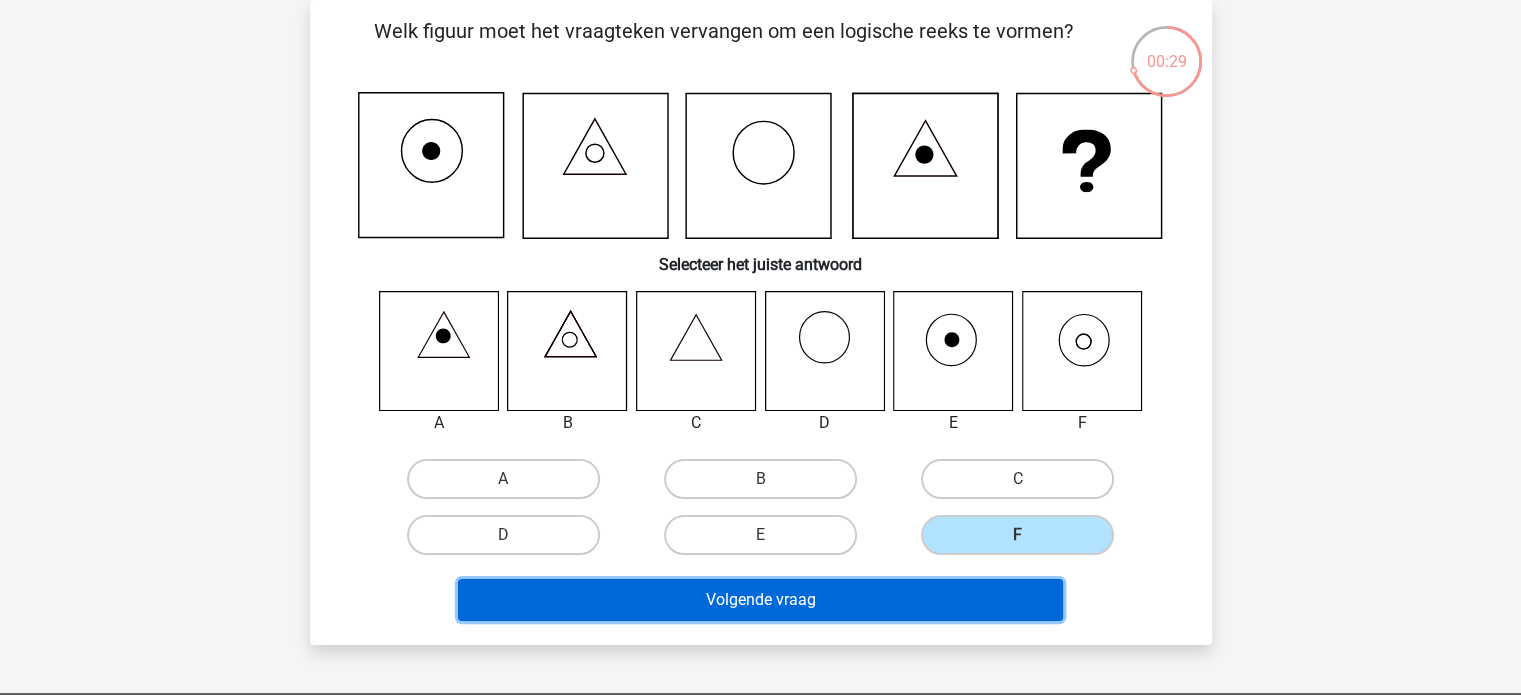 click on "Volgende vraag" at bounding box center (760, 600) 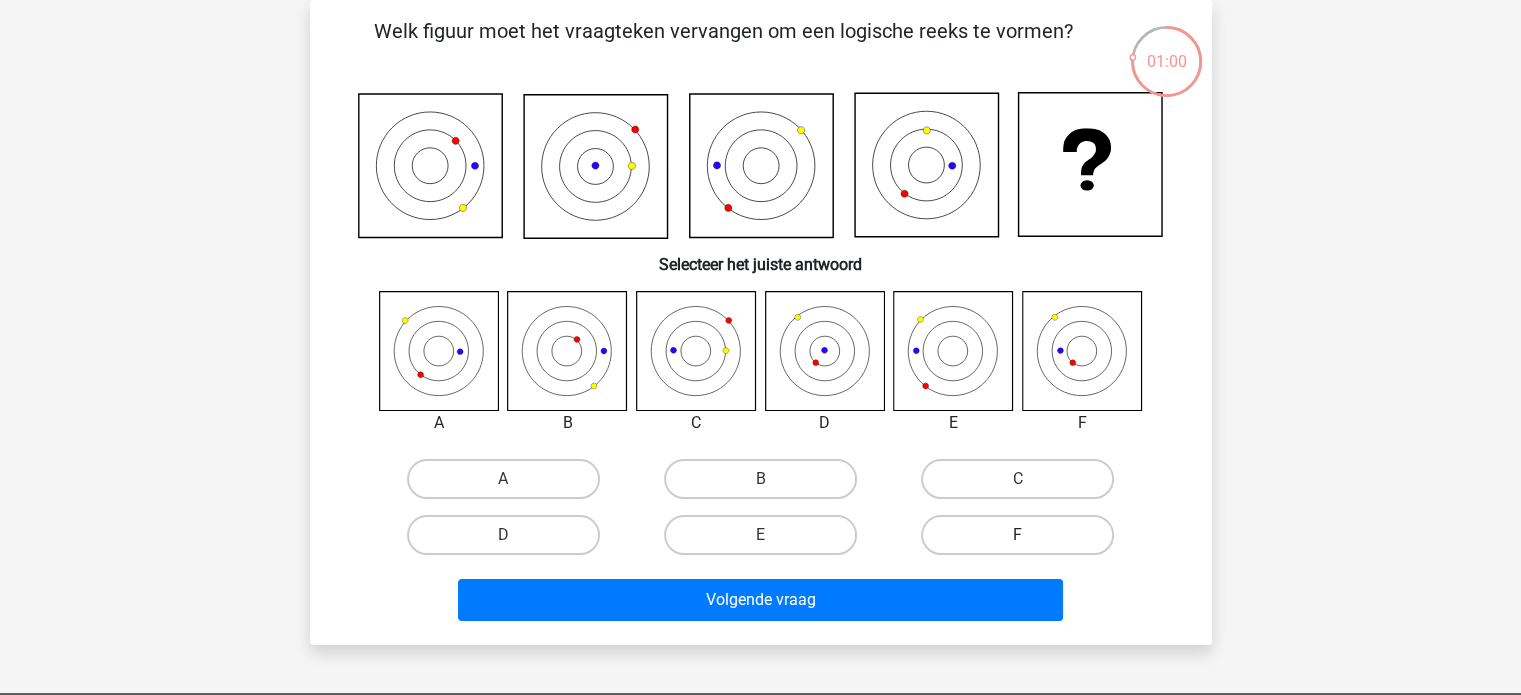 click on "F" at bounding box center [1017, 535] 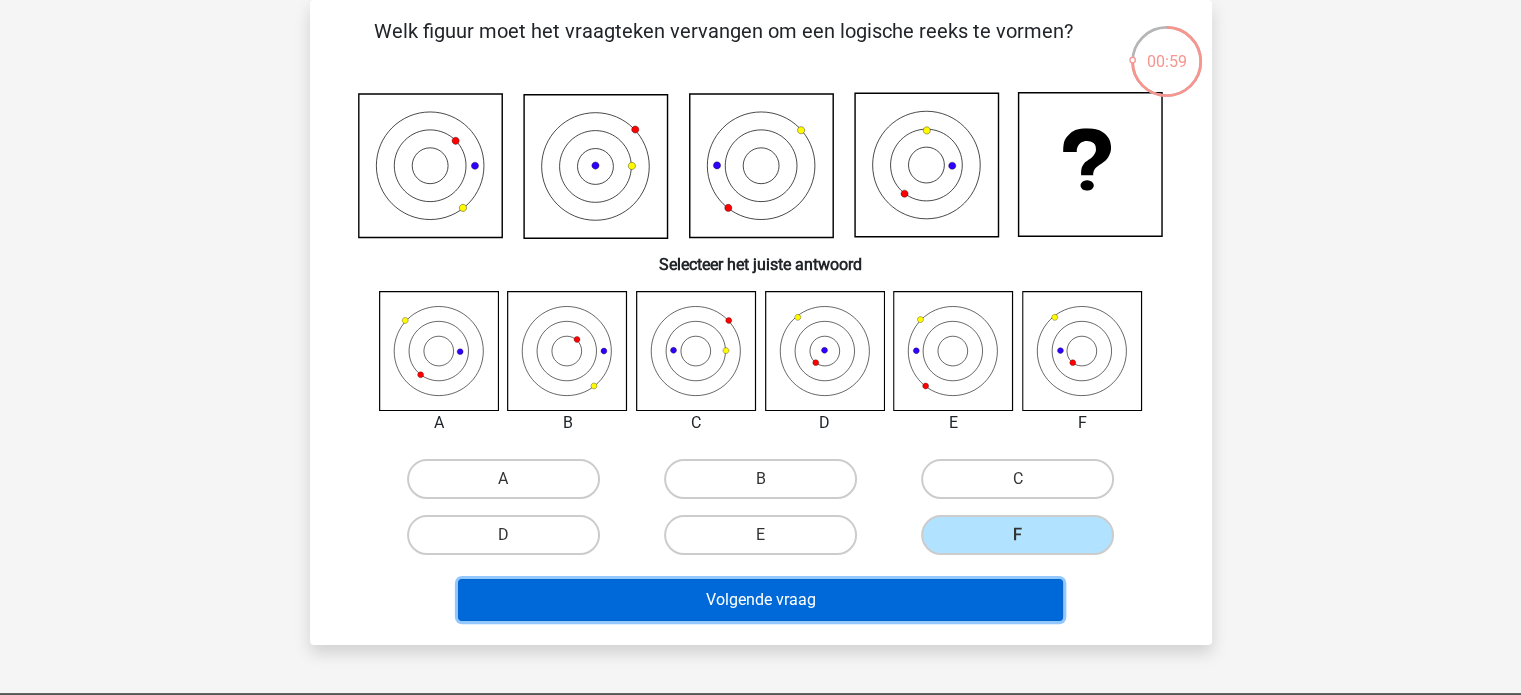 click on "Volgende vraag" at bounding box center (760, 600) 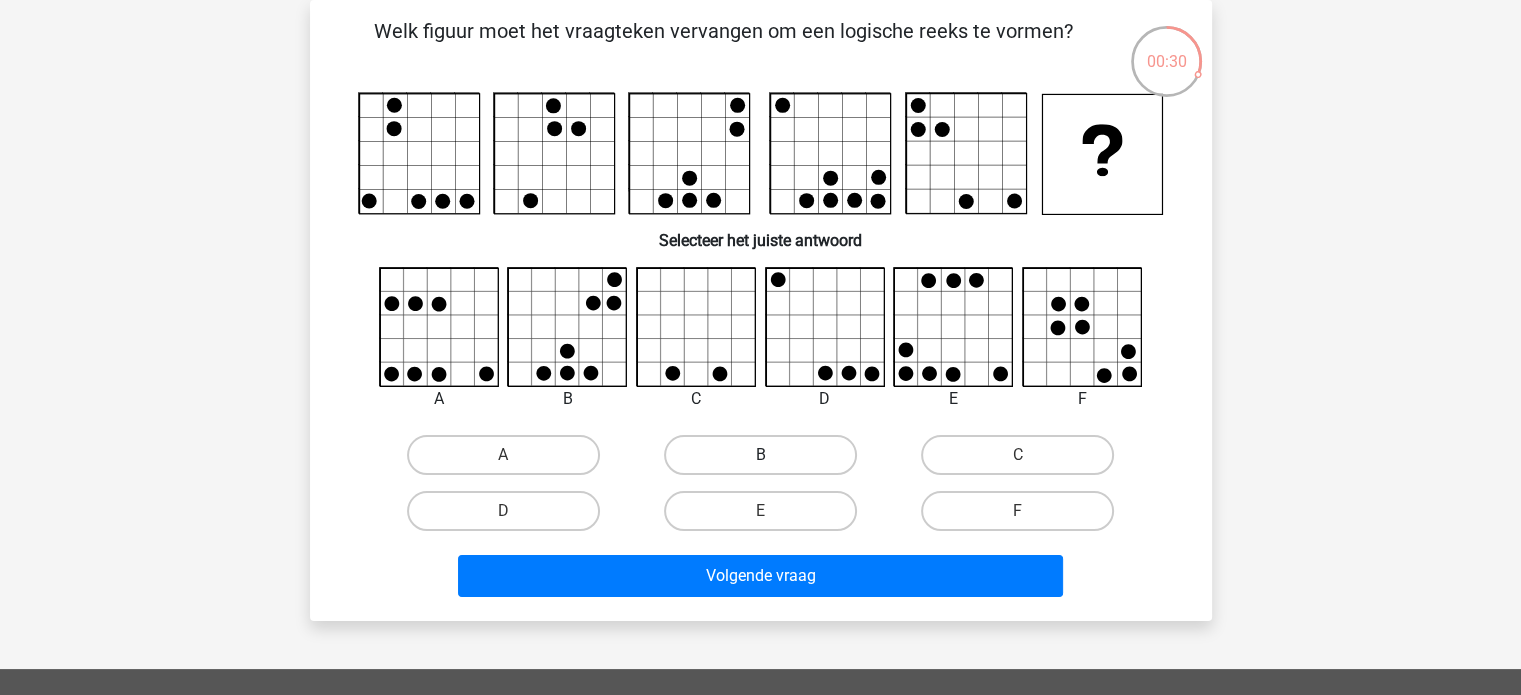 click on "B" at bounding box center [760, 455] 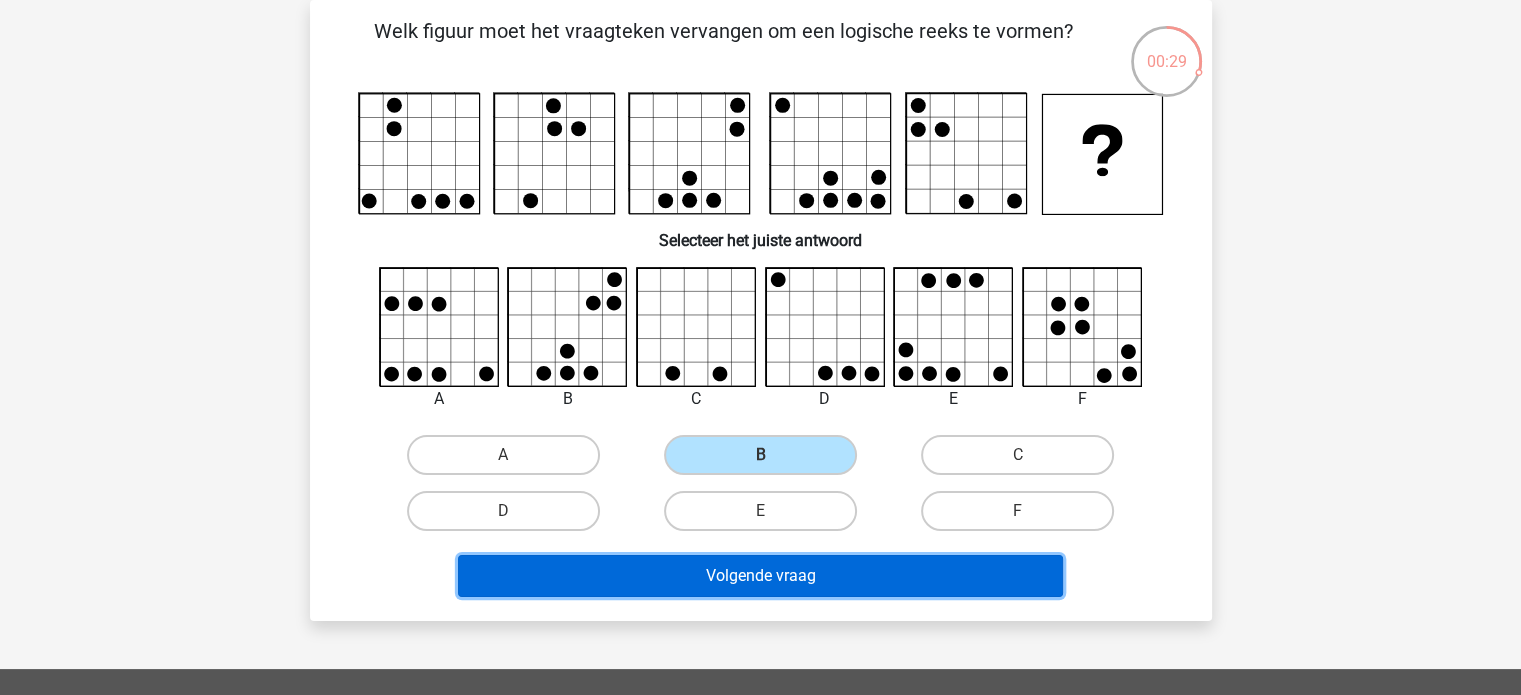 click on "Volgende vraag" at bounding box center [760, 576] 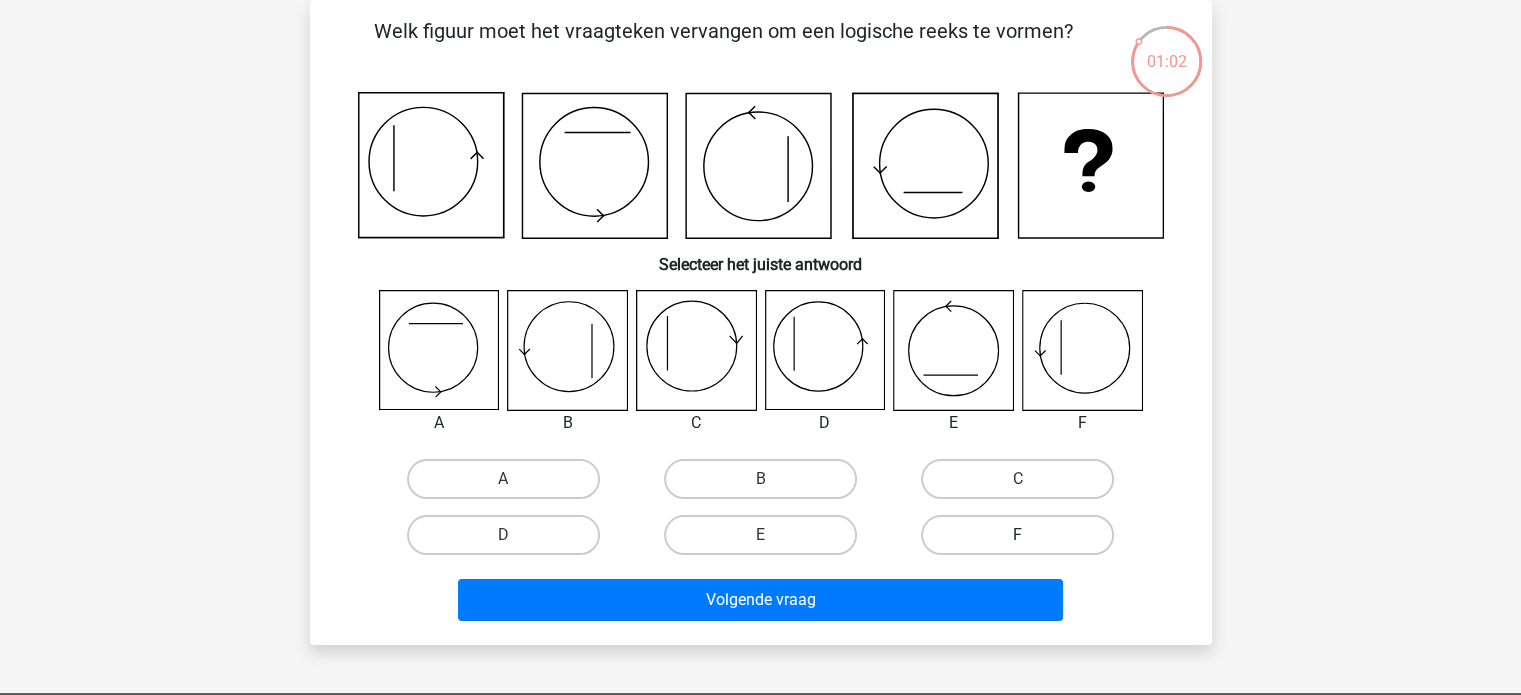 click on "F" at bounding box center [1017, 535] 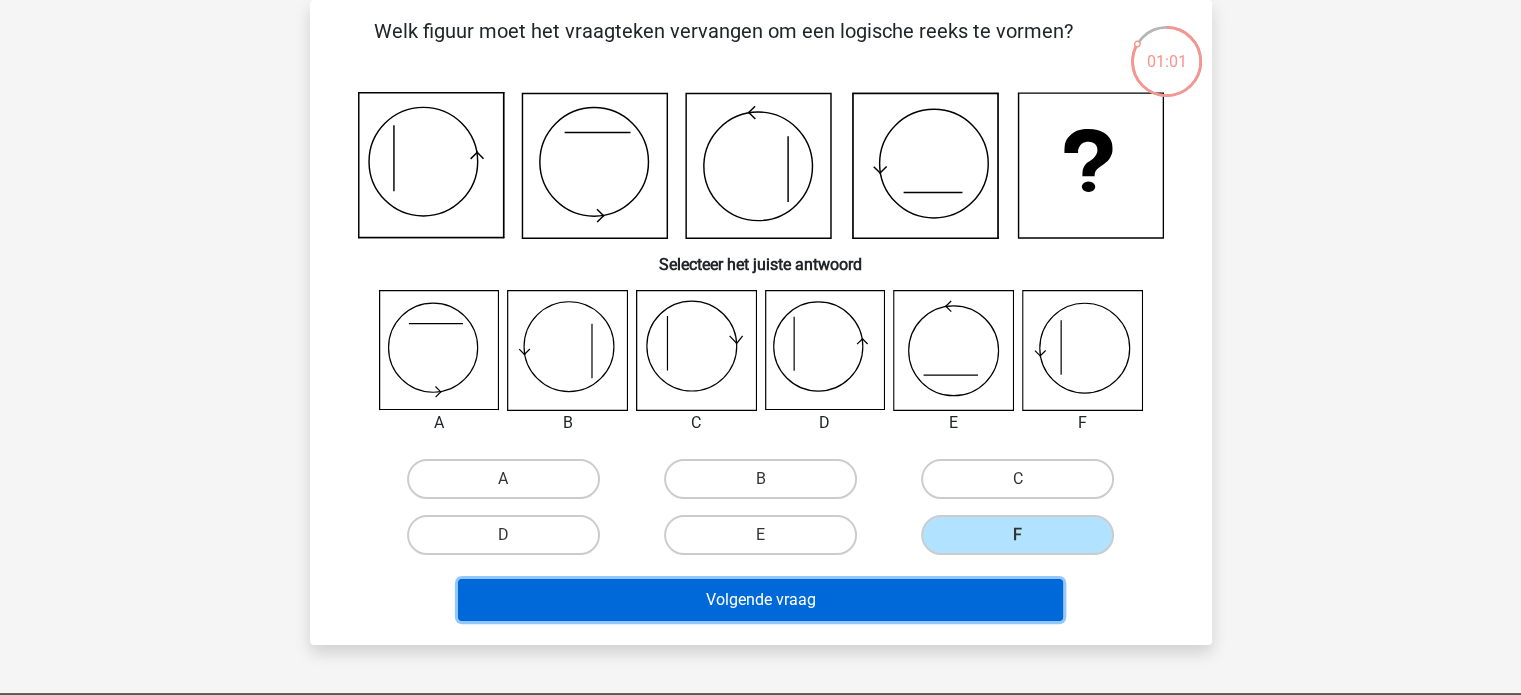 click on "Volgende vraag" at bounding box center (760, 600) 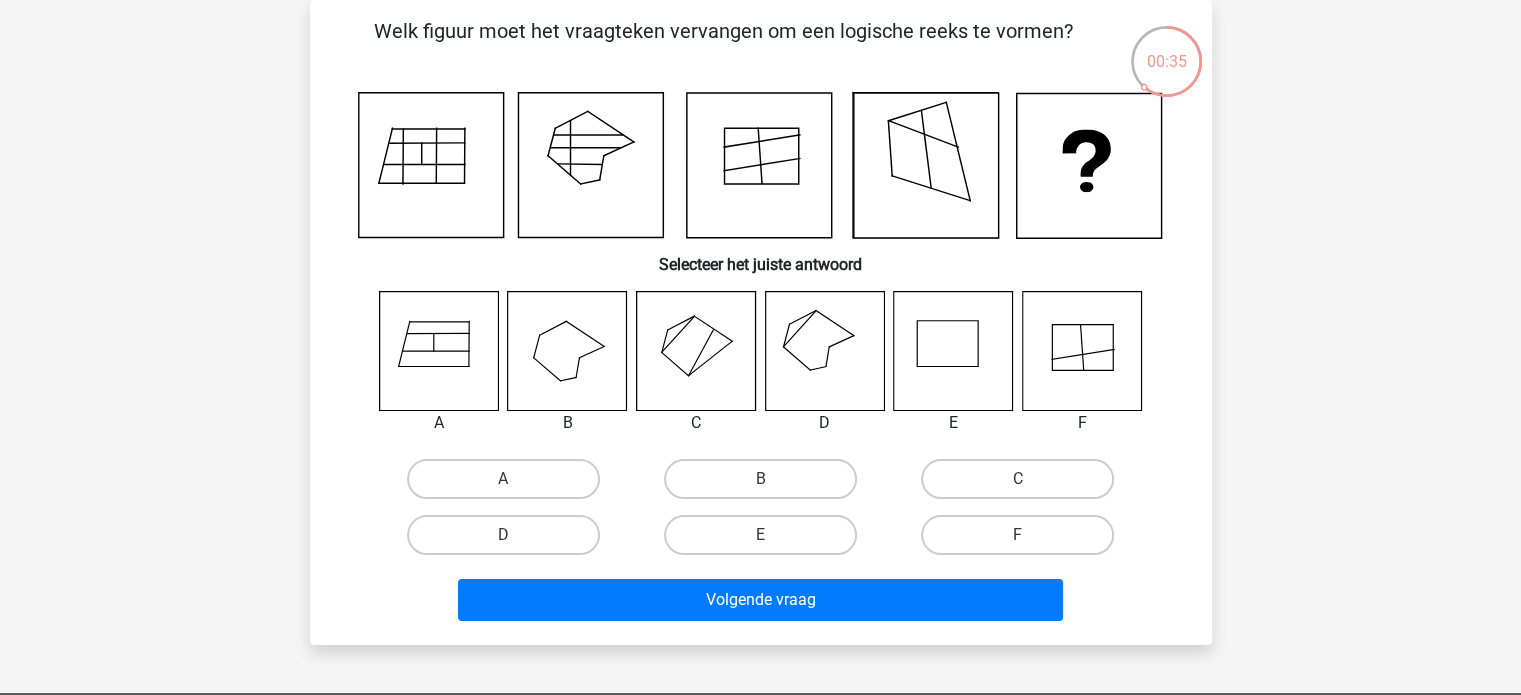 click on "D" at bounding box center (503, 535) 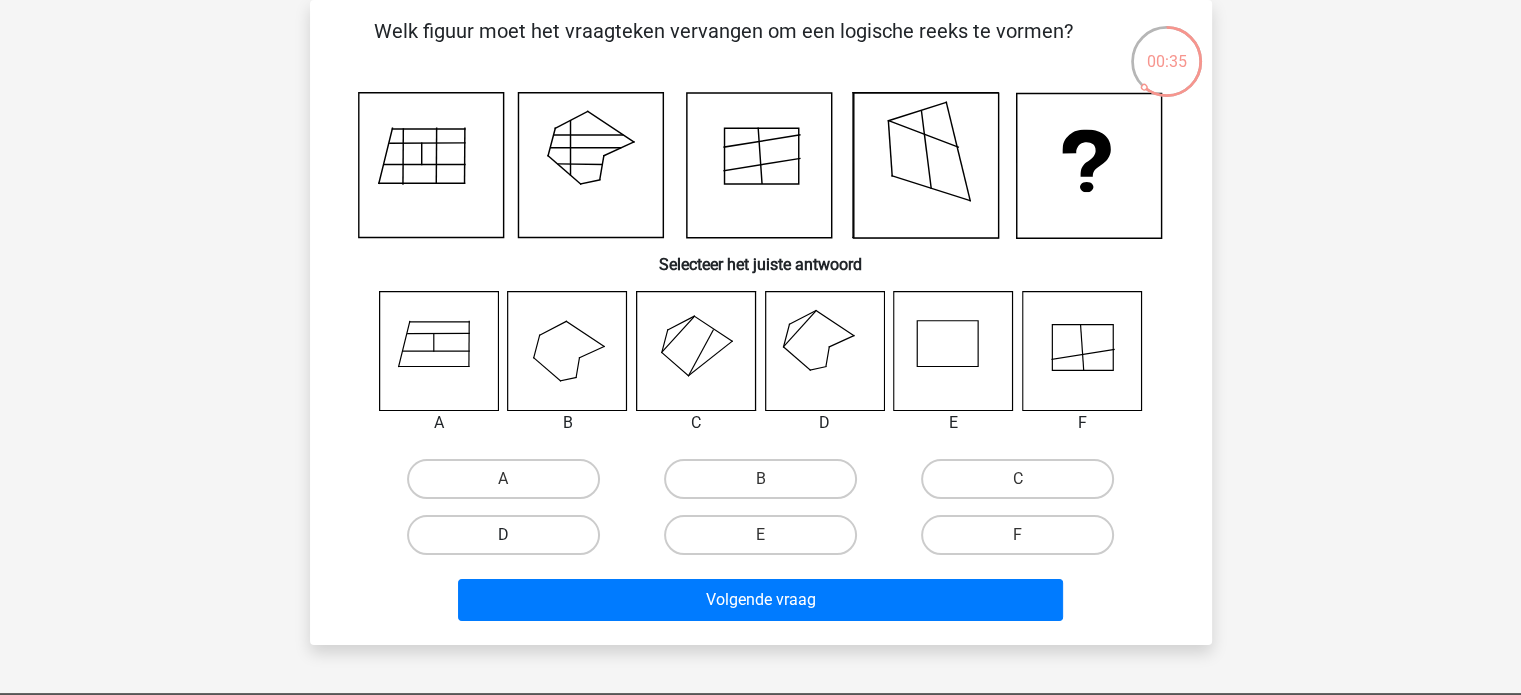 click on "D" at bounding box center [503, 535] 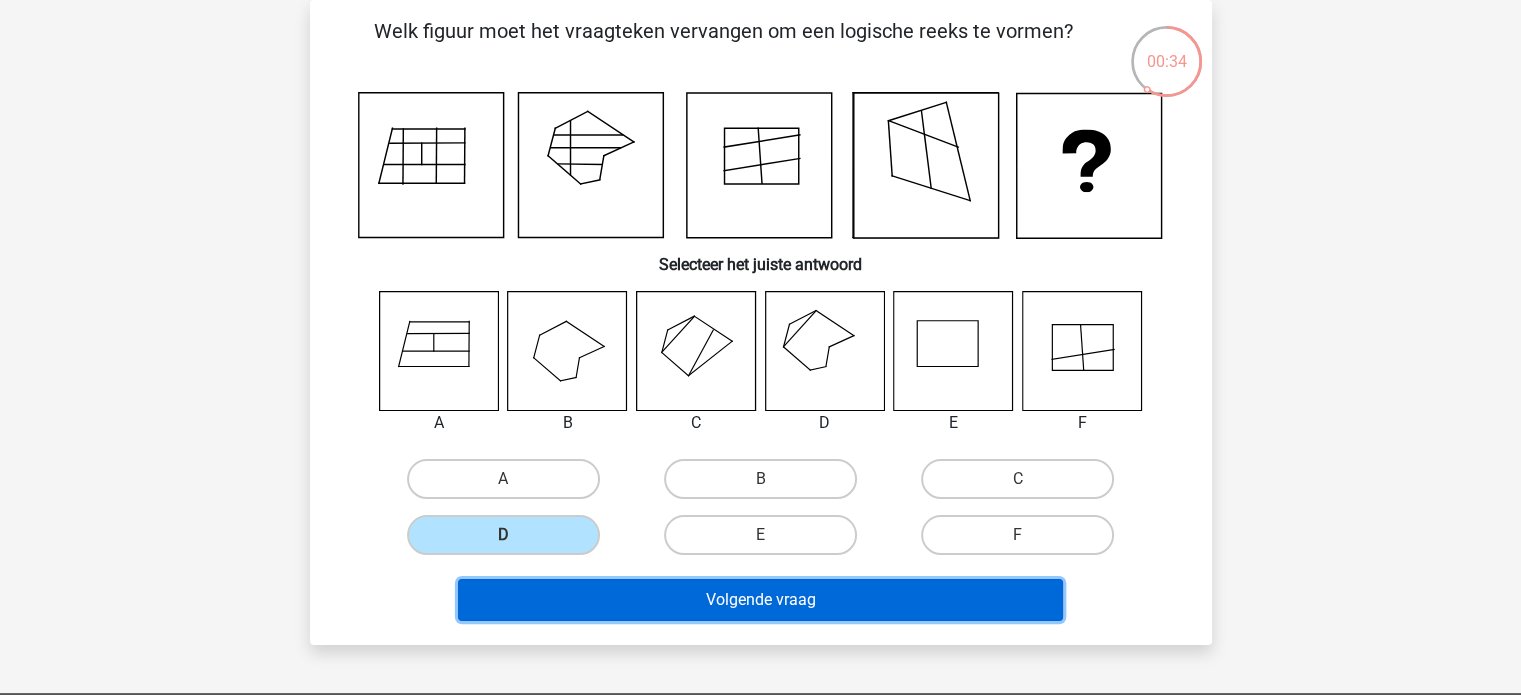 click on "Volgende vraag" at bounding box center [760, 600] 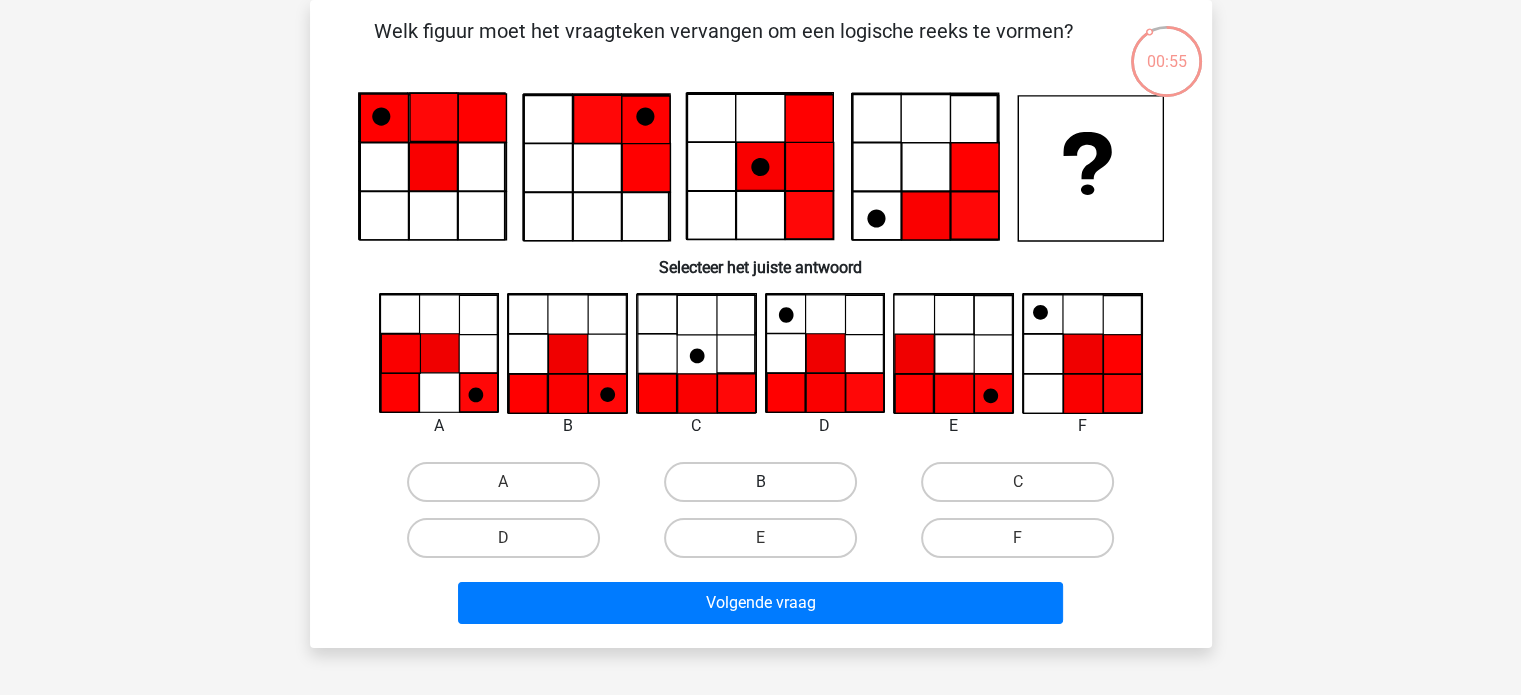 click on "B" at bounding box center (760, 482) 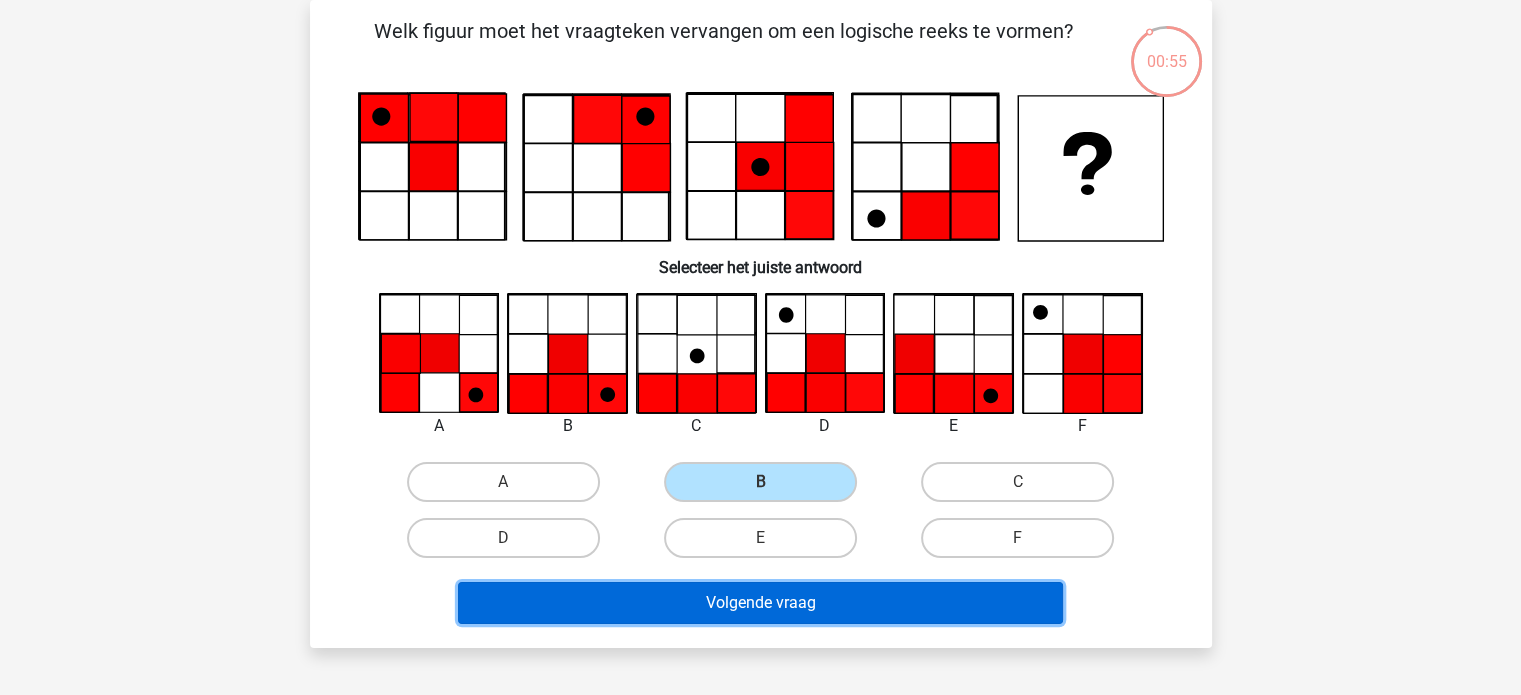click on "Volgende vraag" at bounding box center [760, 603] 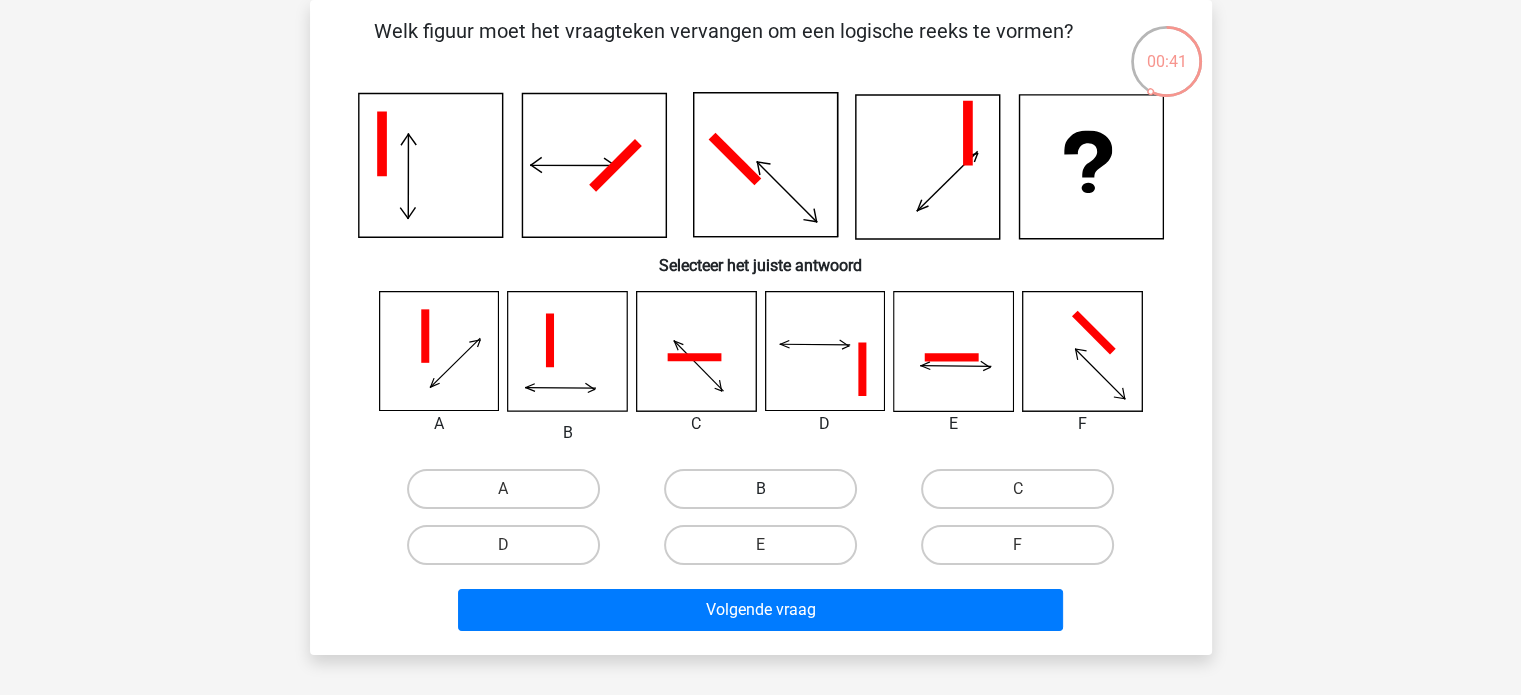 click on "B" at bounding box center (760, 489) 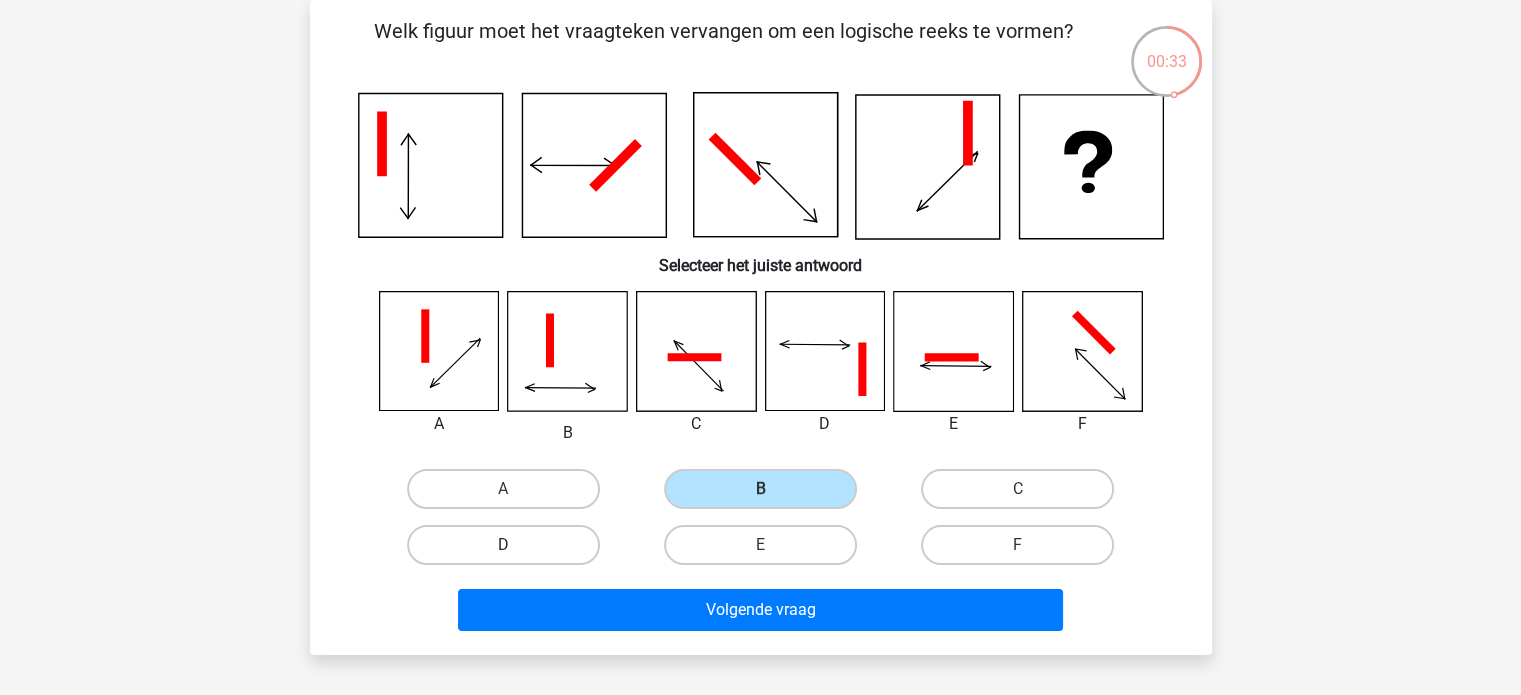 click on "D" at bounding box center (503, 545) 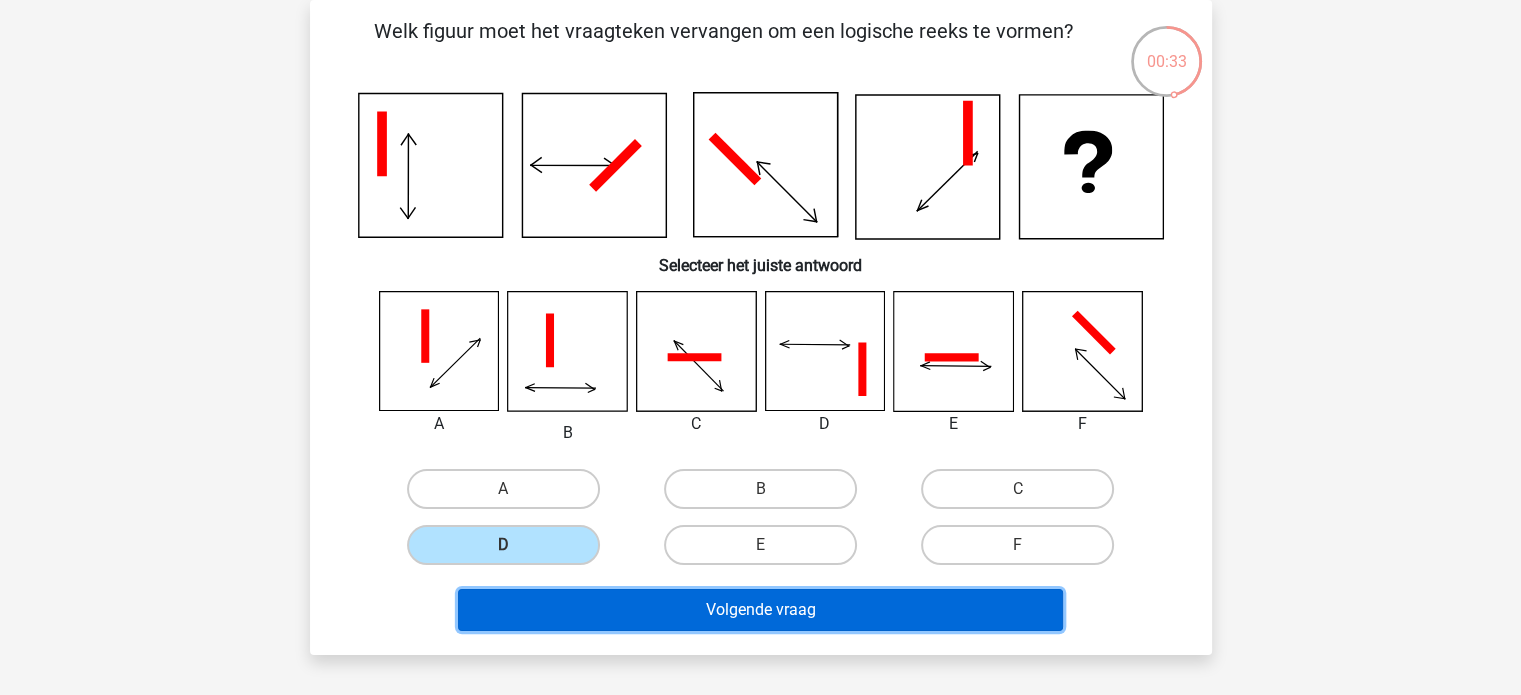click on "Volgende vraag" at bounding box center [760, 610] 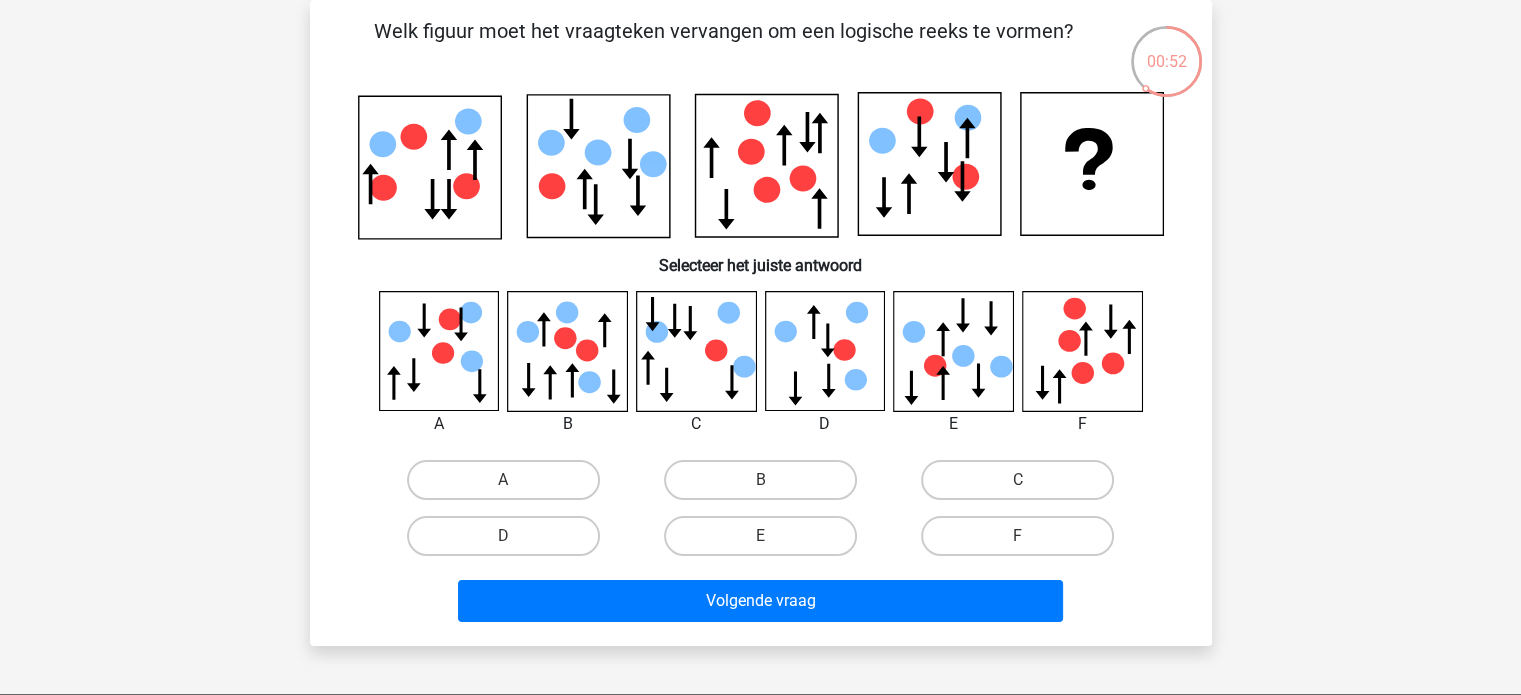 click on "D" at bounding box center [503, 536] 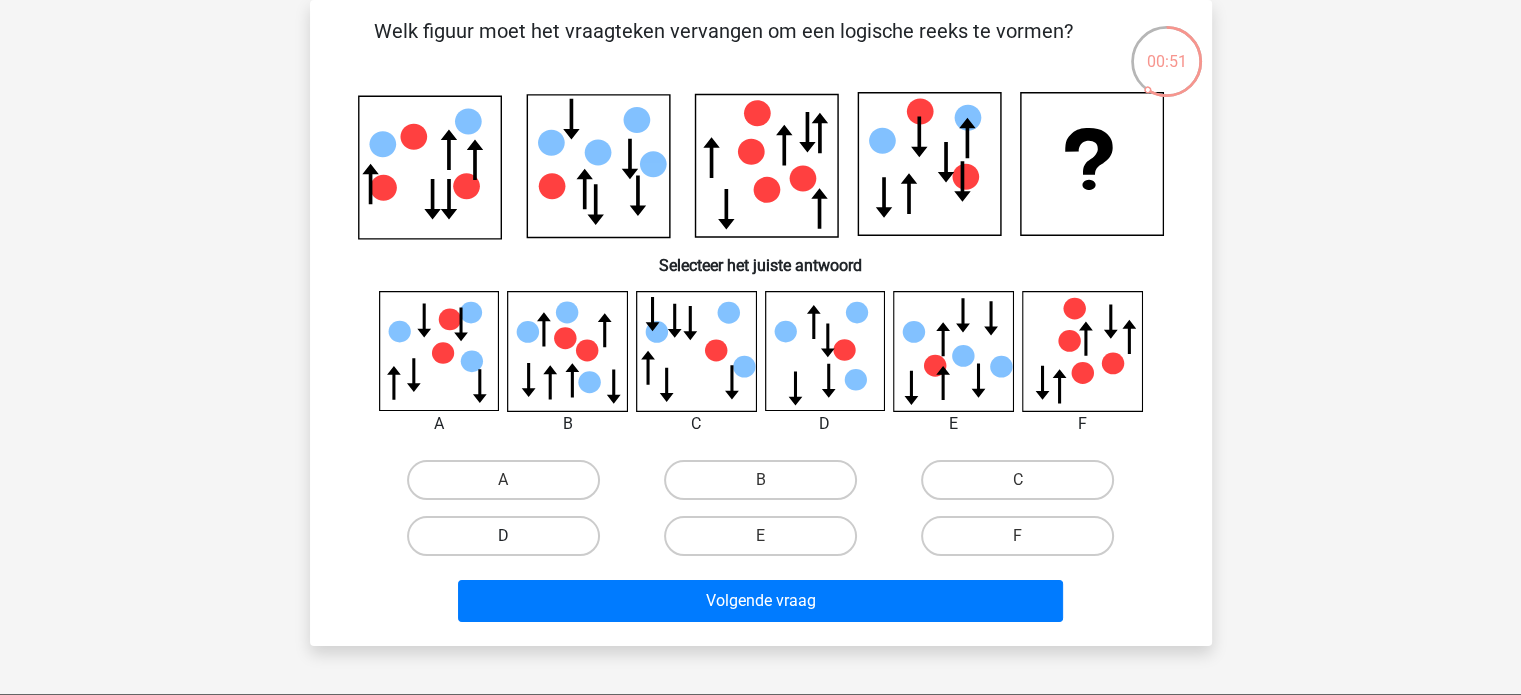 click on "D" at bounding box center [503, 536] 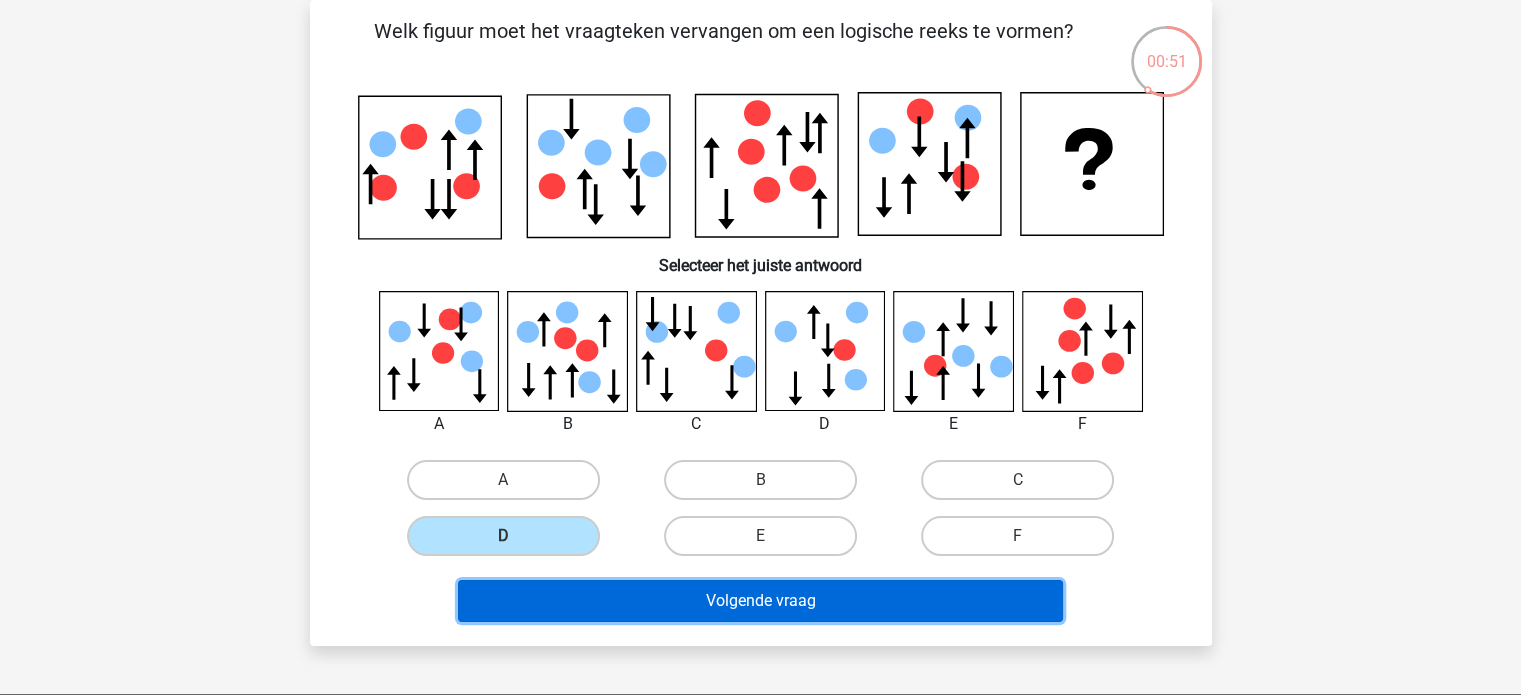 click on "Volgende vraag" at bounding box center (760, 601) 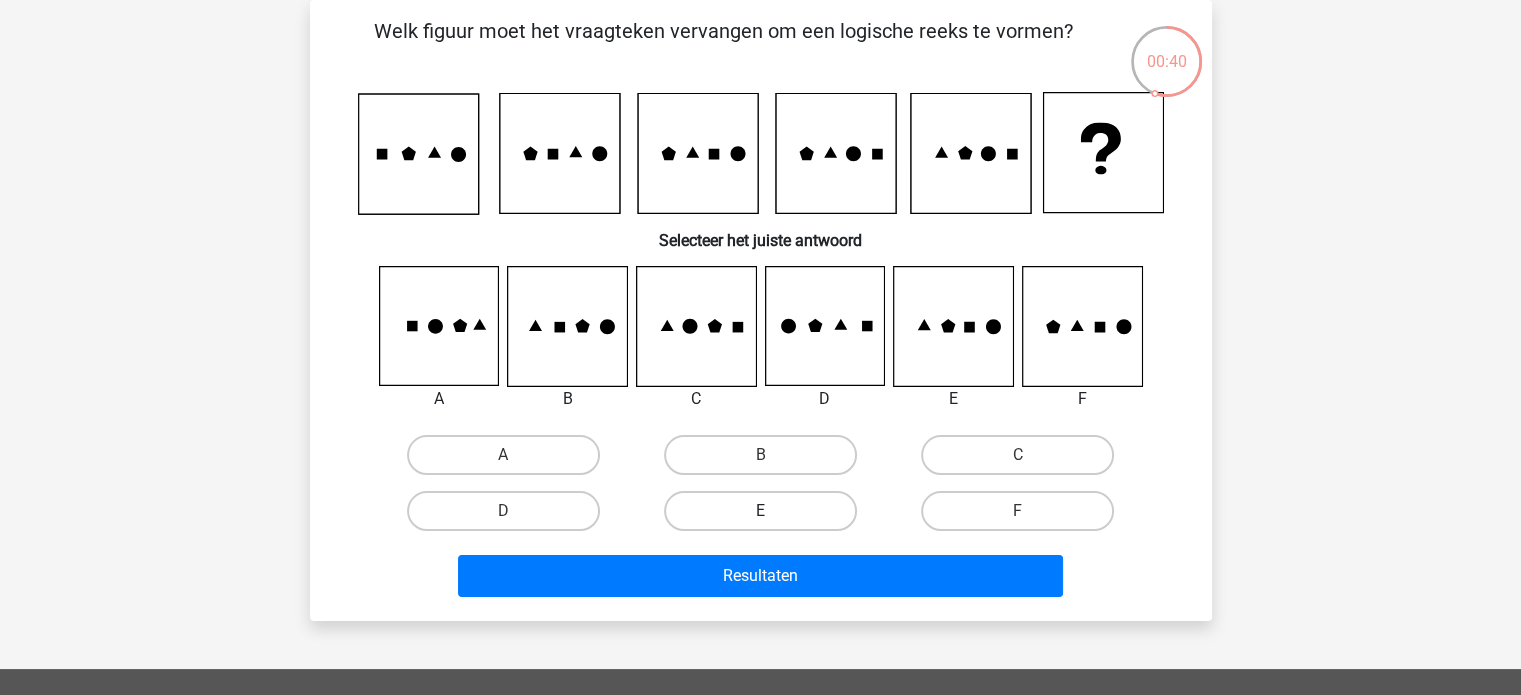 click on "E" at bounding box center (760, 511) 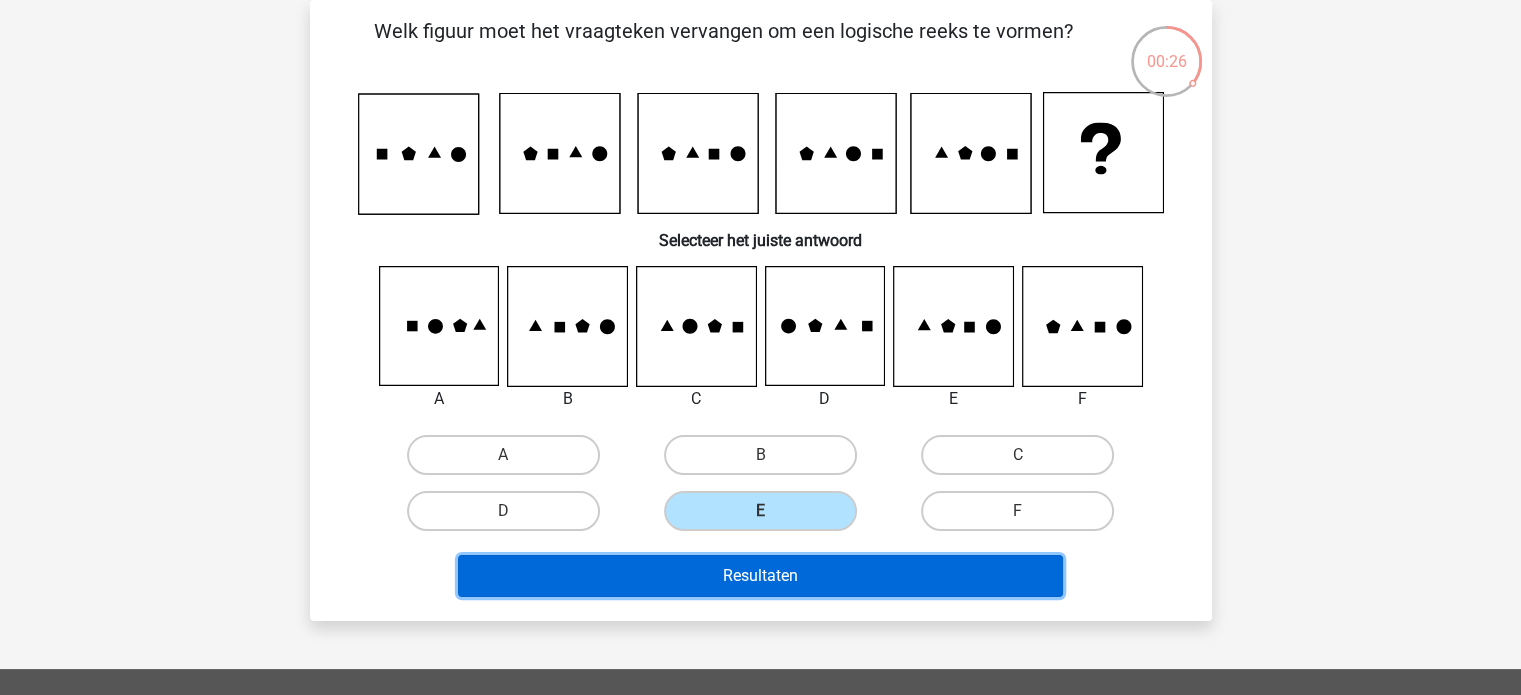 click on "Resultaten" at bounding box center (760, 576) 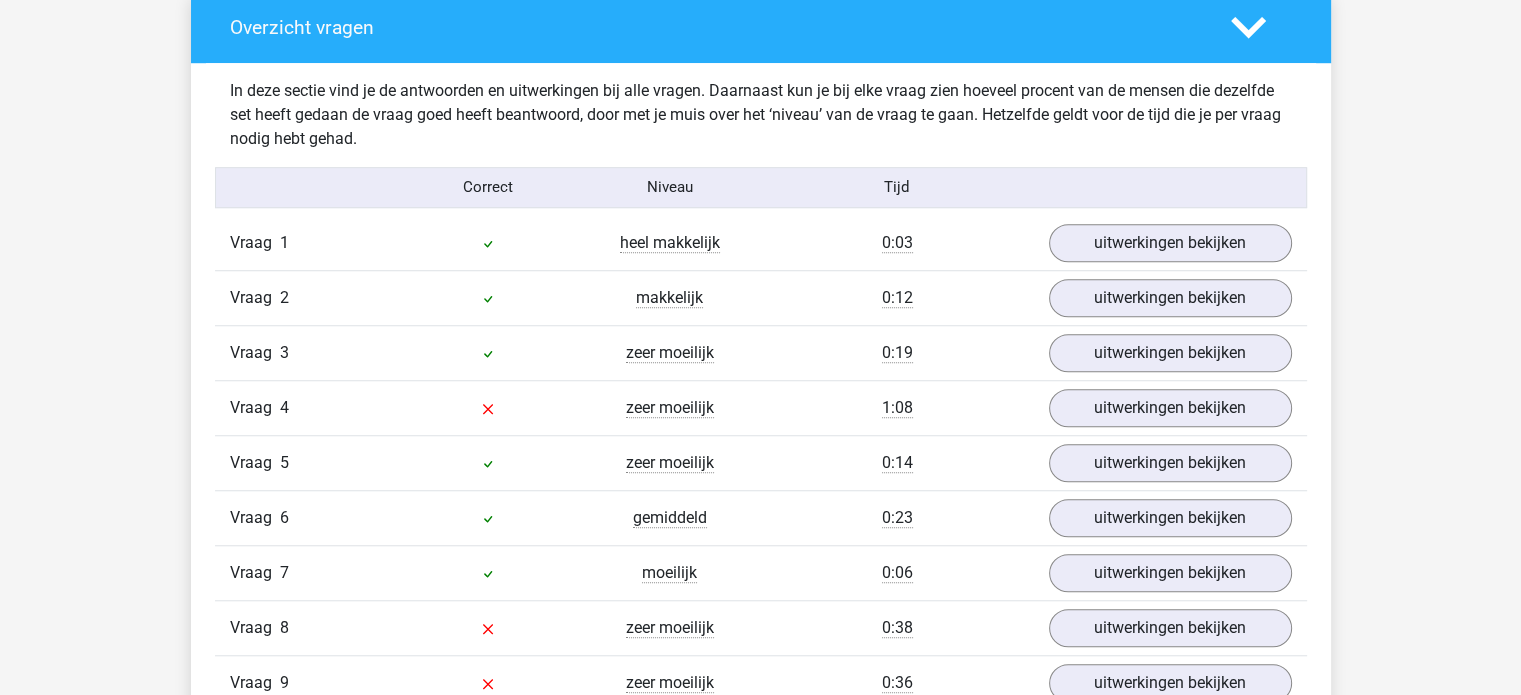 scroll, scrollTop: 1516, scrollLeft: 0, axis: vertical 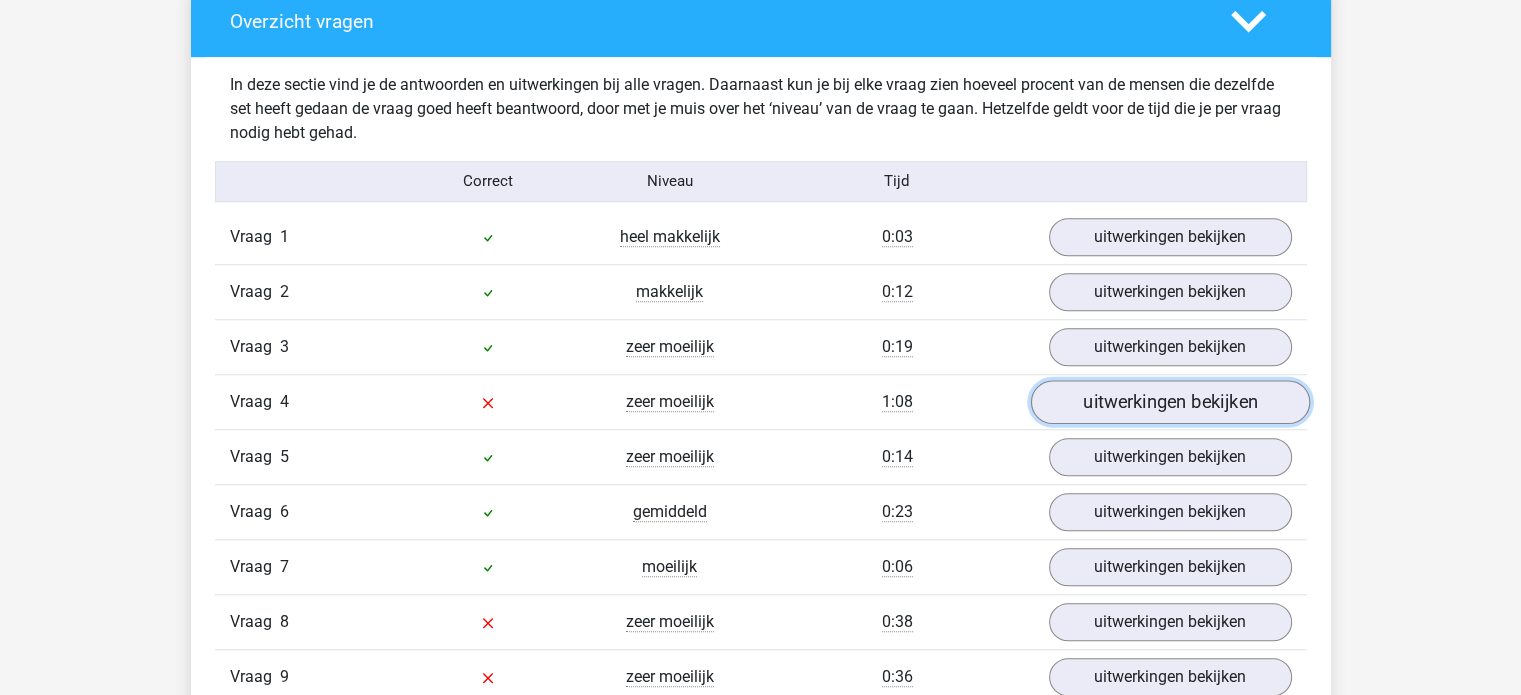 click on "uitwerkingen bekijken" at bounding box center [1169, 402] 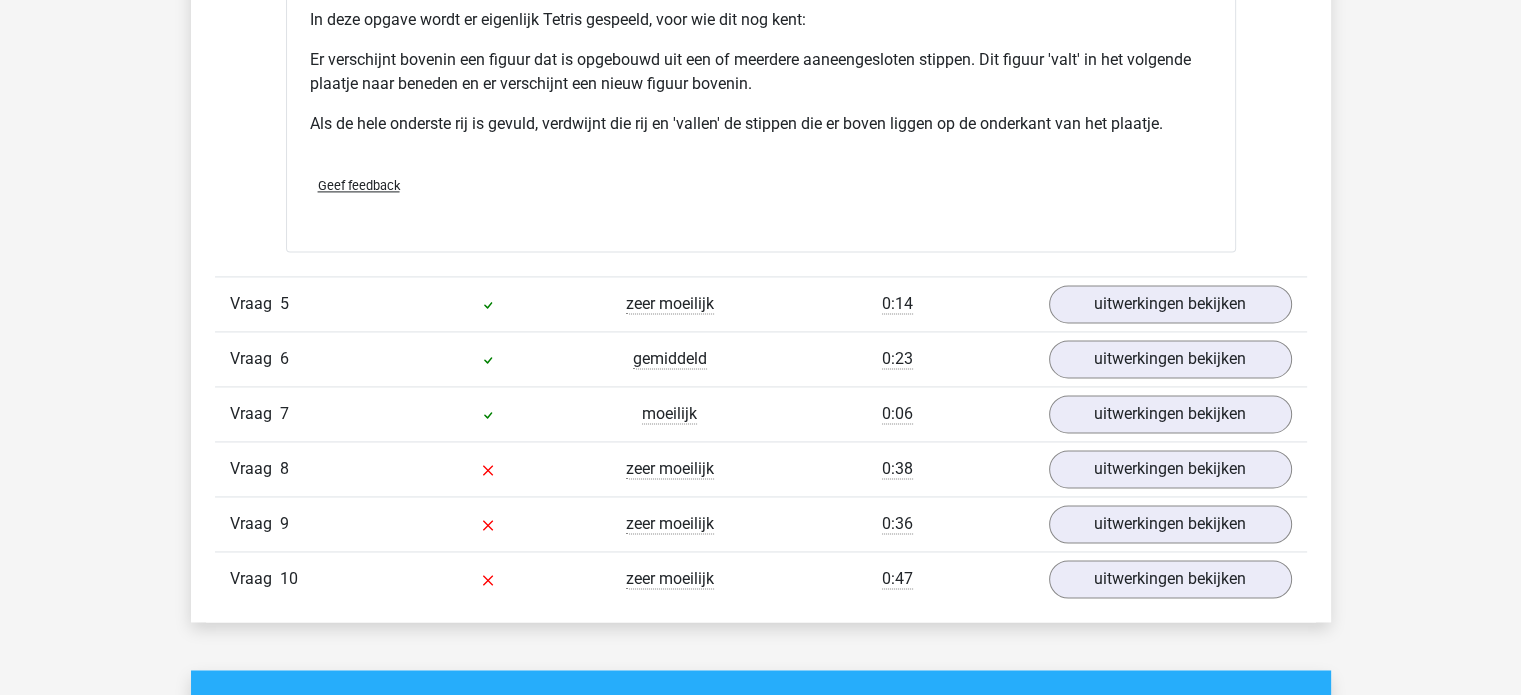 scroll, scrollTop: 2866, scrollLeft: 0, axis: vertical 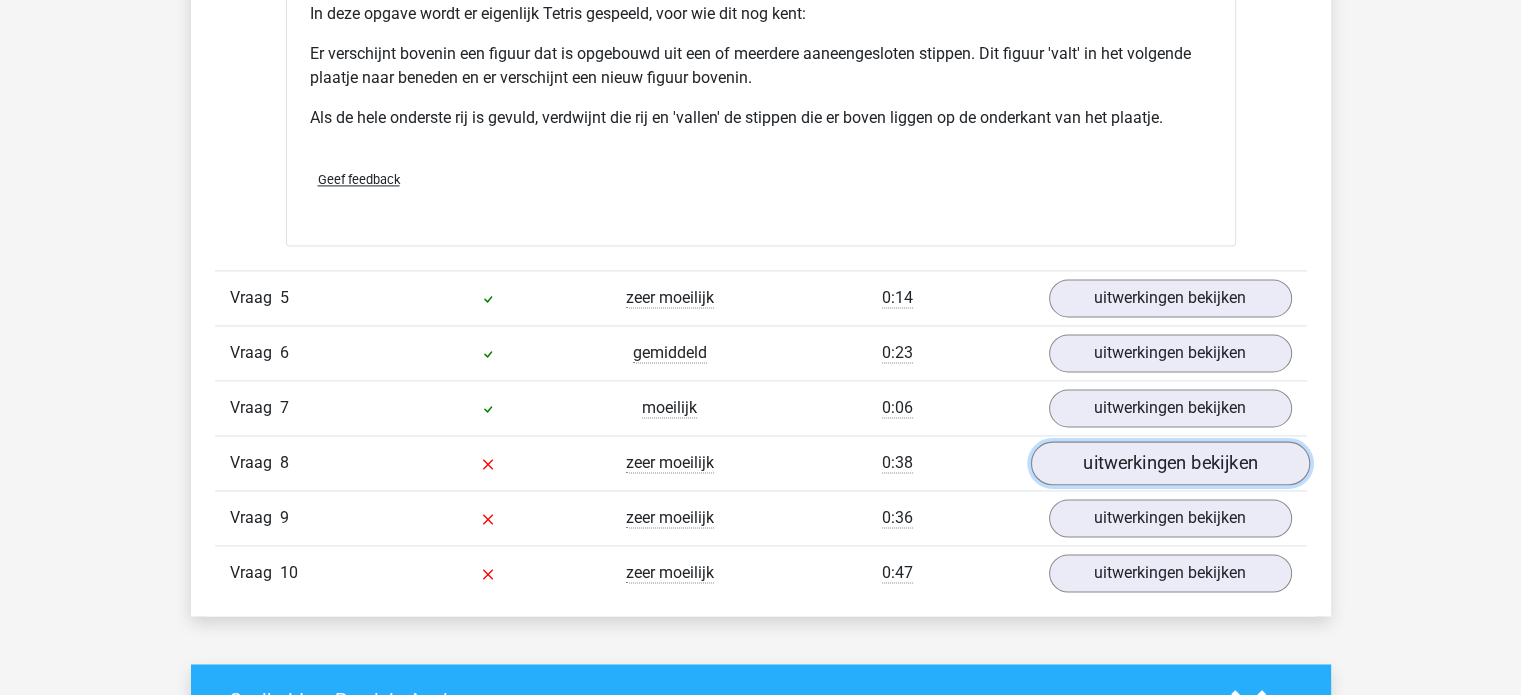 click on "uitwerkingen bekijken" at bounding box center [1169, 464] 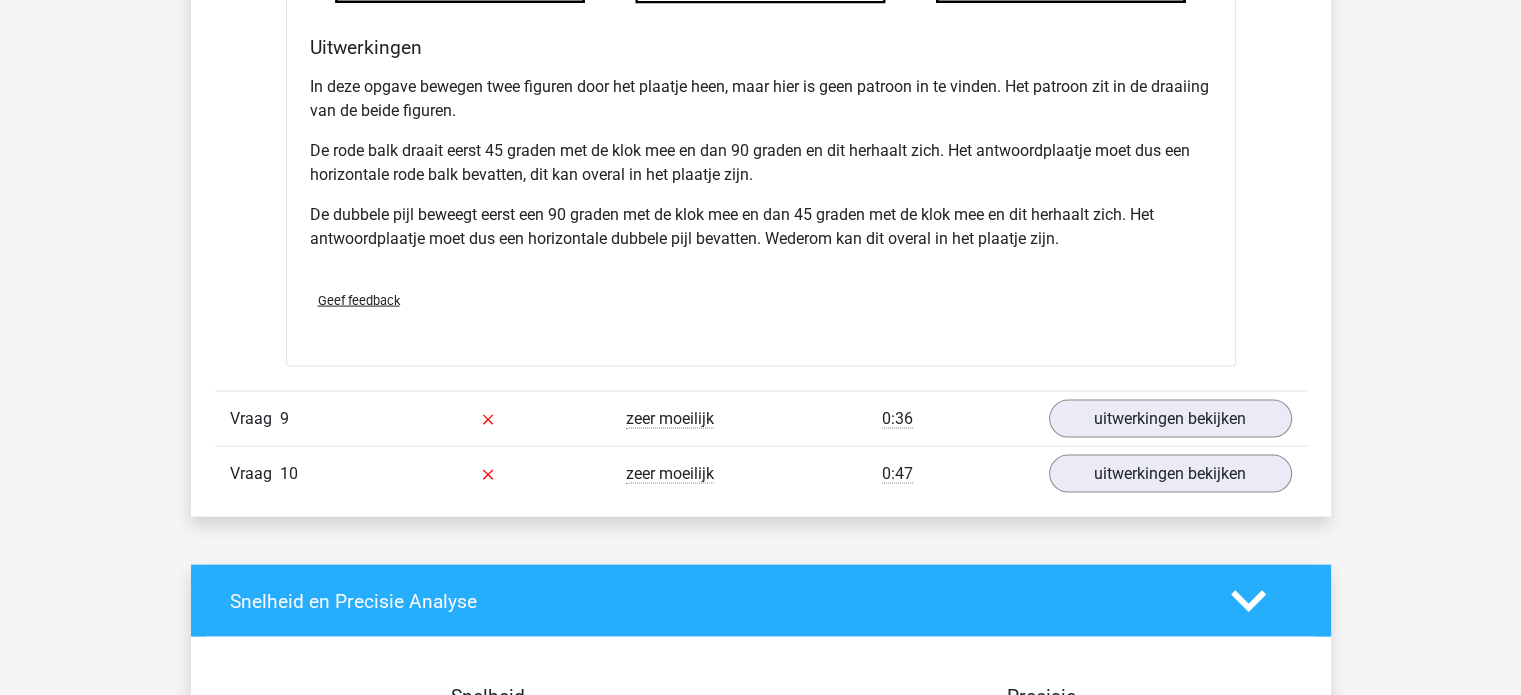 scroll, scrollTop: 4242, scrollLeft: 0, axis: vertical 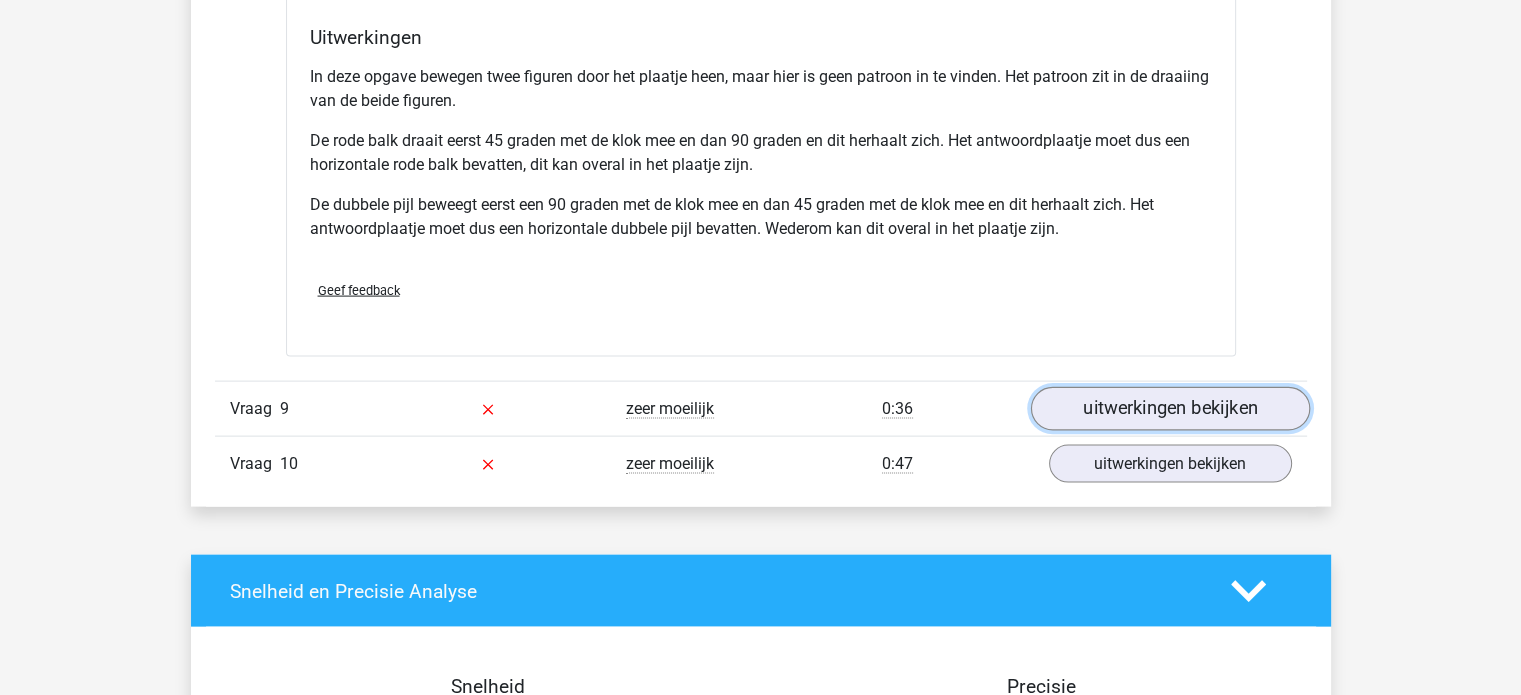 click on "uitwerkingen bekijken" at bounding box center [1169, 409] 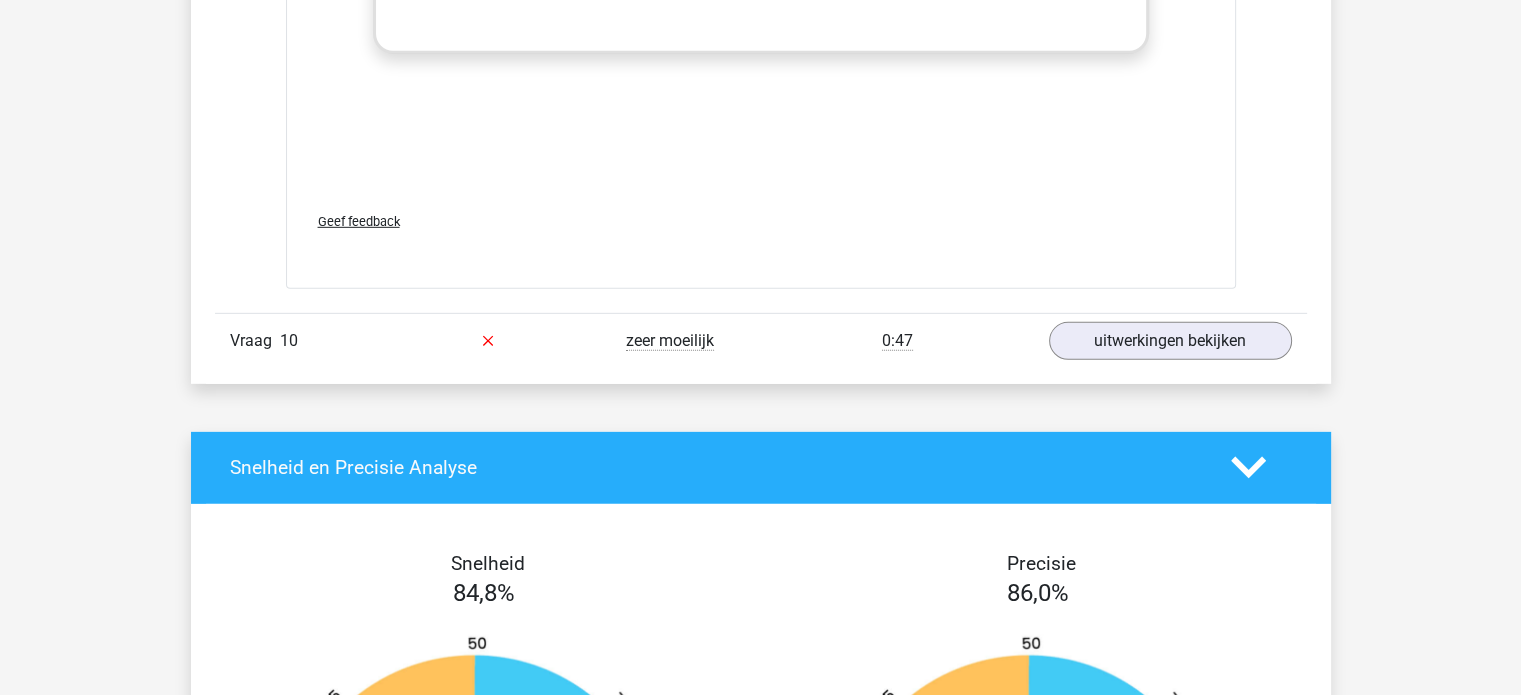 scroll, scrollTop: 6220, scrollLeft: 0, axis: vertical 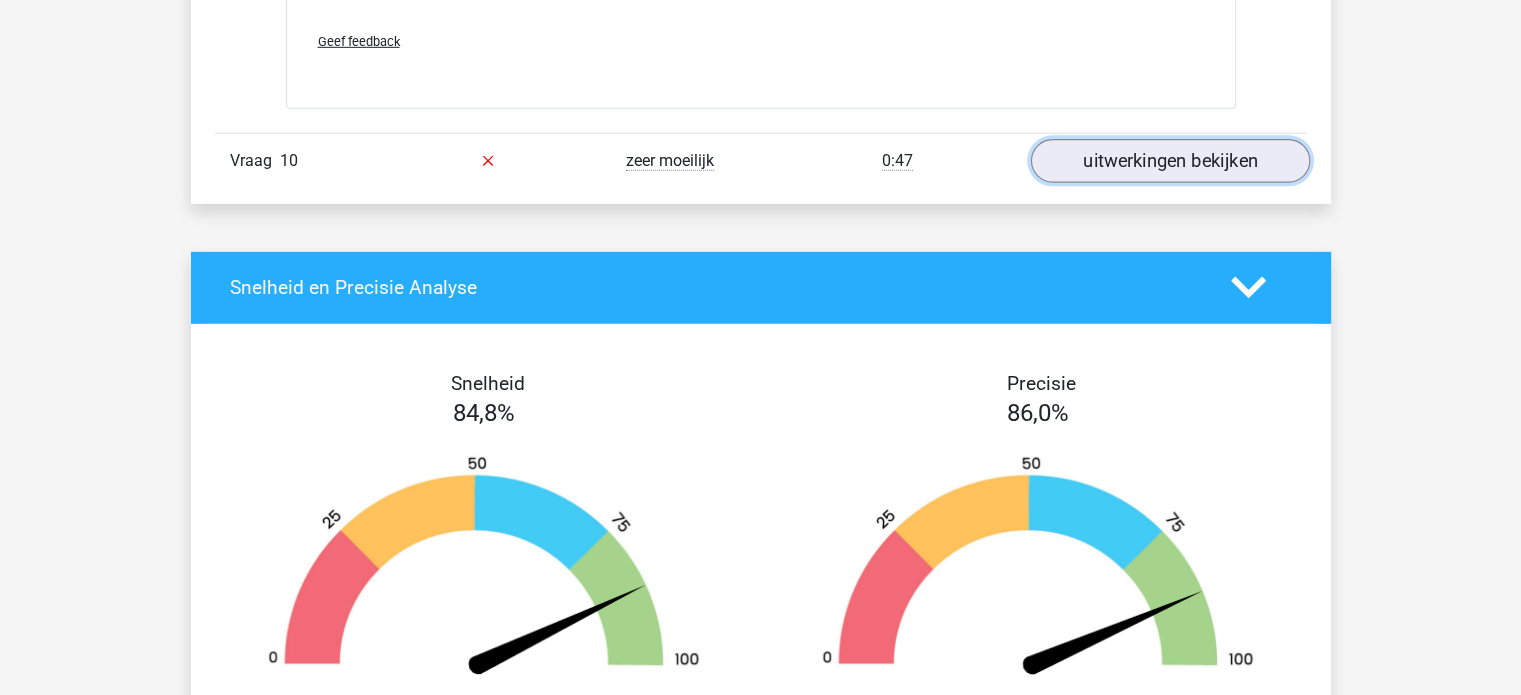 click on "uitwerkingen bekijken" at bounding box center (1169, 161) 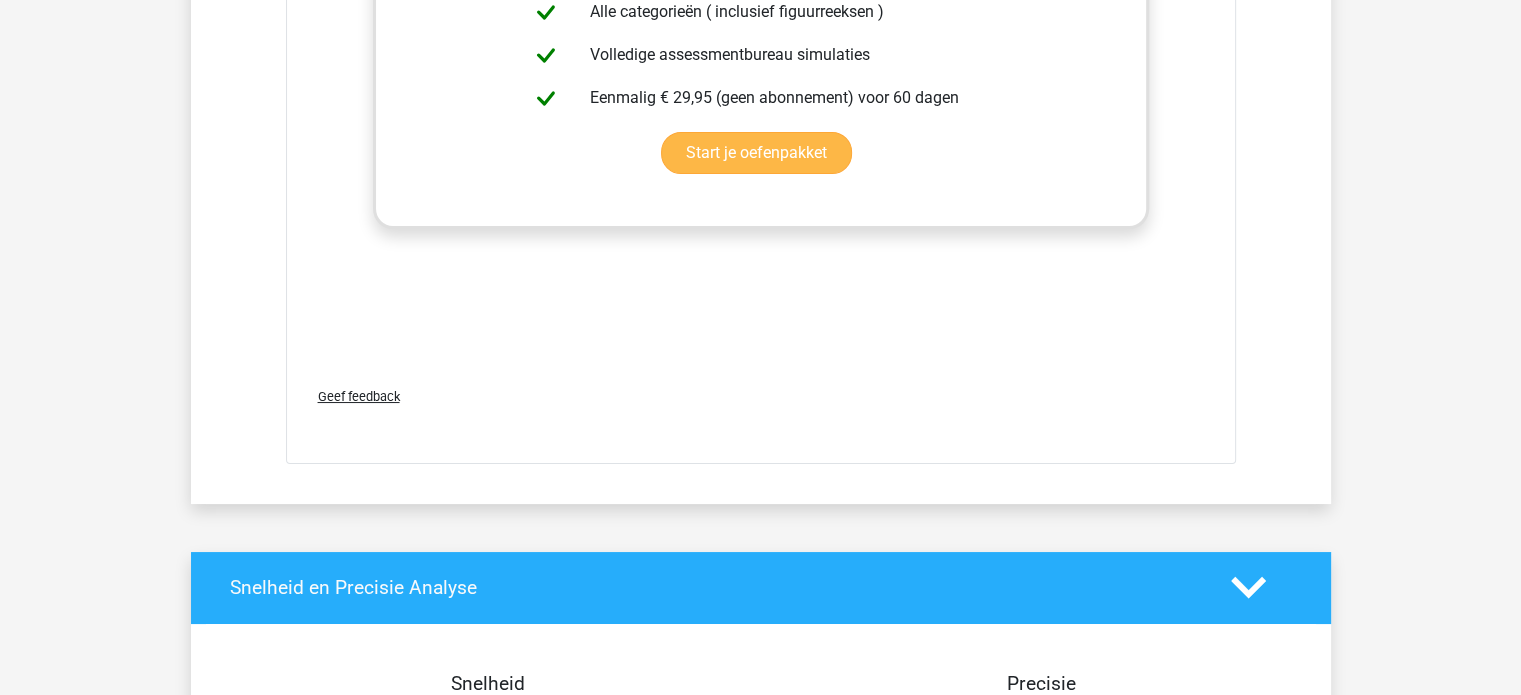 scroll, scrollTop: 7568, scrollLeft: 0, axis: vertical 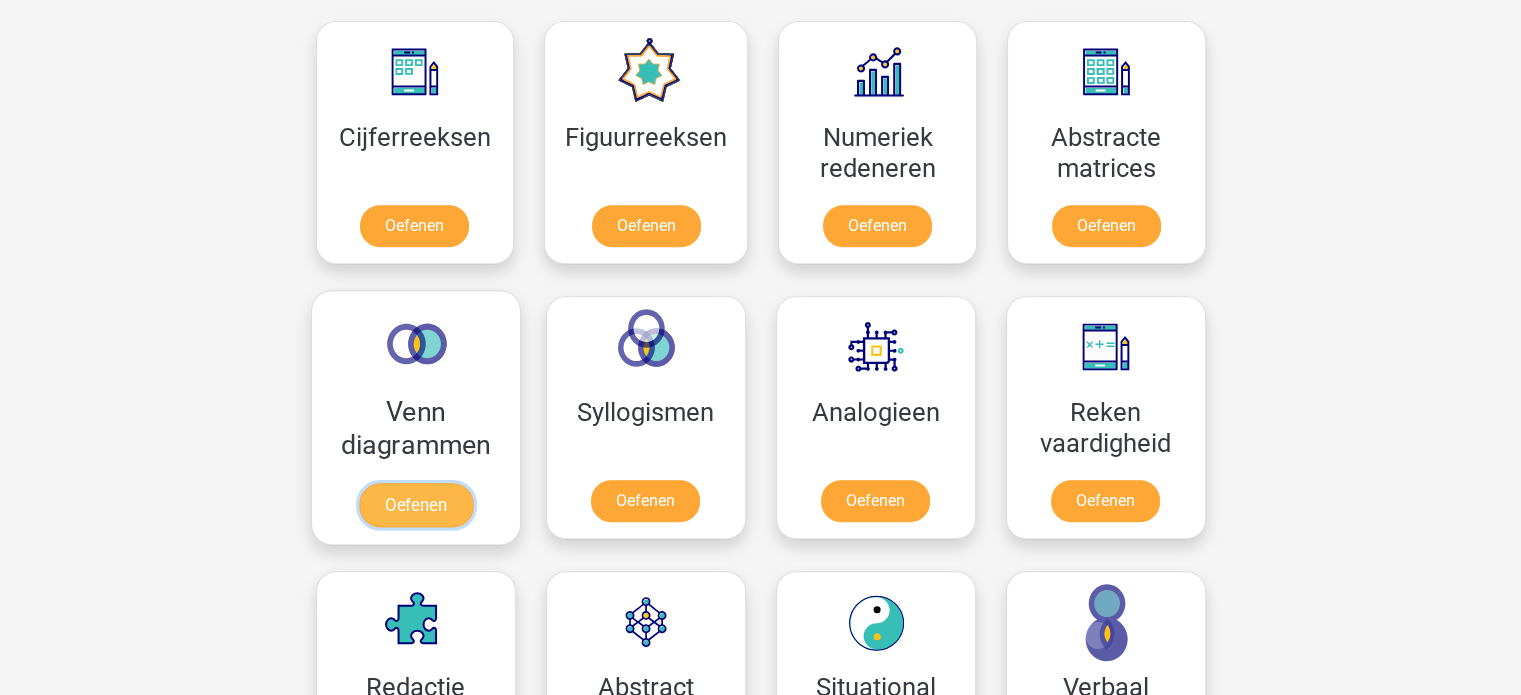 click on "Oefenen" at bounding box center [415, 505] 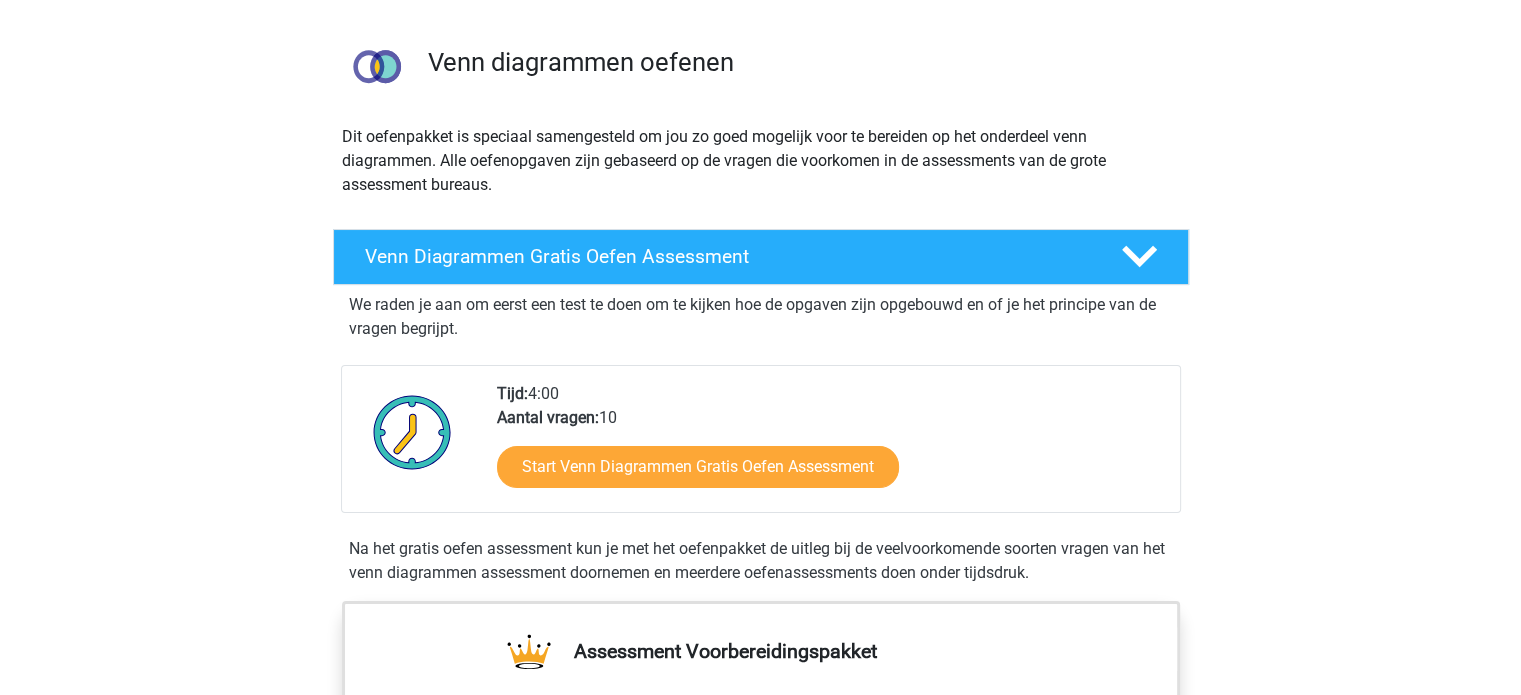 scroll, scrollTop: 124, scrollLeft: 0, axis: vertical 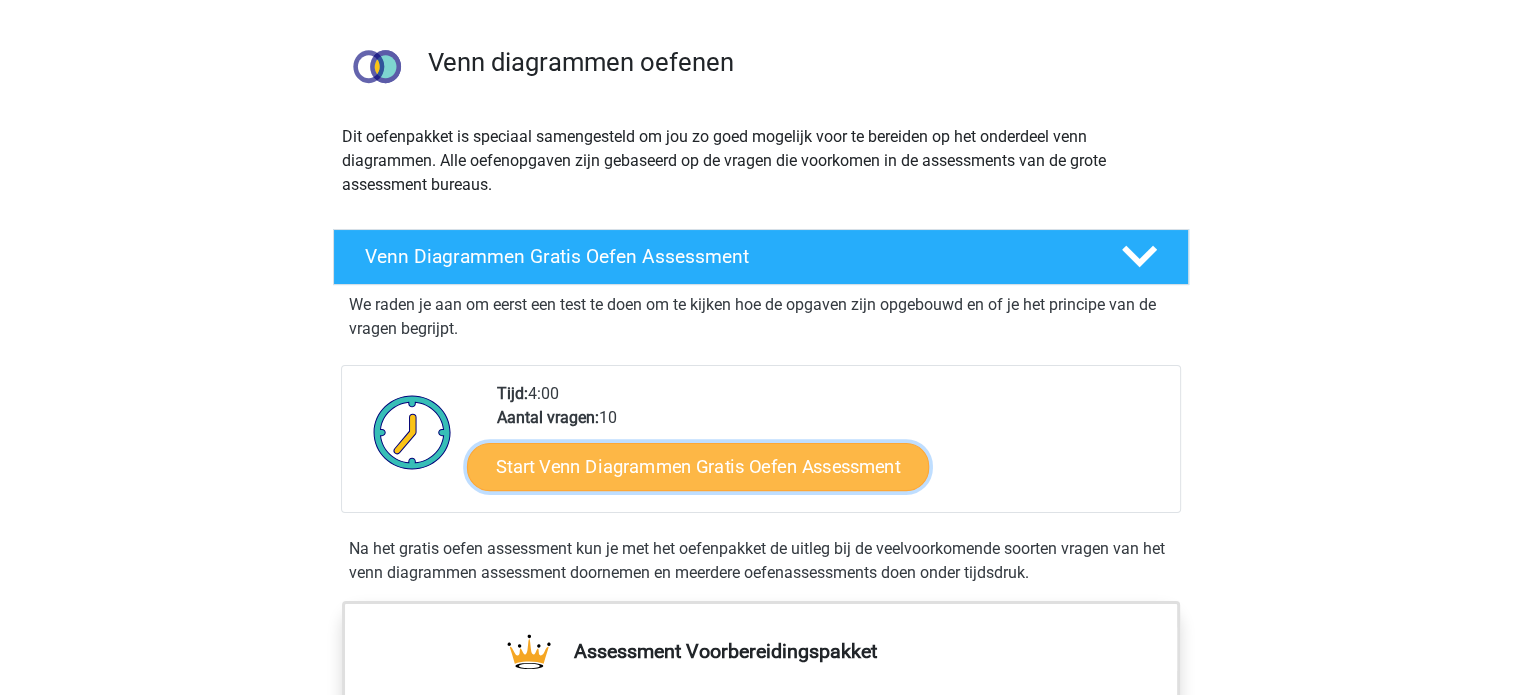 click on "Start Venn Diagrammen
Gratis Oefen Assessment" at bounding box center (698, 467) 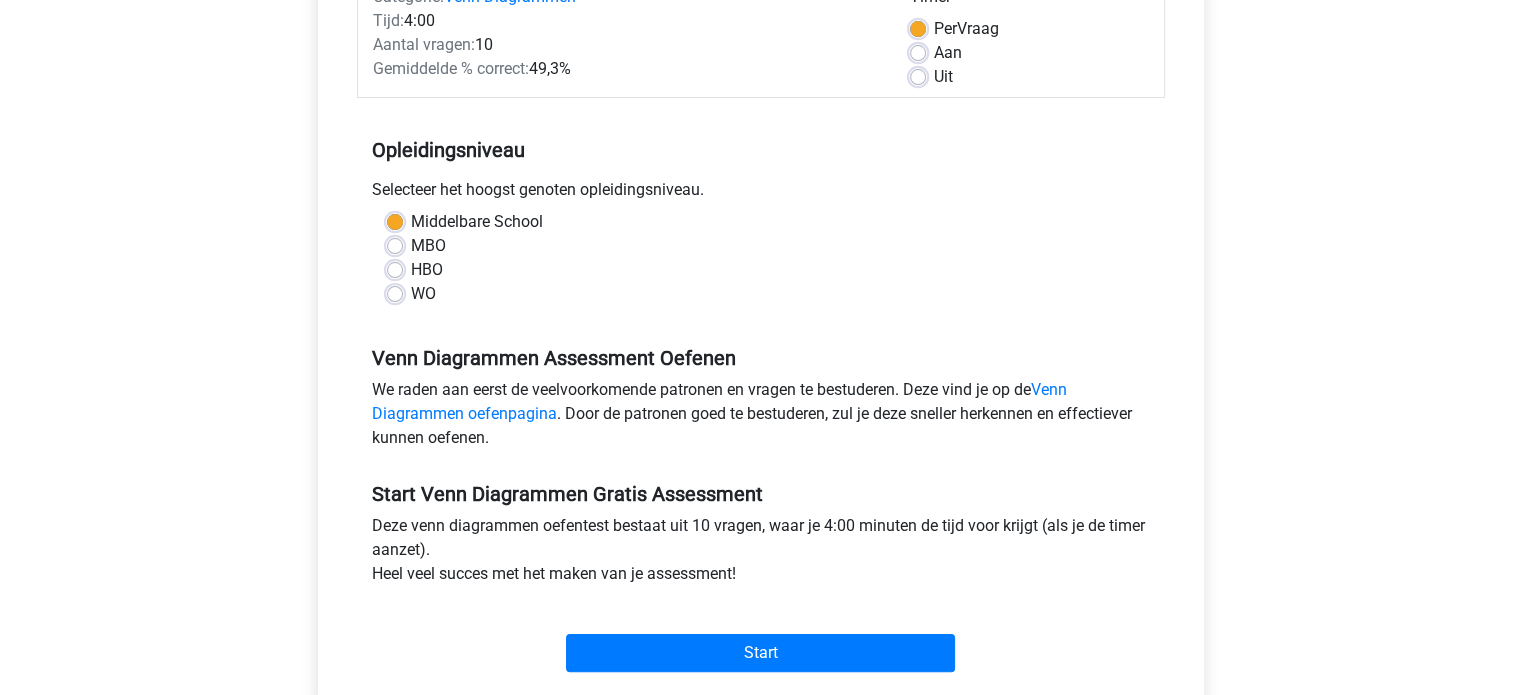 scroll, scrollTop: 284, scrollLeft: 0, axis: vertical 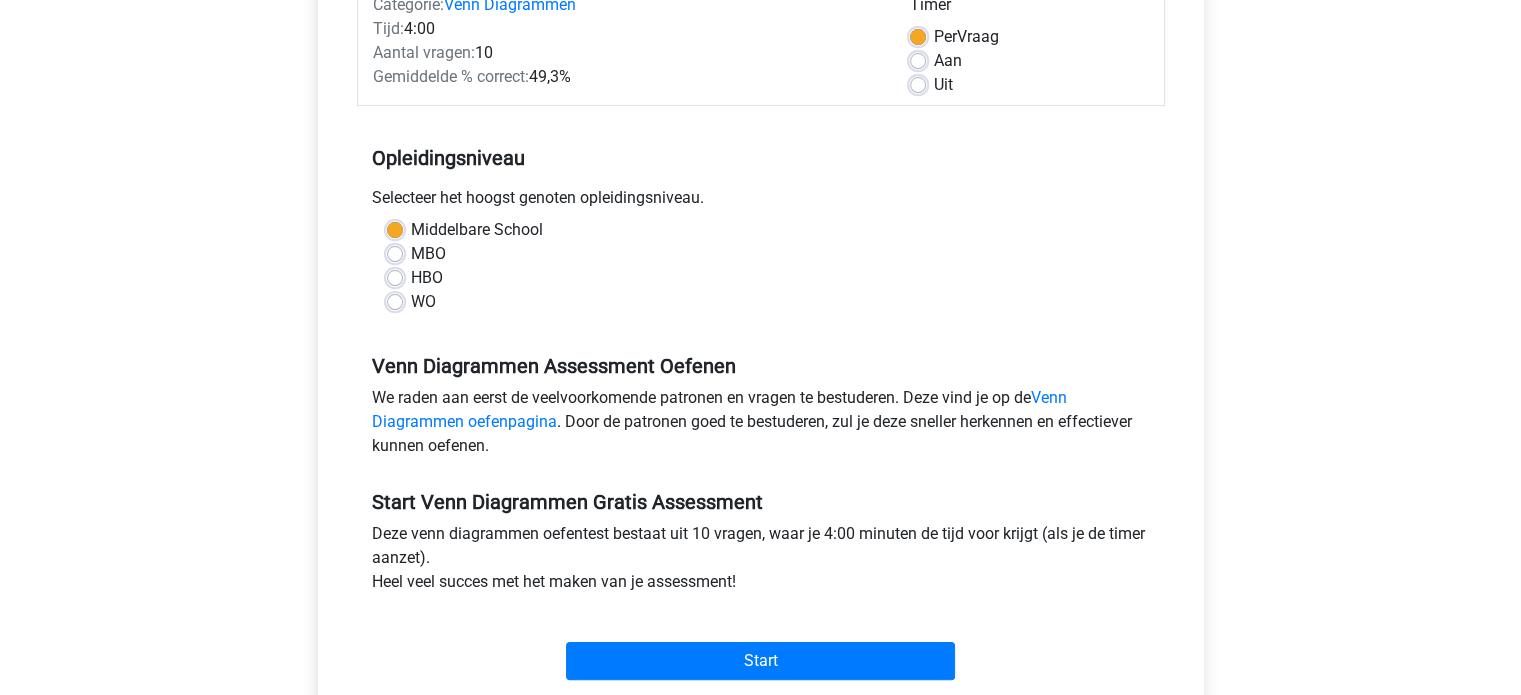 click on "Start" at bounding box center [761, 645] 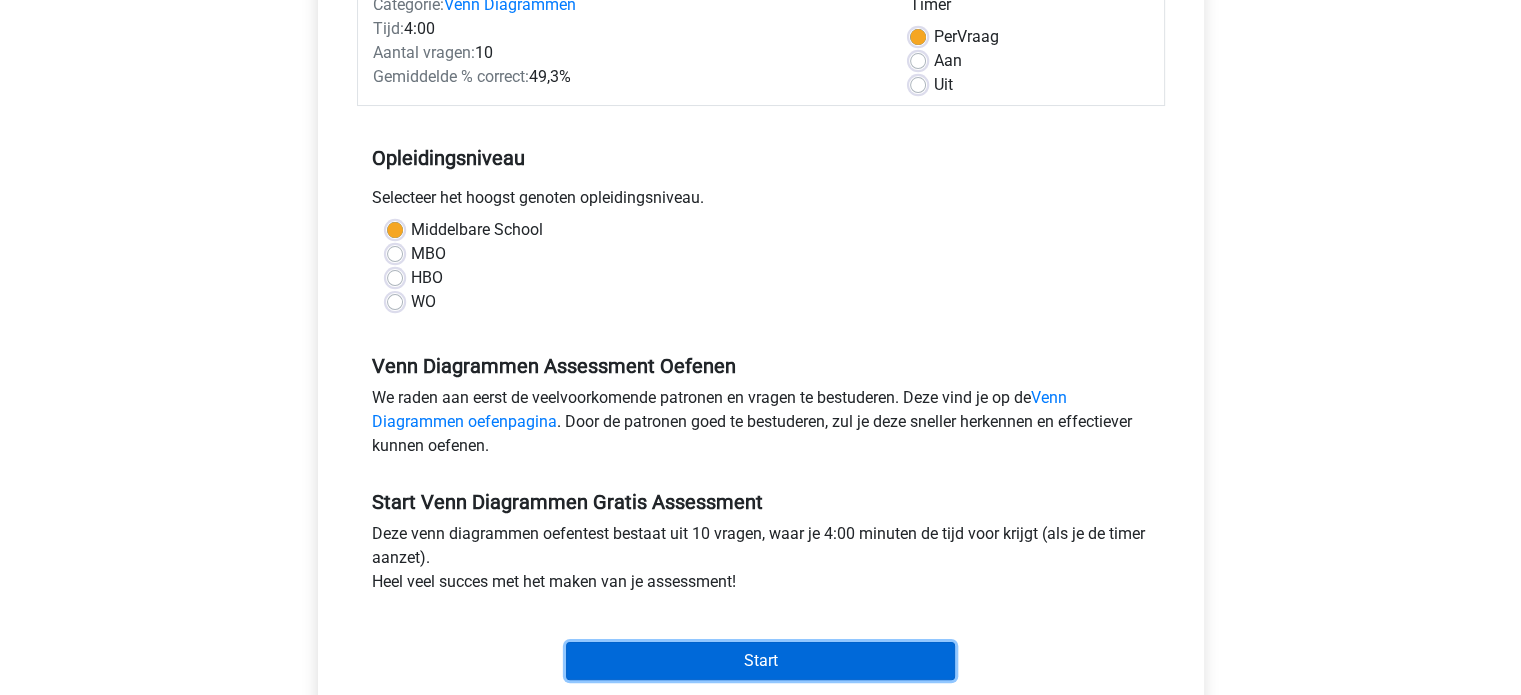 click on "Start" at bounding box center (760, 661) 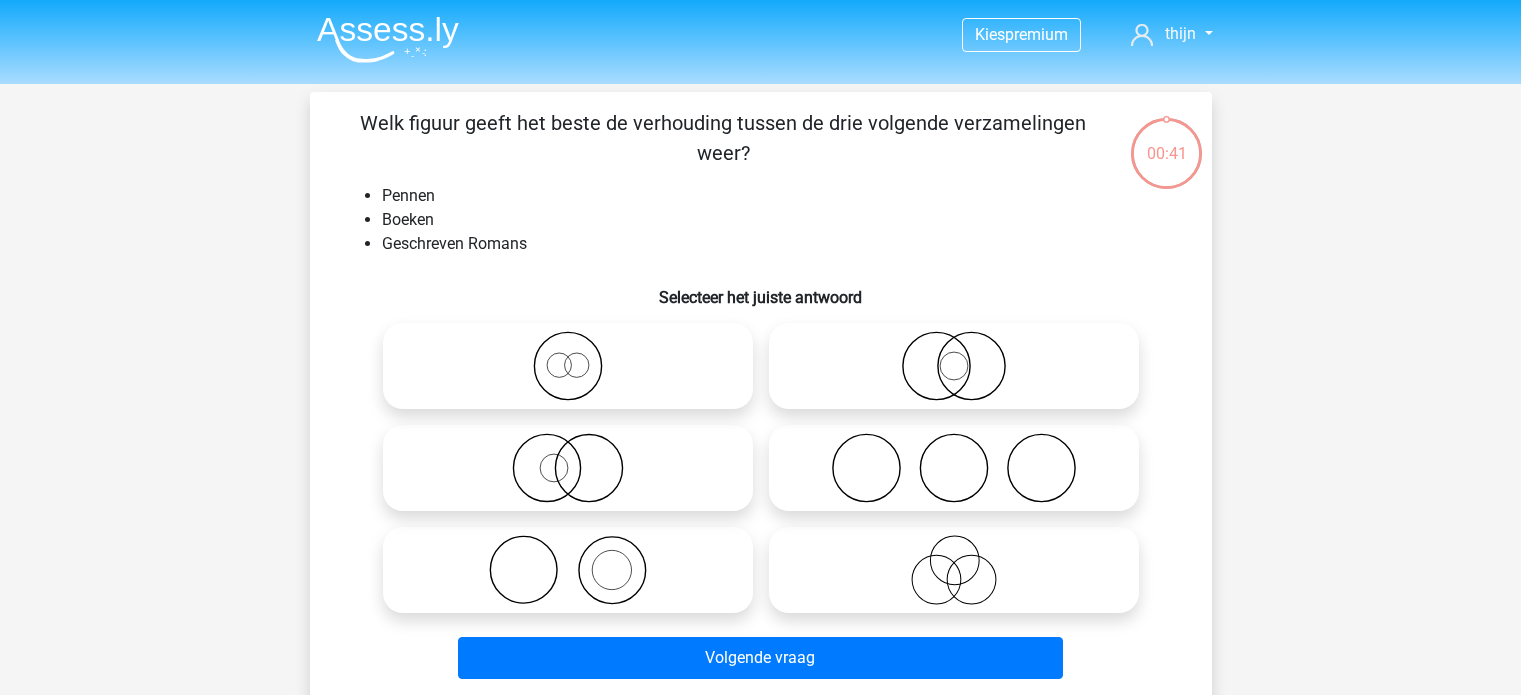 scroll, scrollTop: 0, scrollLeft: 0, axis: both 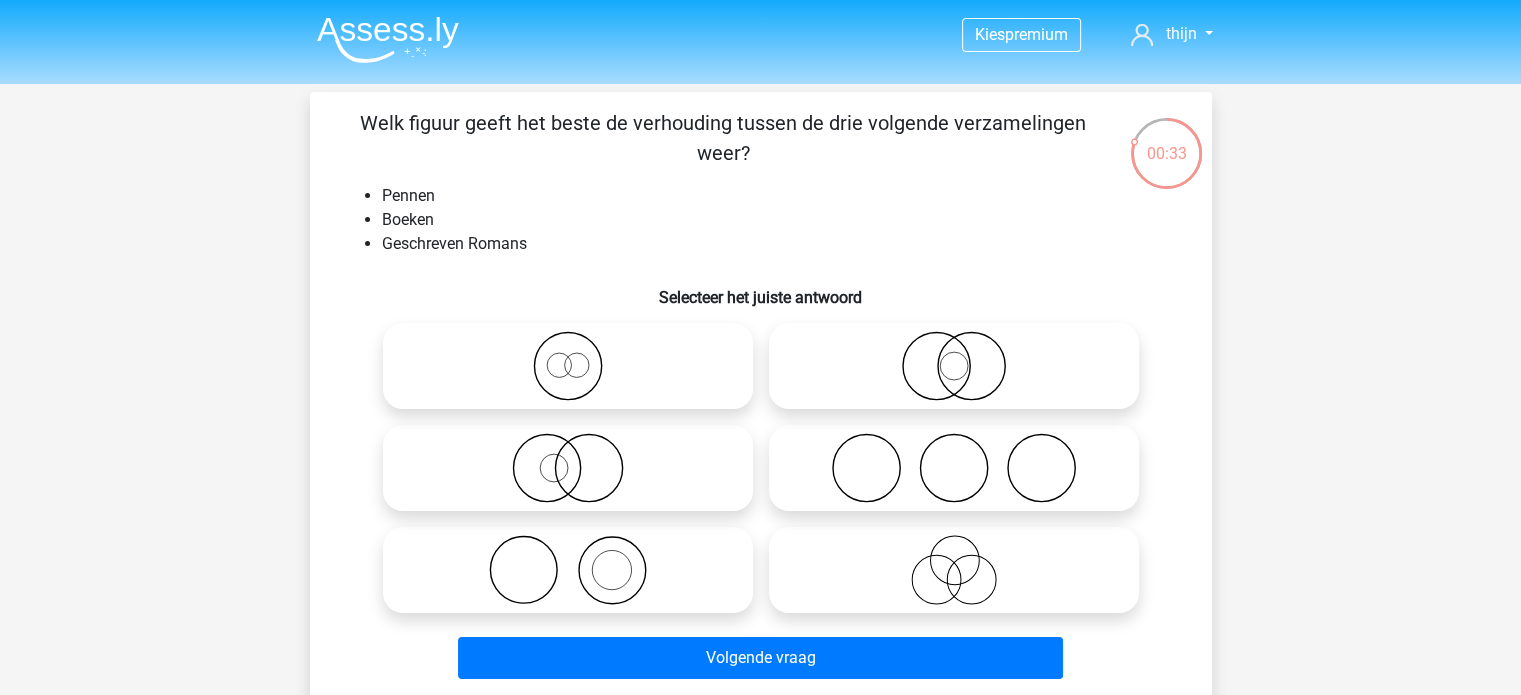click 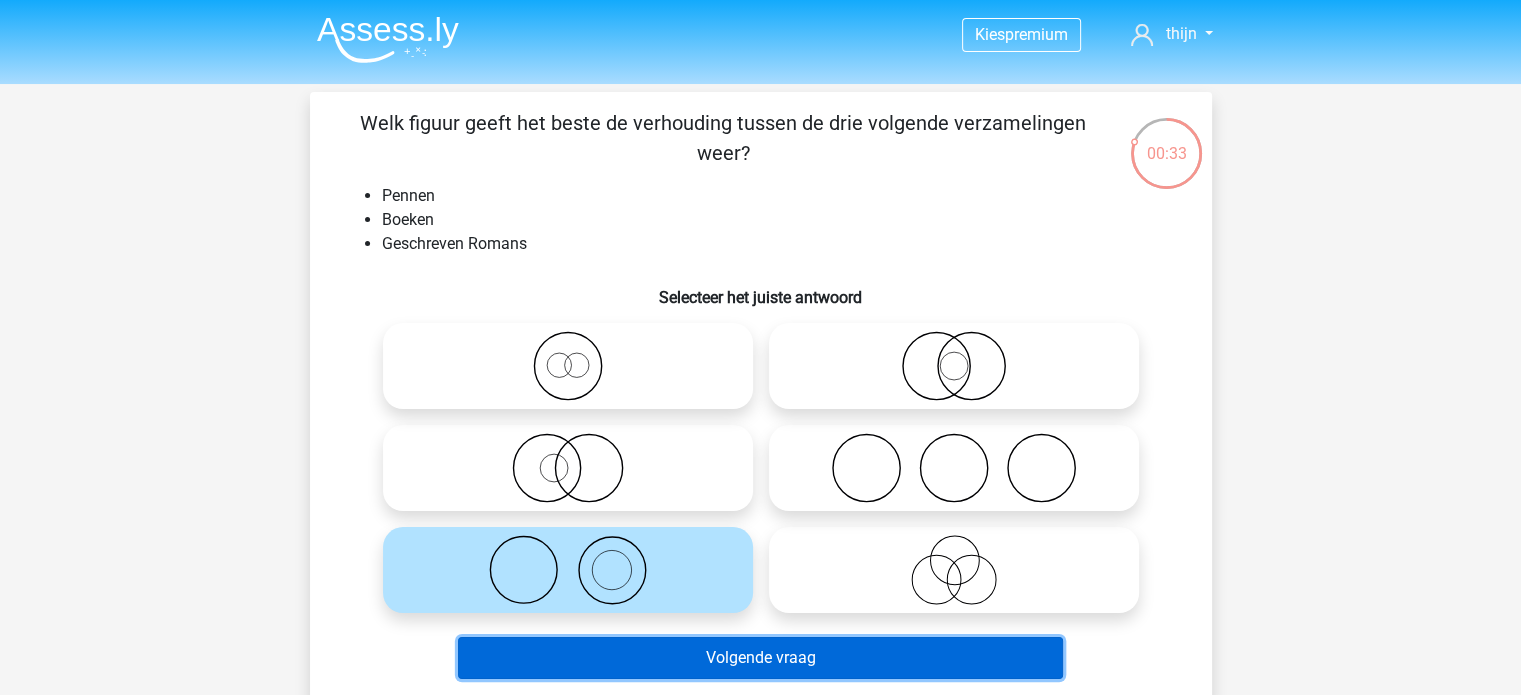 click on "Volgende vraag" at bounding box center [760, 658] 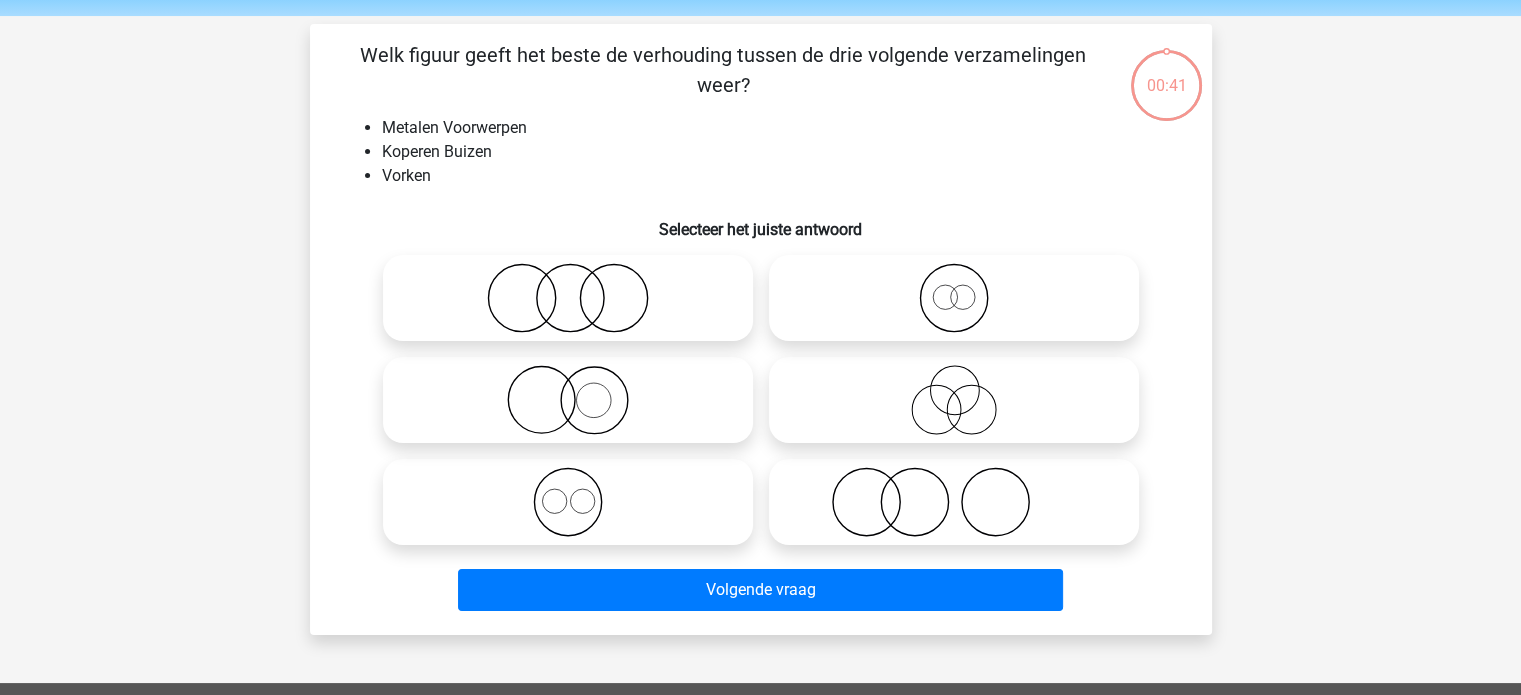 scroll, scrollTop: 92, scrollLeft: 0, axis: vertical 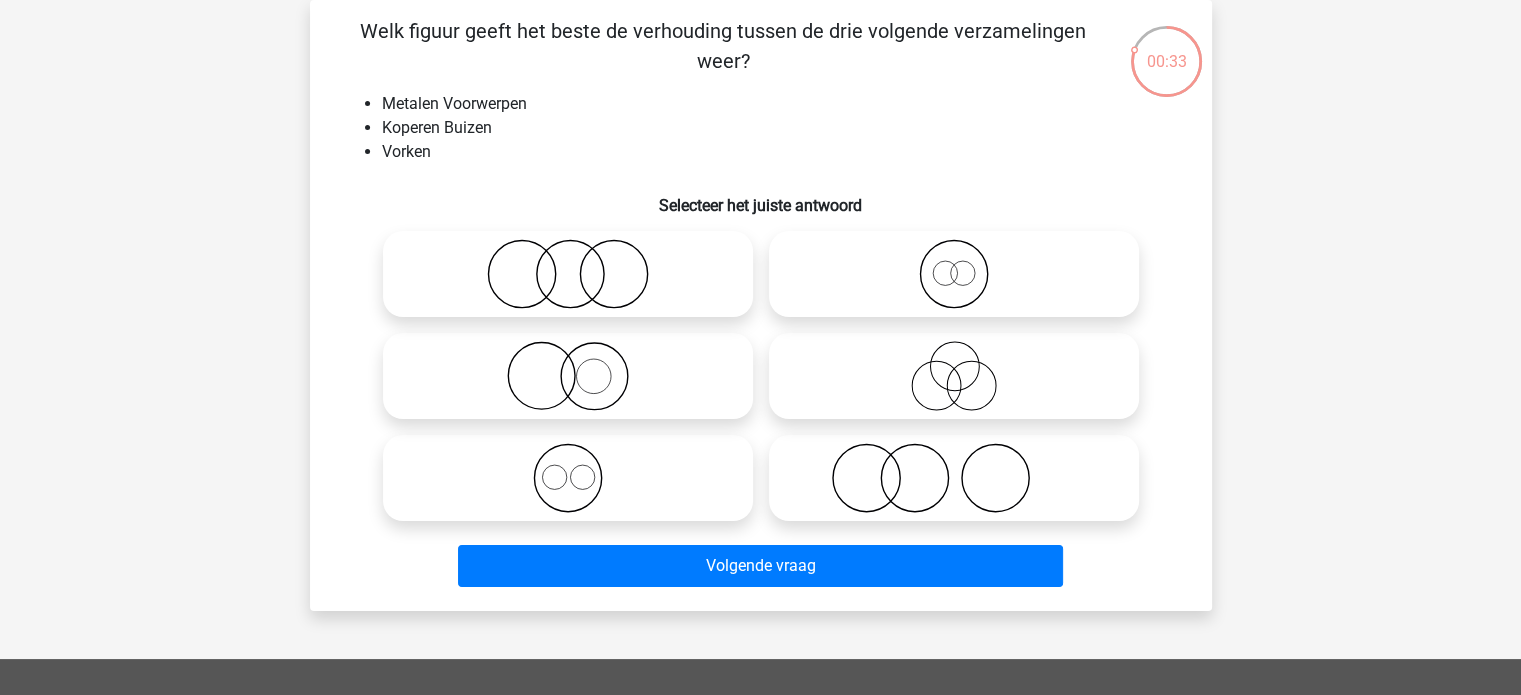 click 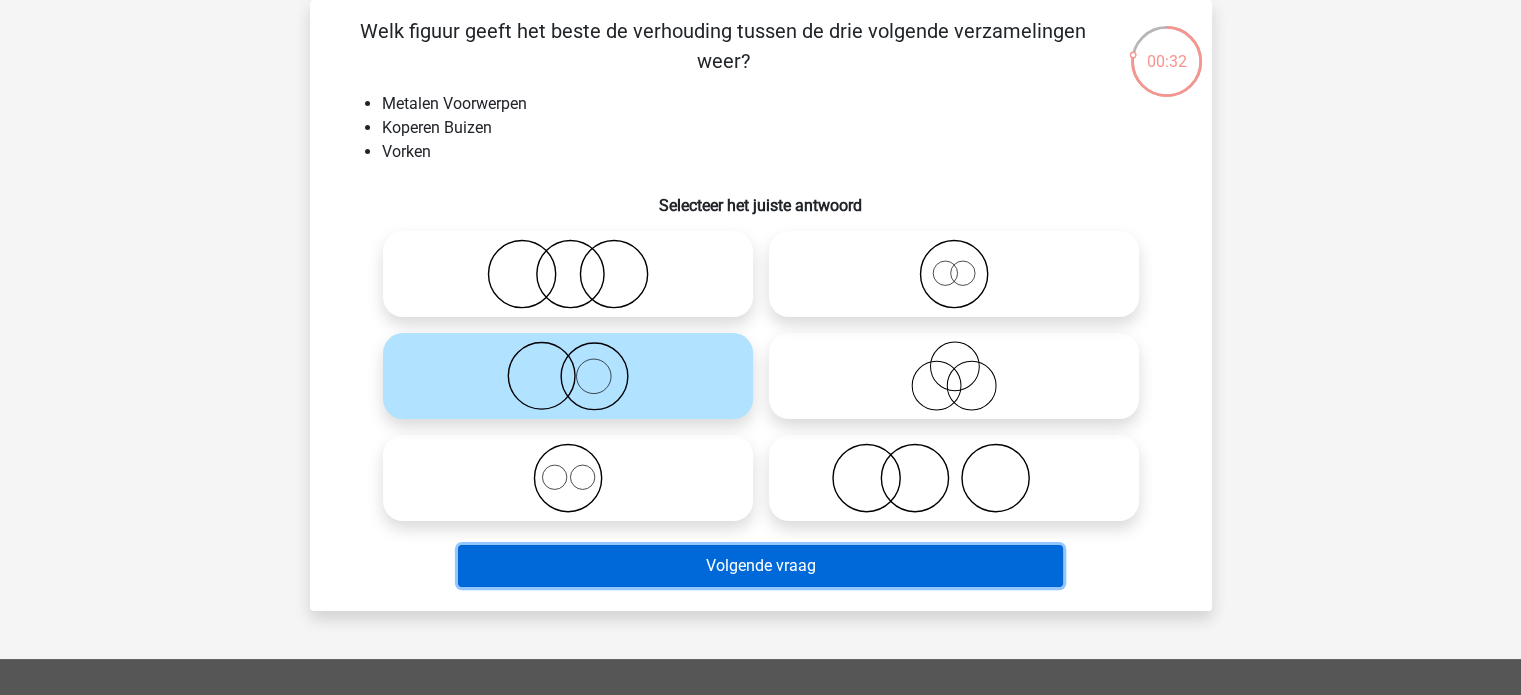 click on "Volgende vraag" at bounding box center (760, 566) 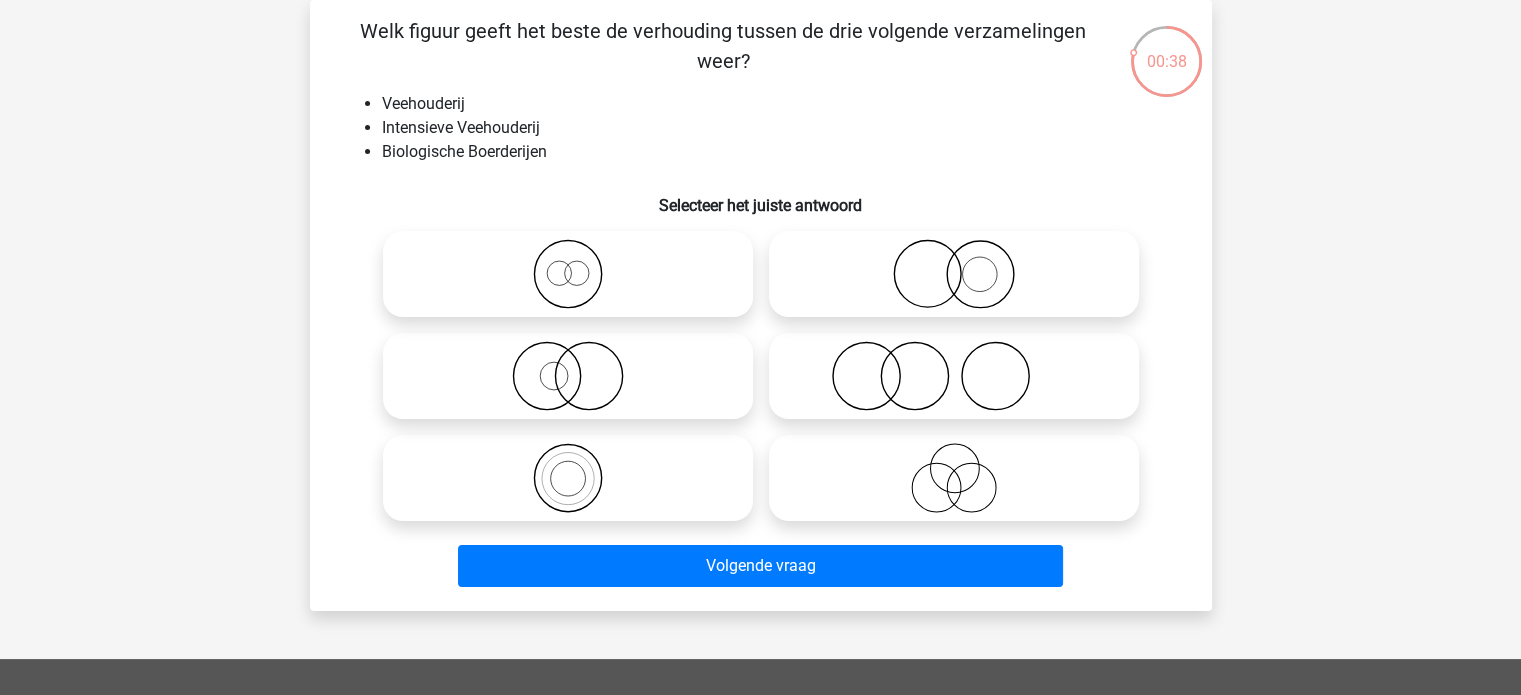 click 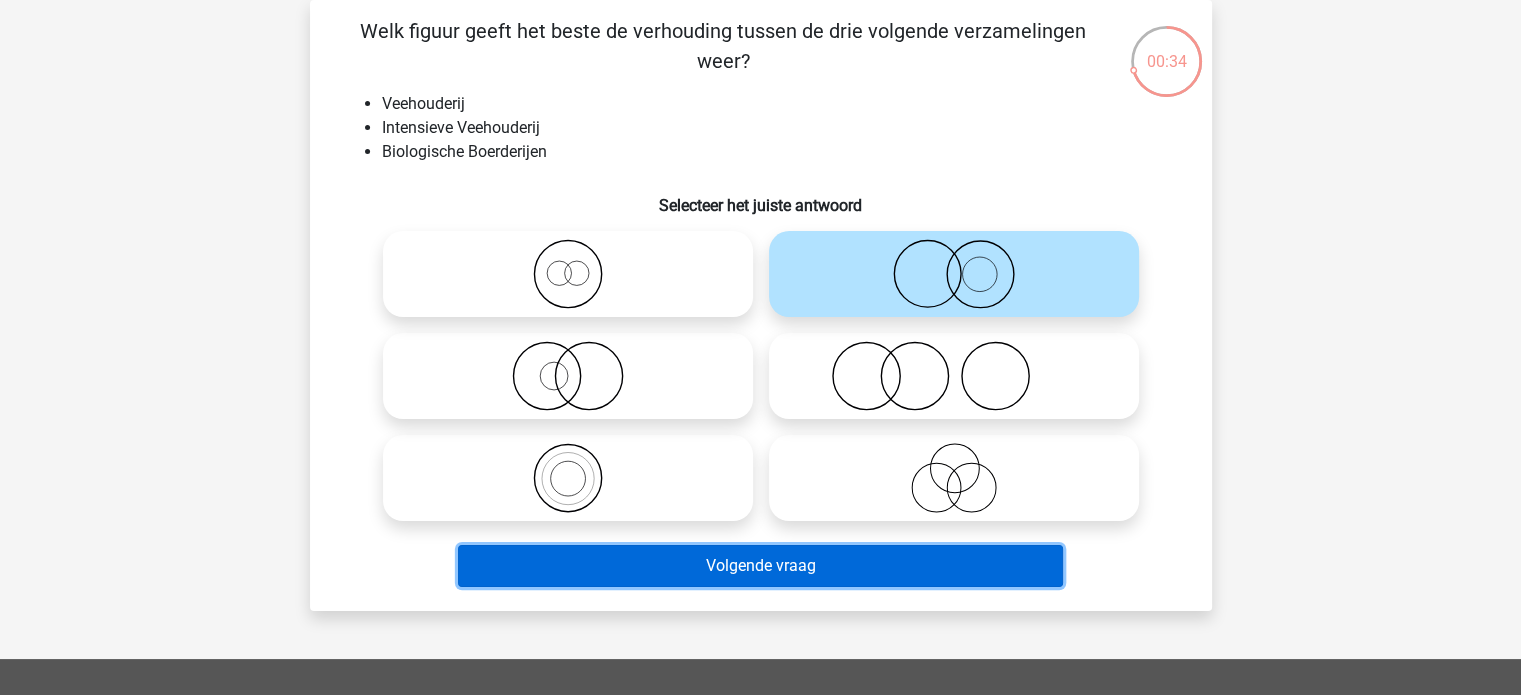 click on "Volgende vraag" at bounding box center (760, 566) 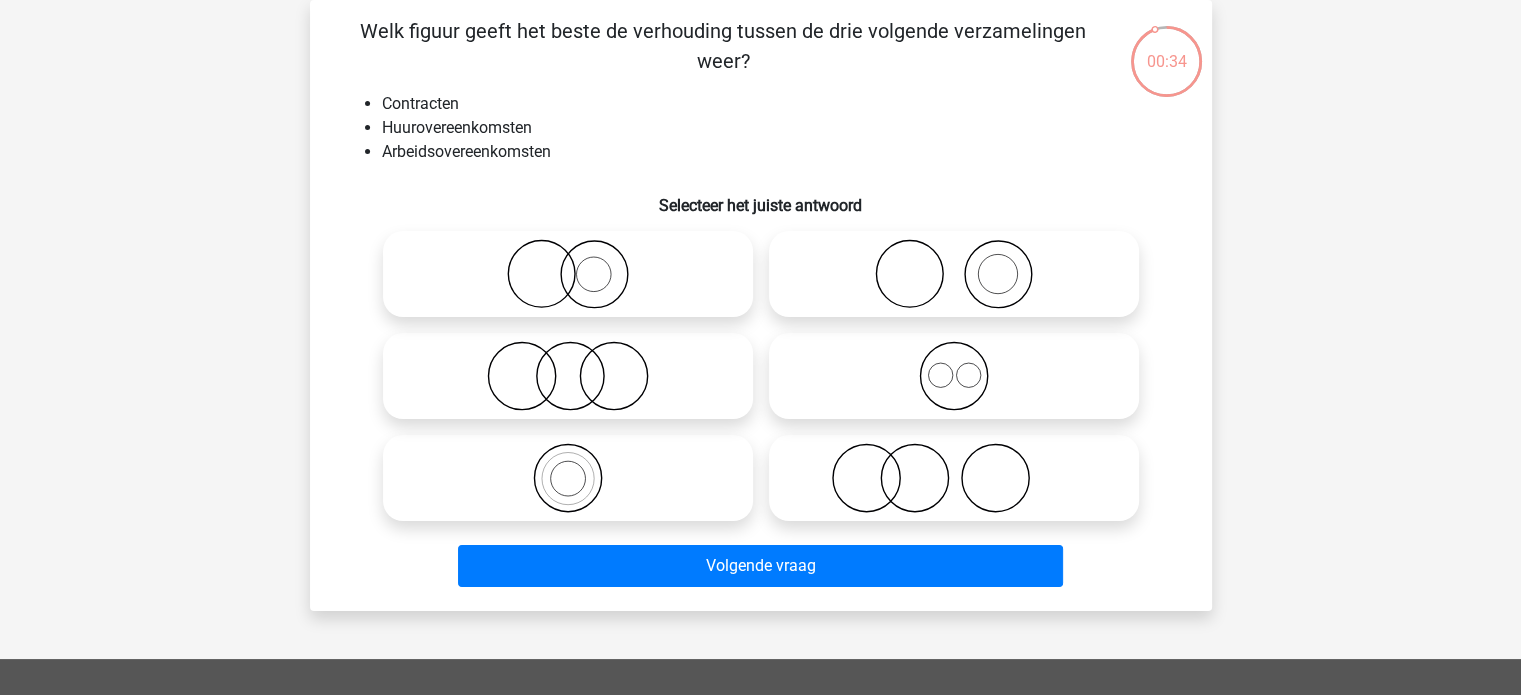 click at bounding box center [954, 478] 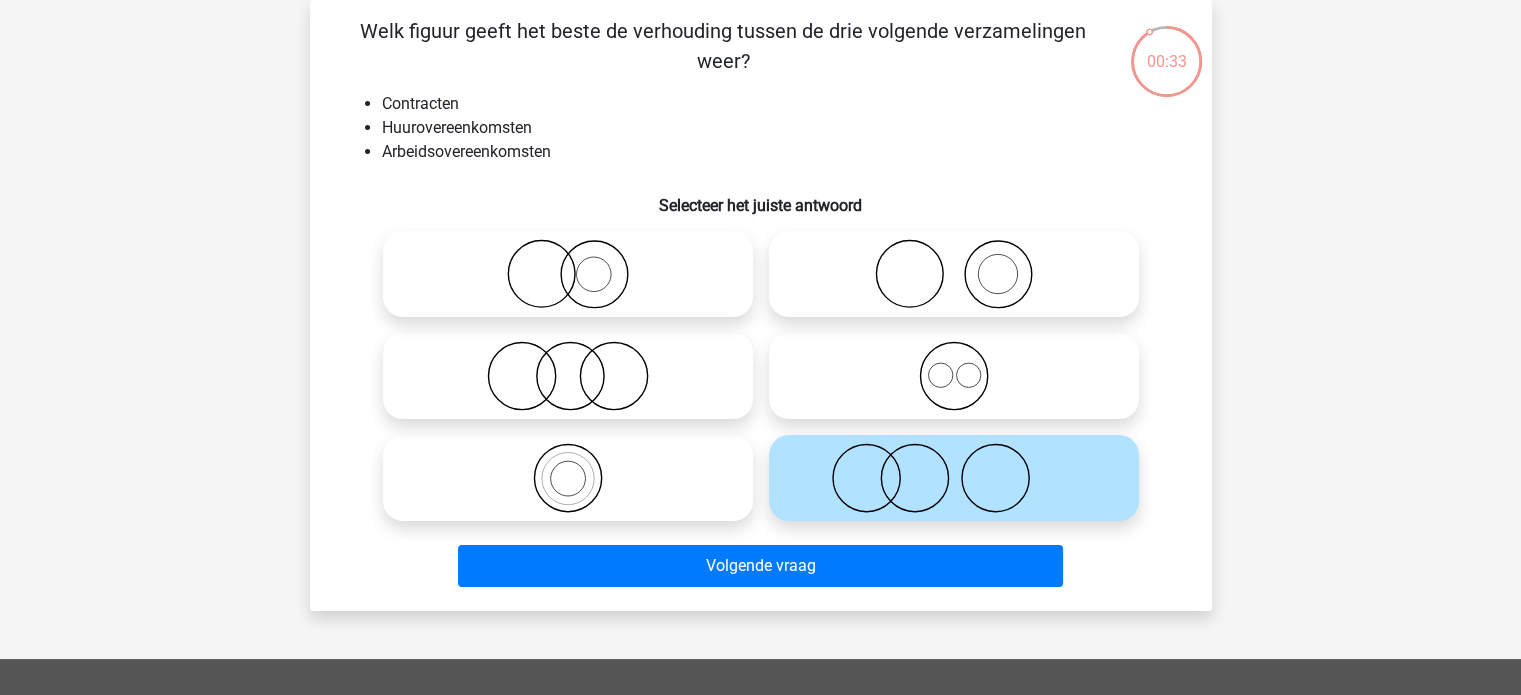 click at bounding box center [954, 376] 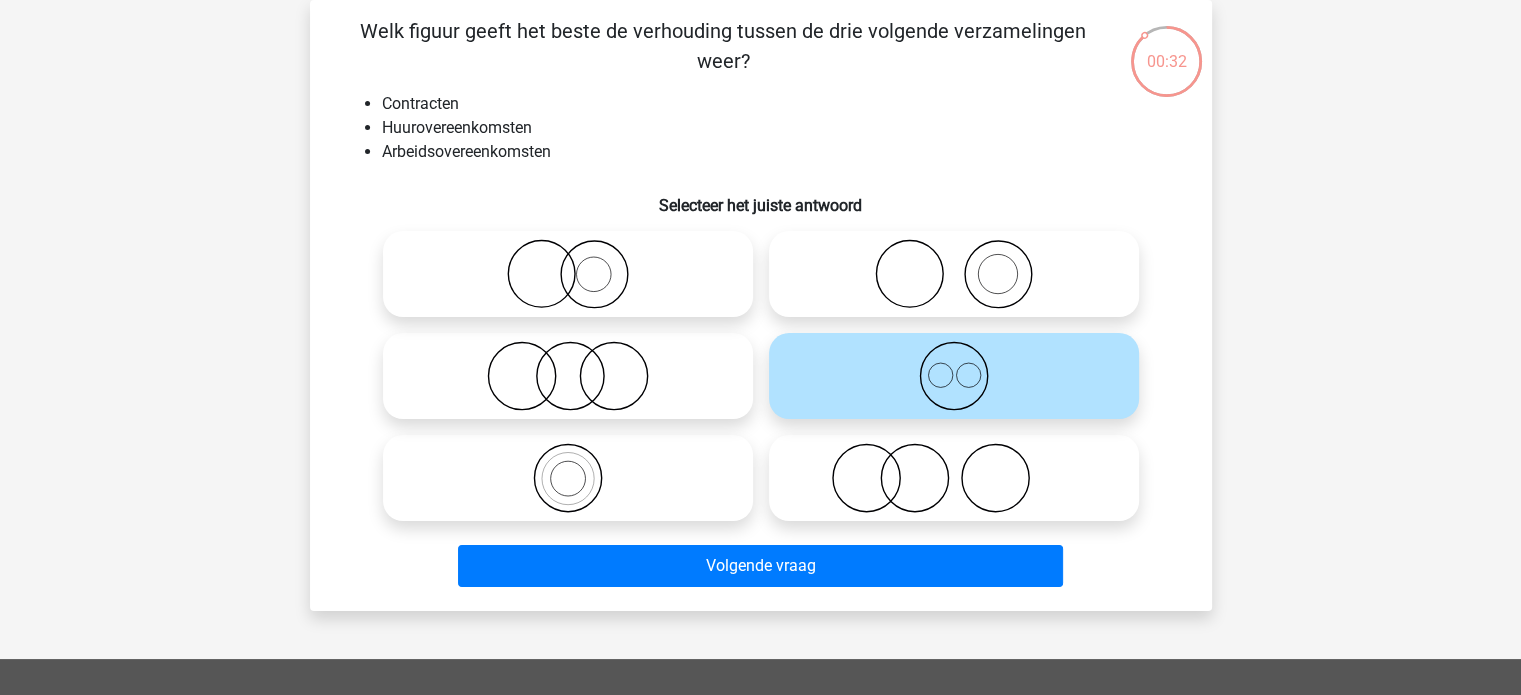 click on "Volgende vraag" at bounding box center [761, 562] 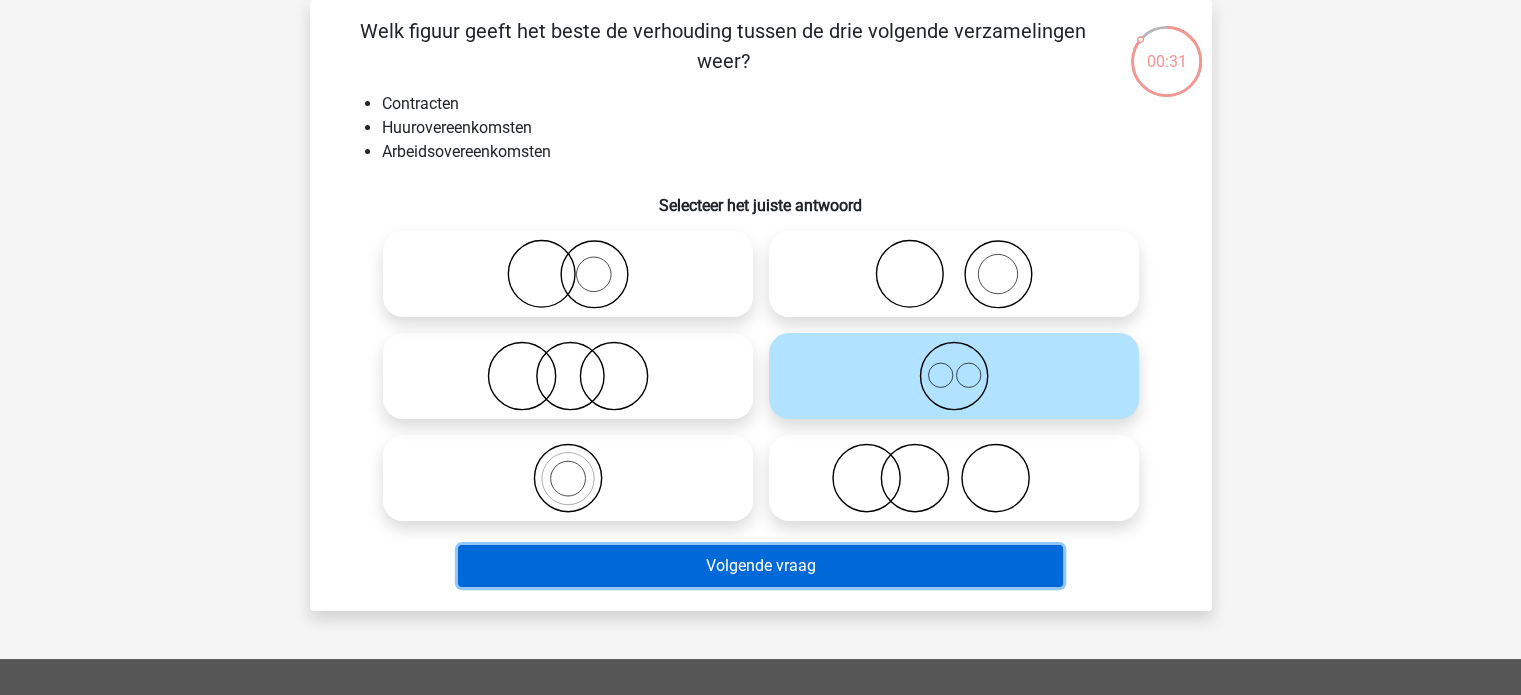 click on "Volgende vraag" at bounding box center [760, 566] 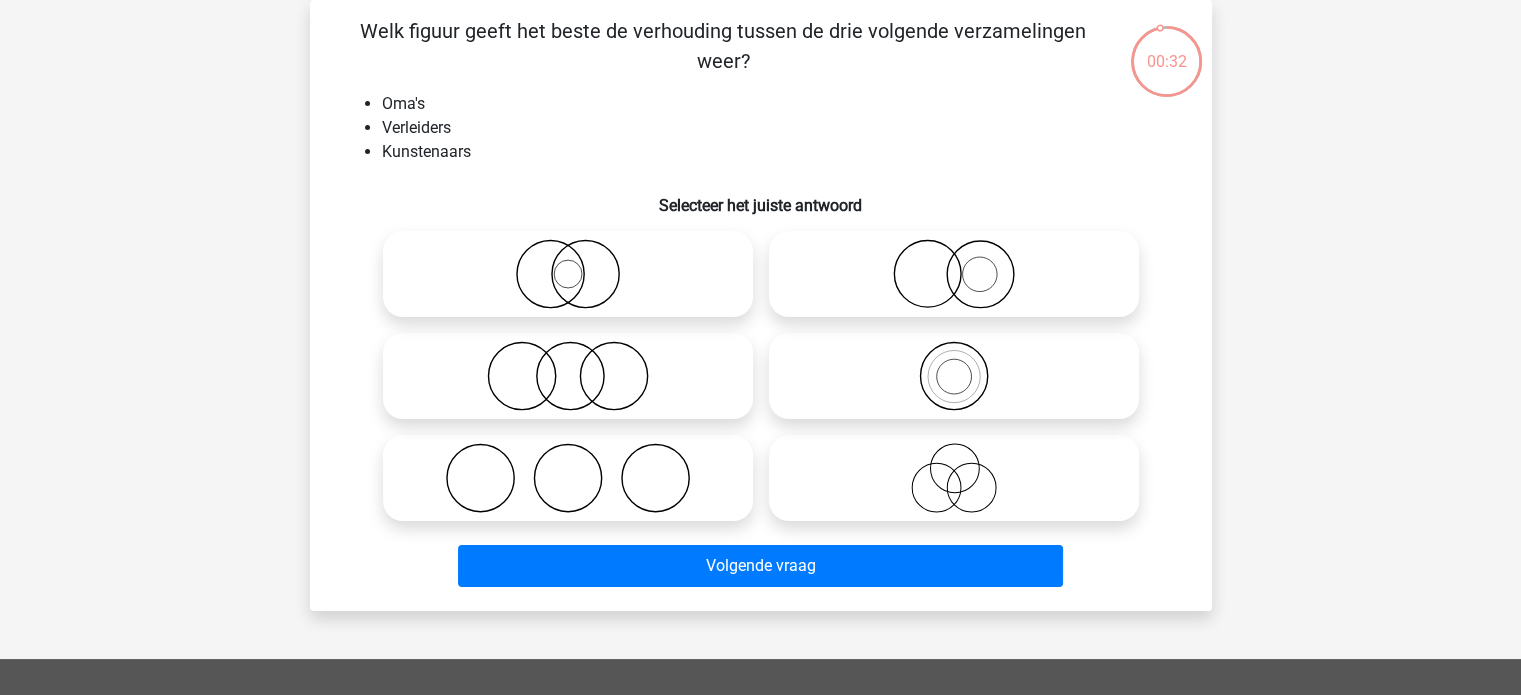 click 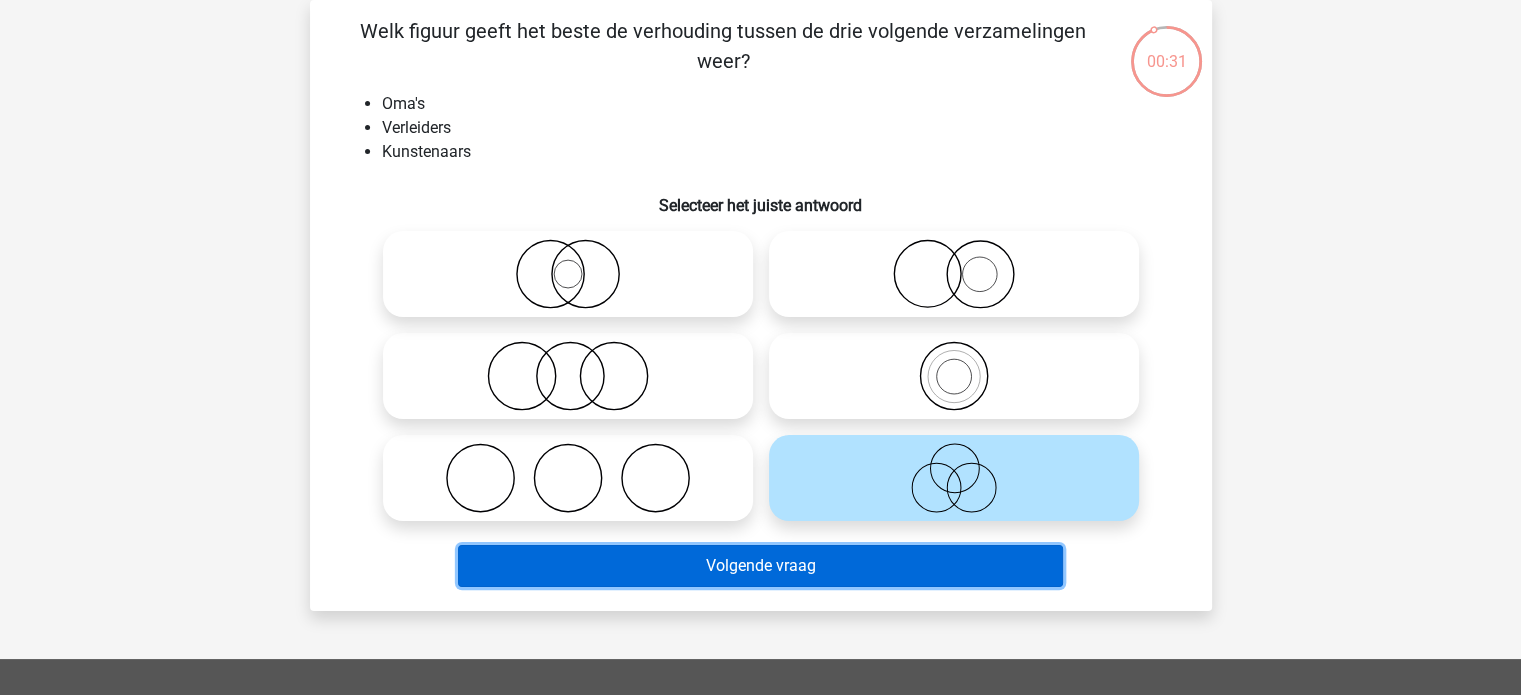 click on "Volgende vraag" at bounding box center (760, 566) 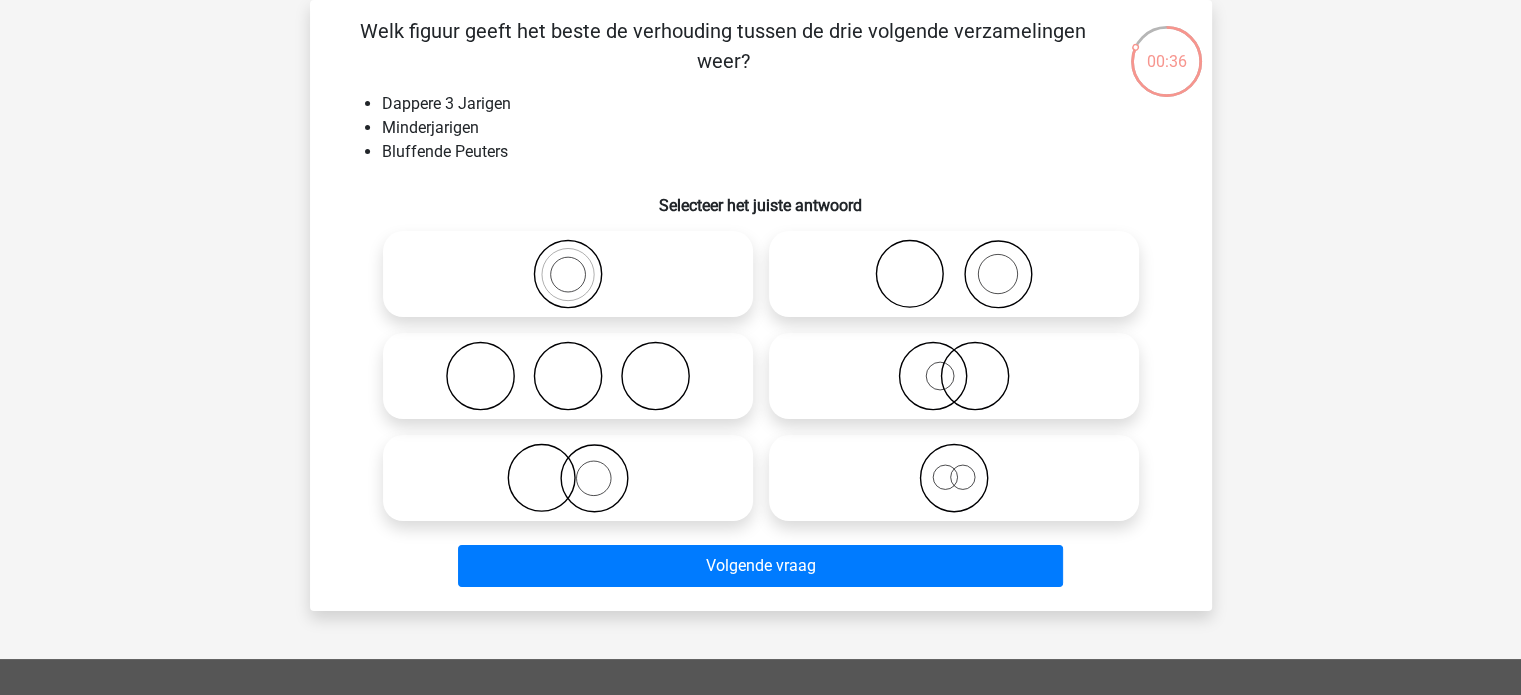 click 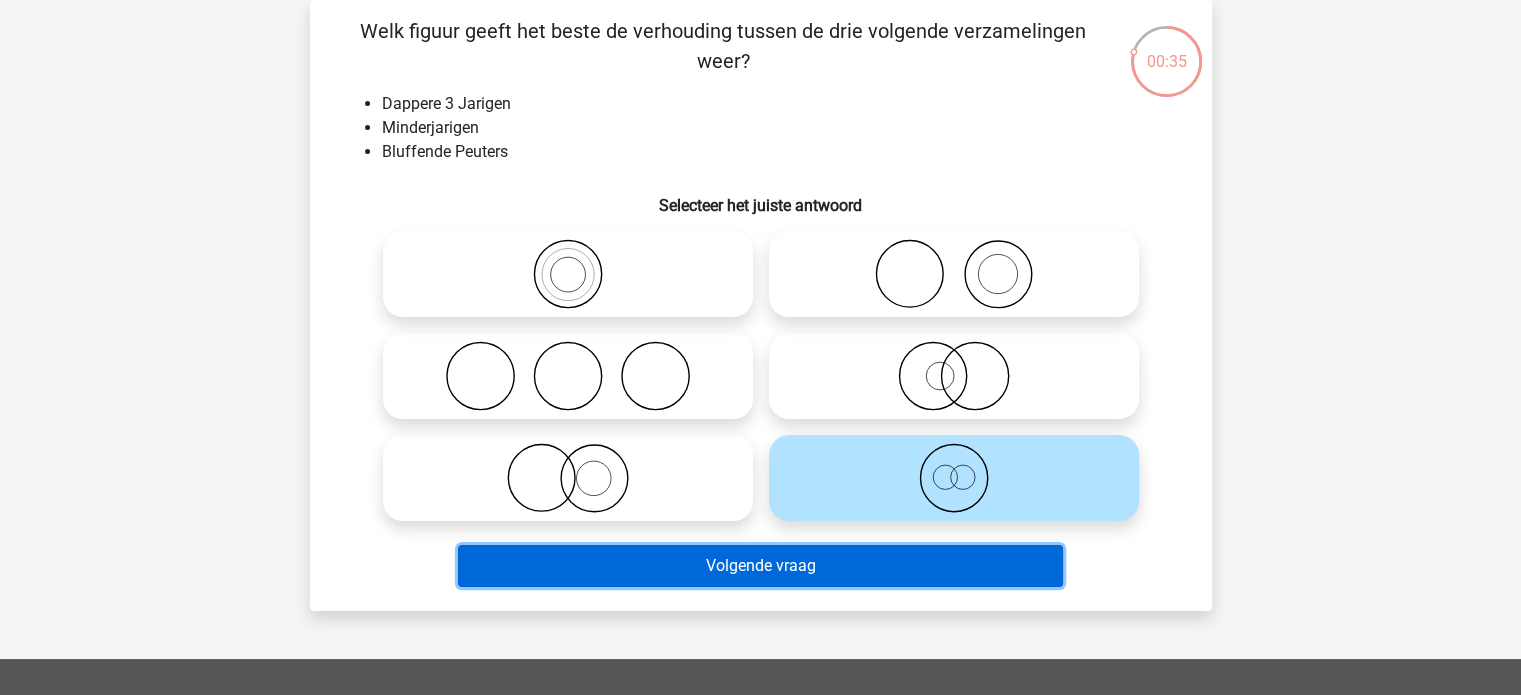 click on "Volgende vraag" at bounding box center (760, 566) 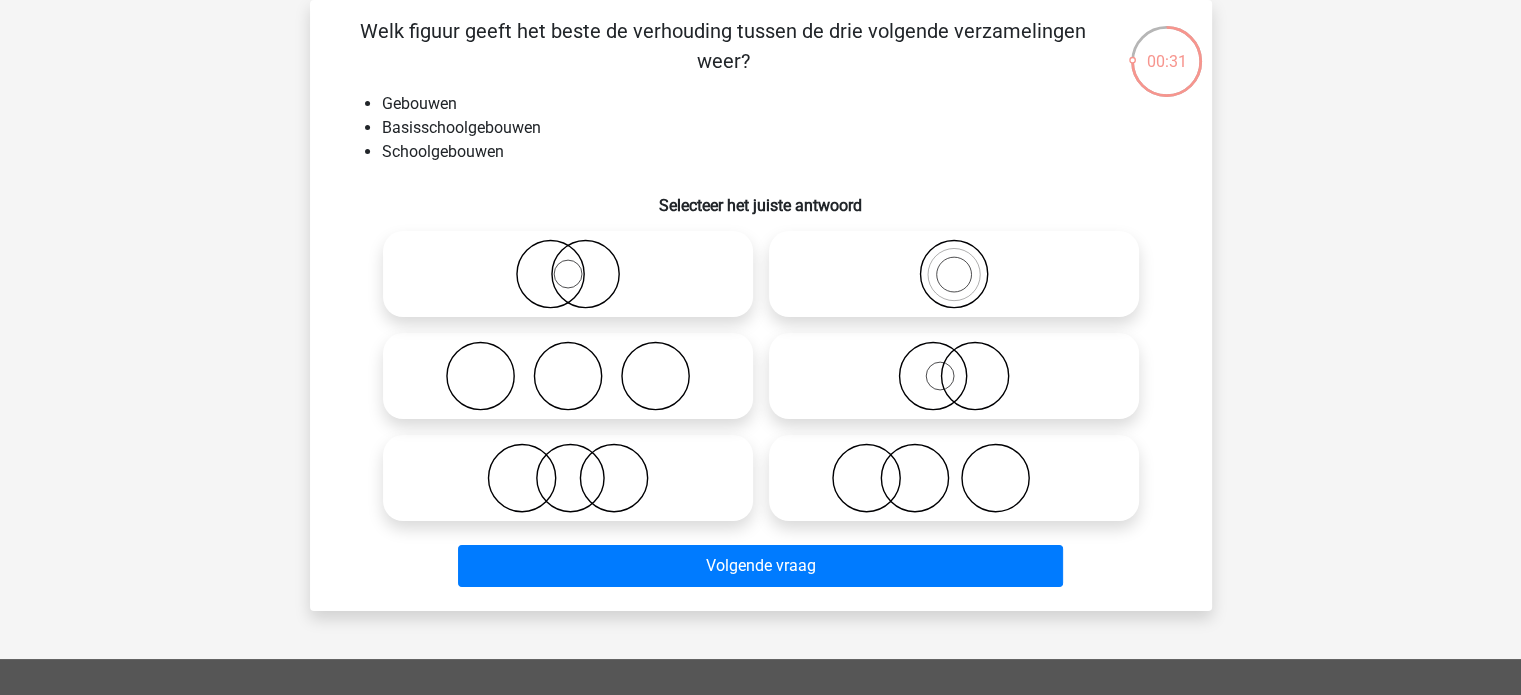 click 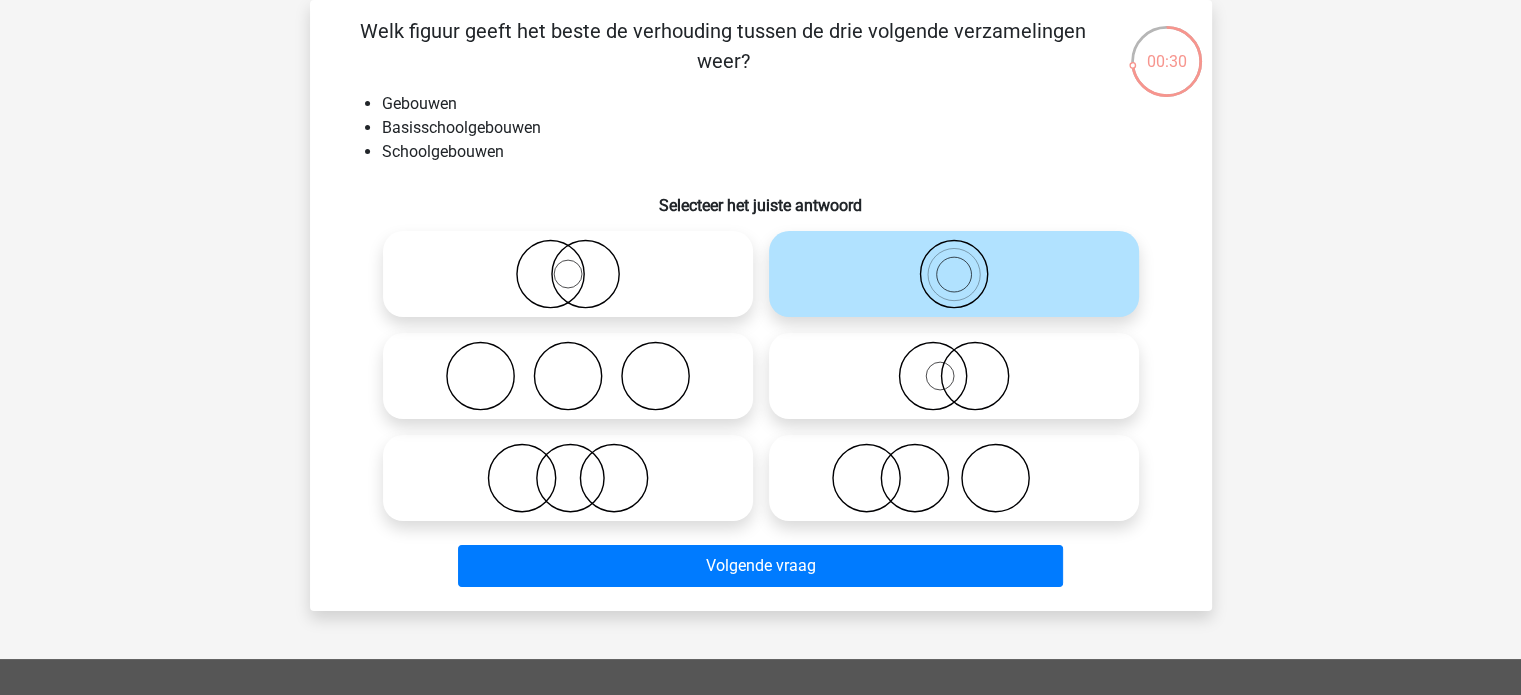 click on "Volgende vraag" at bounding box center [761, 562] 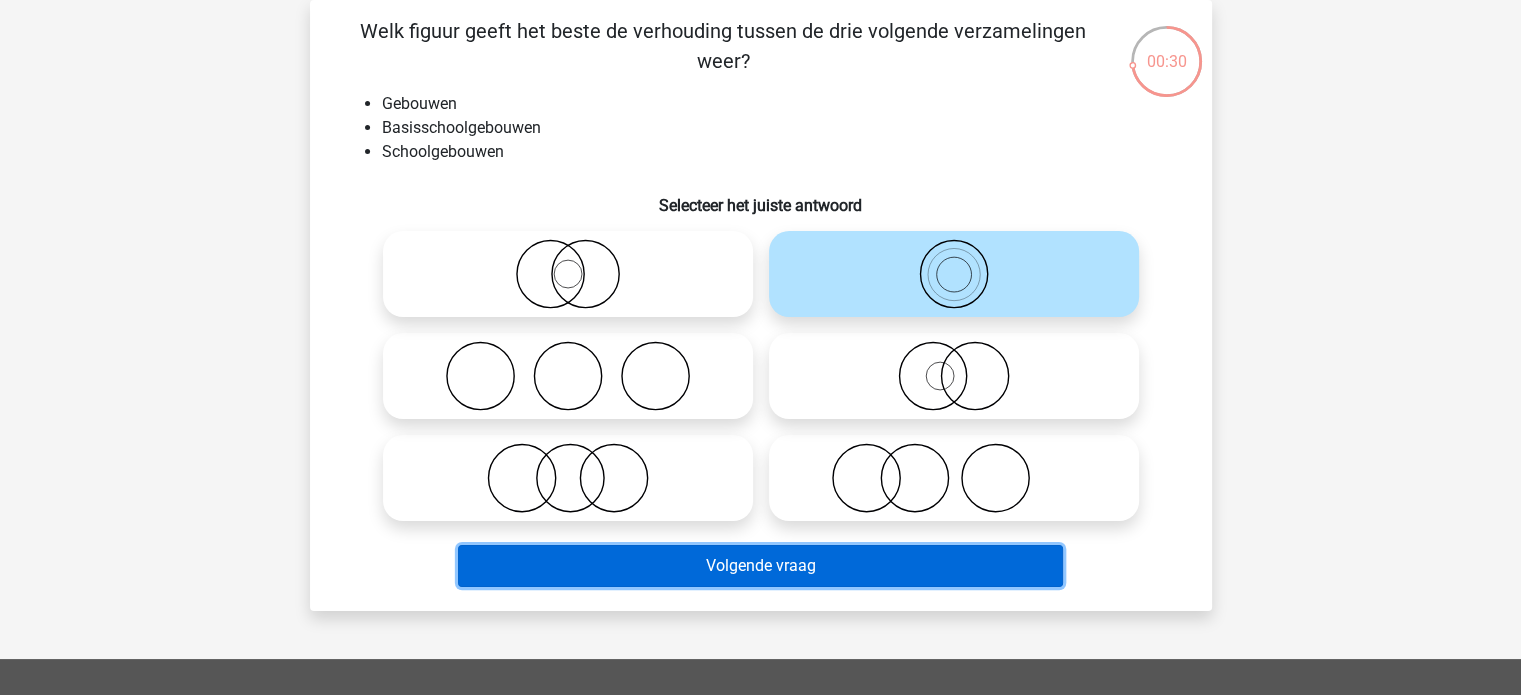 click on "Volgende vraag" at bounding box center [760, 566] 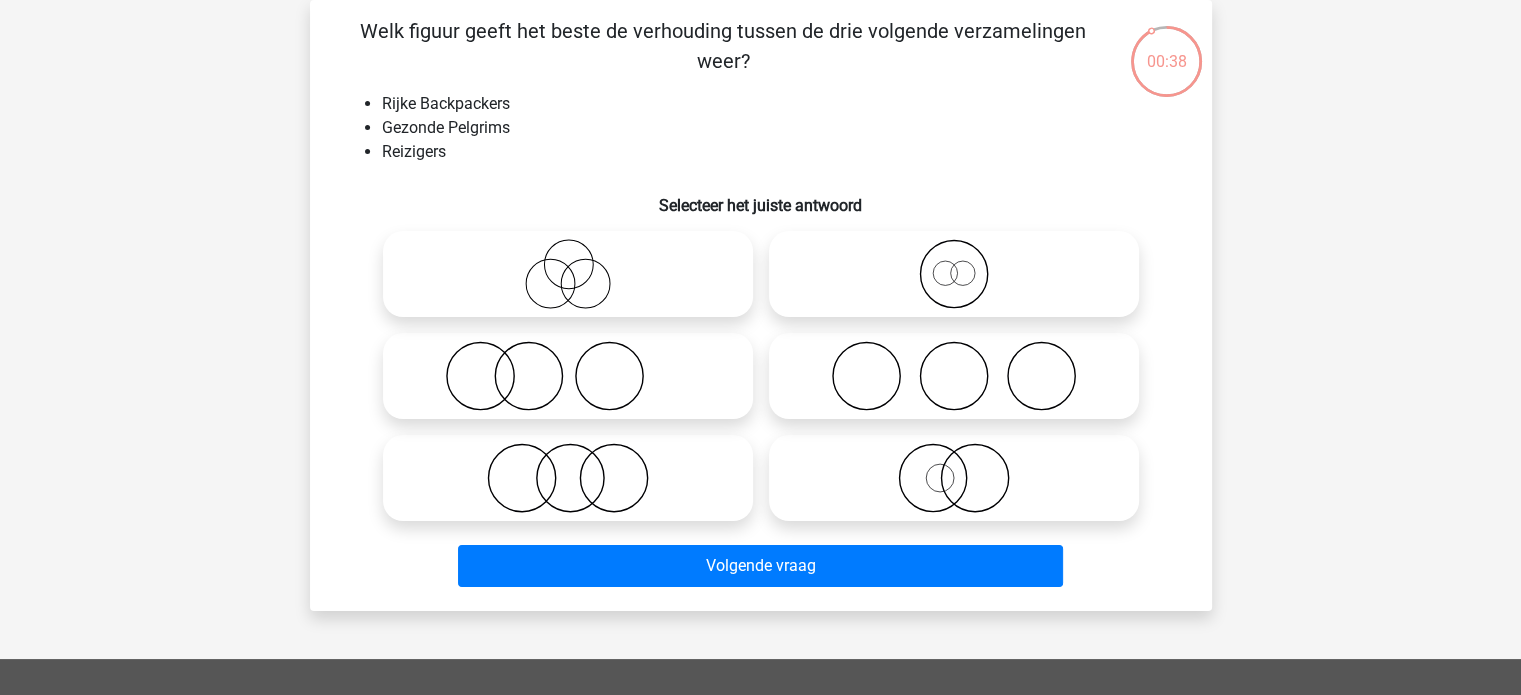click 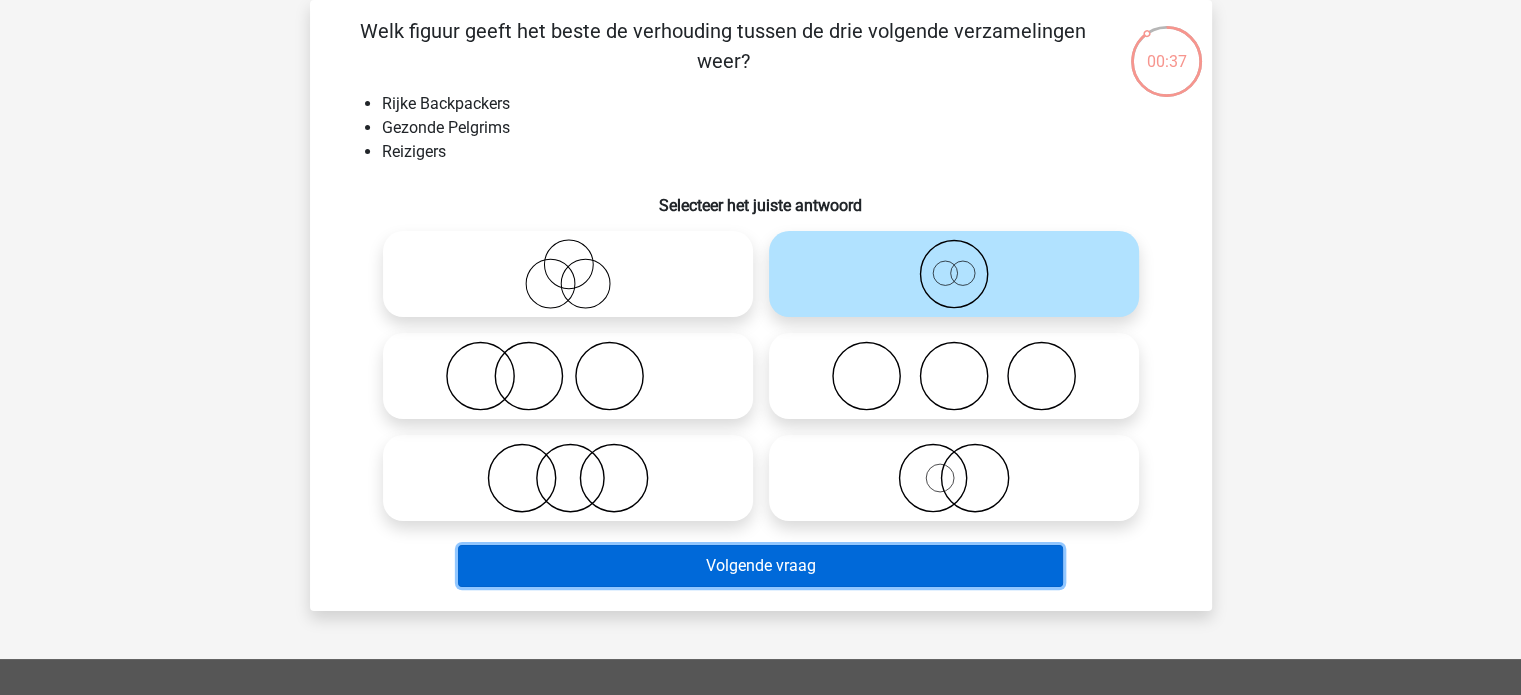 click on "Volgende vraag" at bounding box center [760, 566] 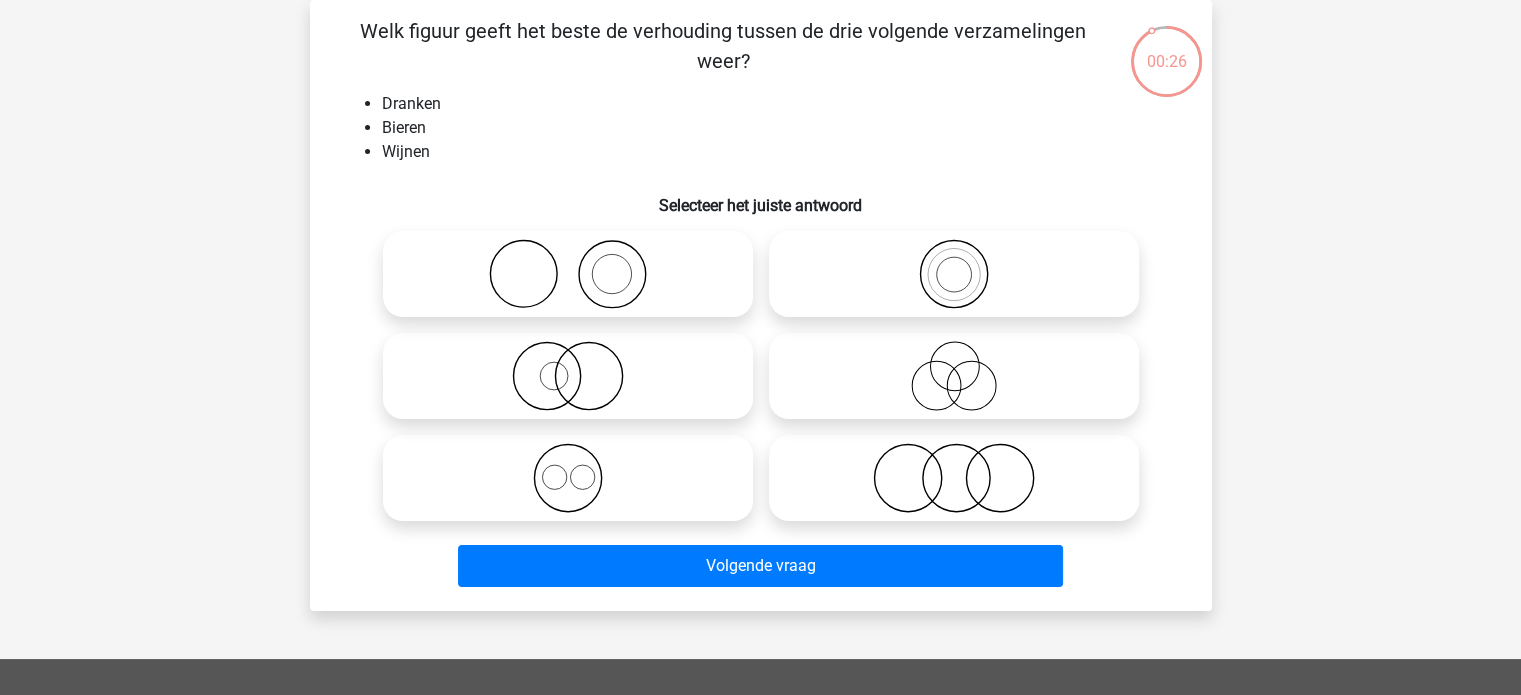 click 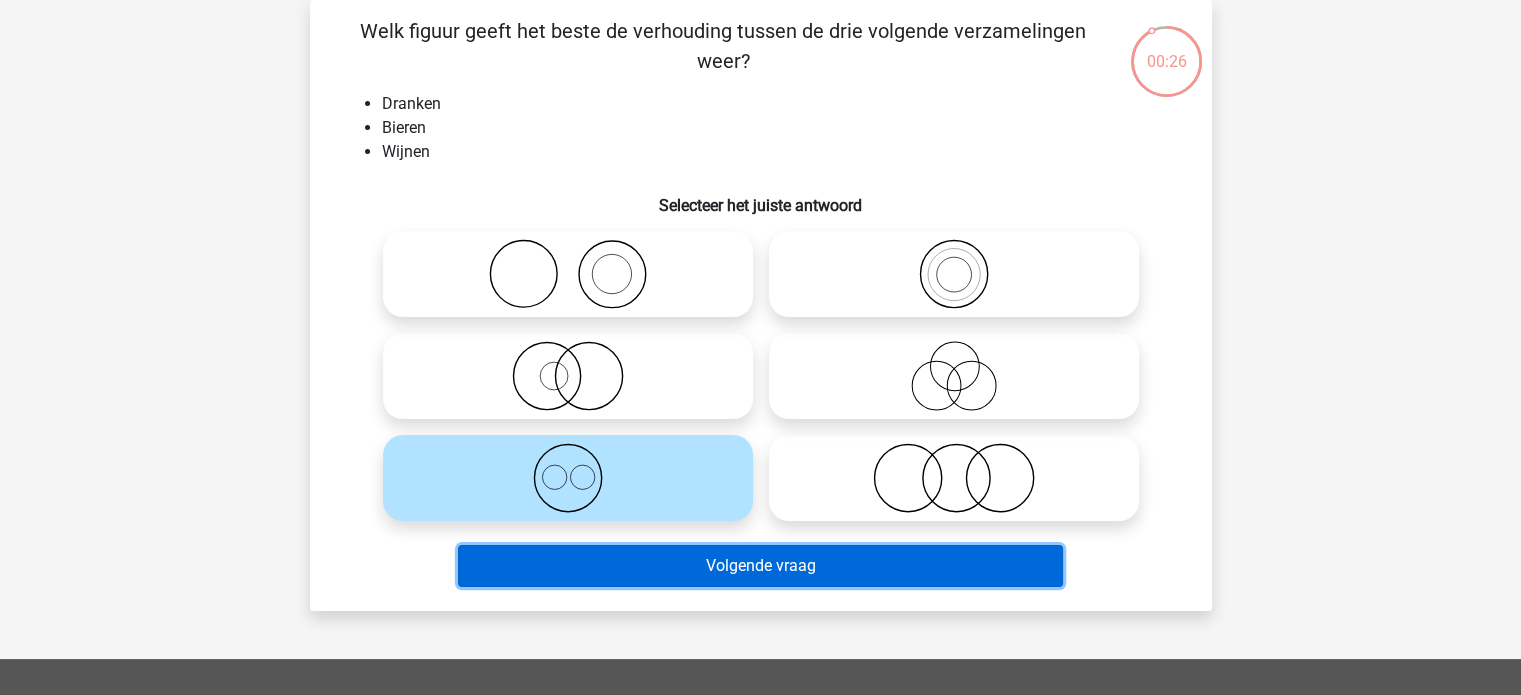 click on "Volgende vraag" at bounding box center (760, 566) 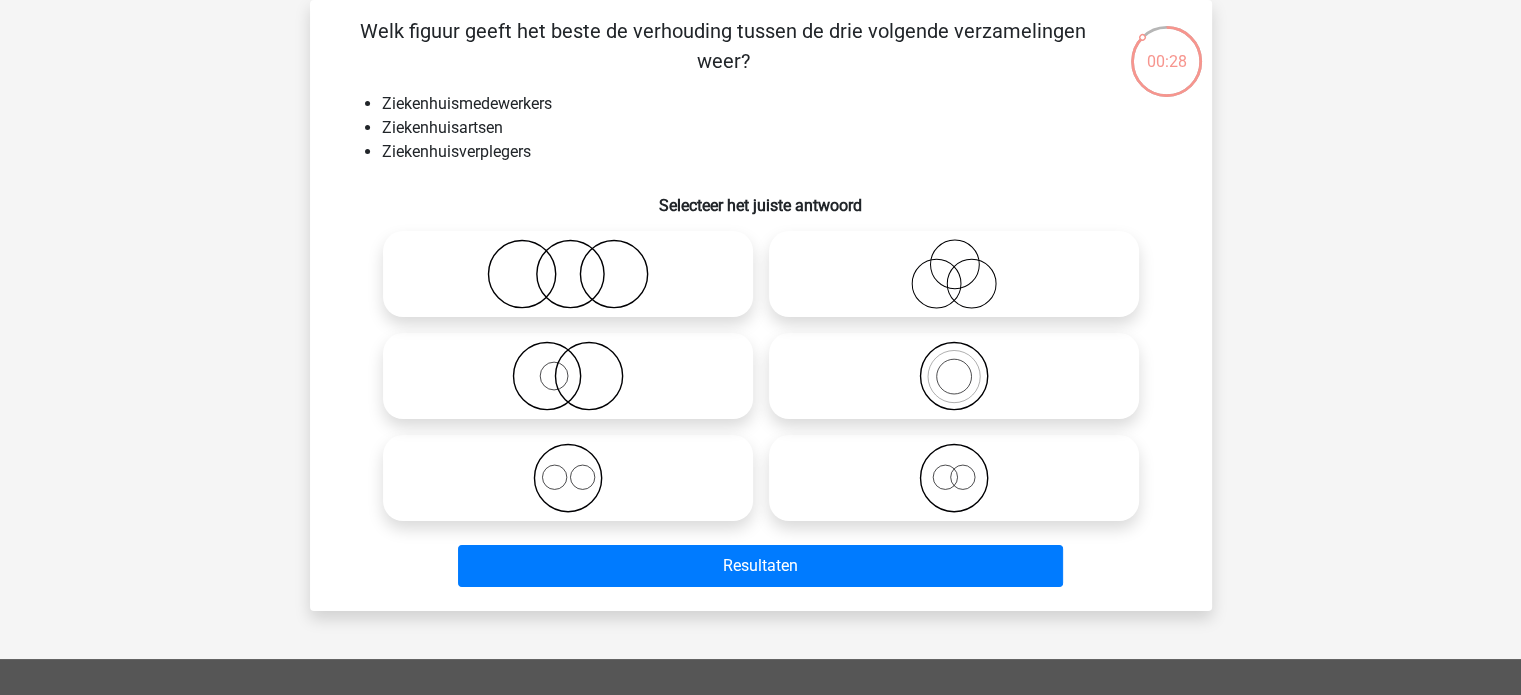 click 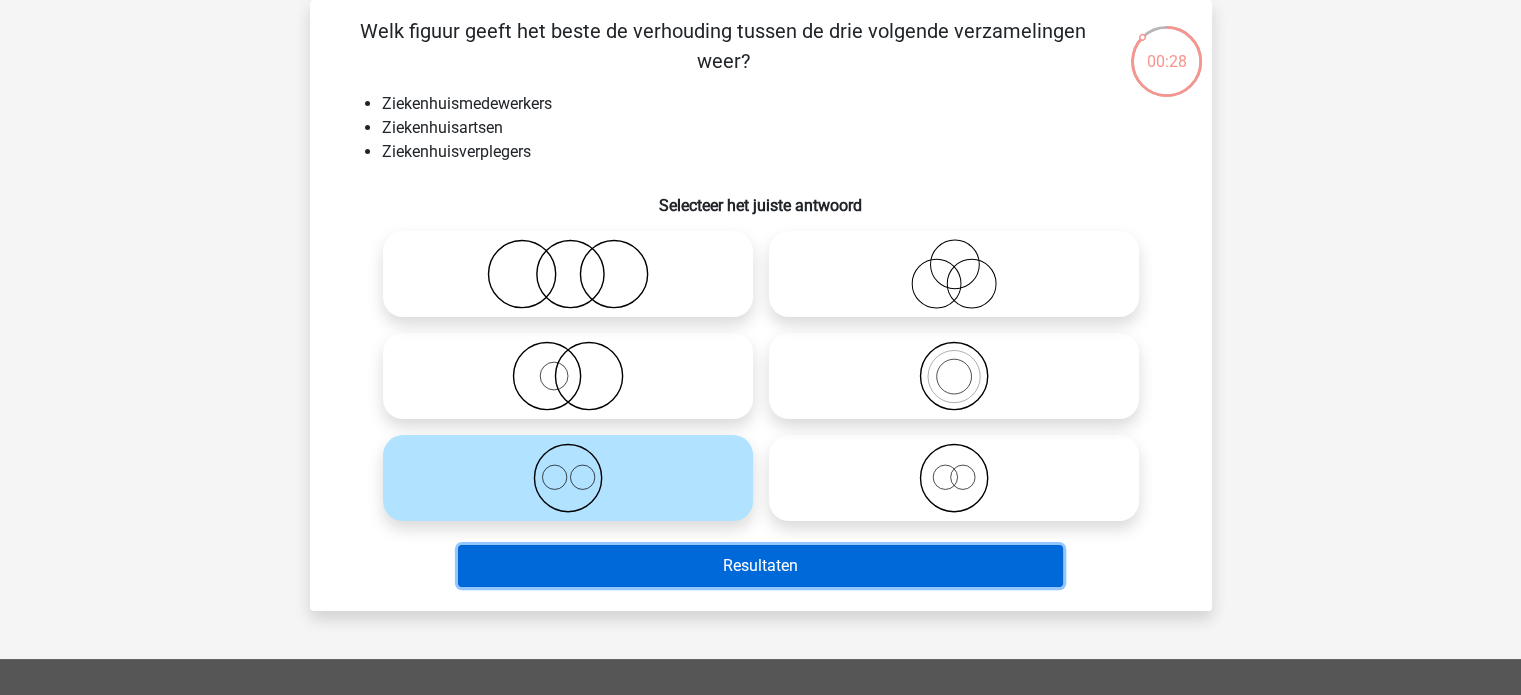 click on "Resultaten" at bounding box center (760, 566) 